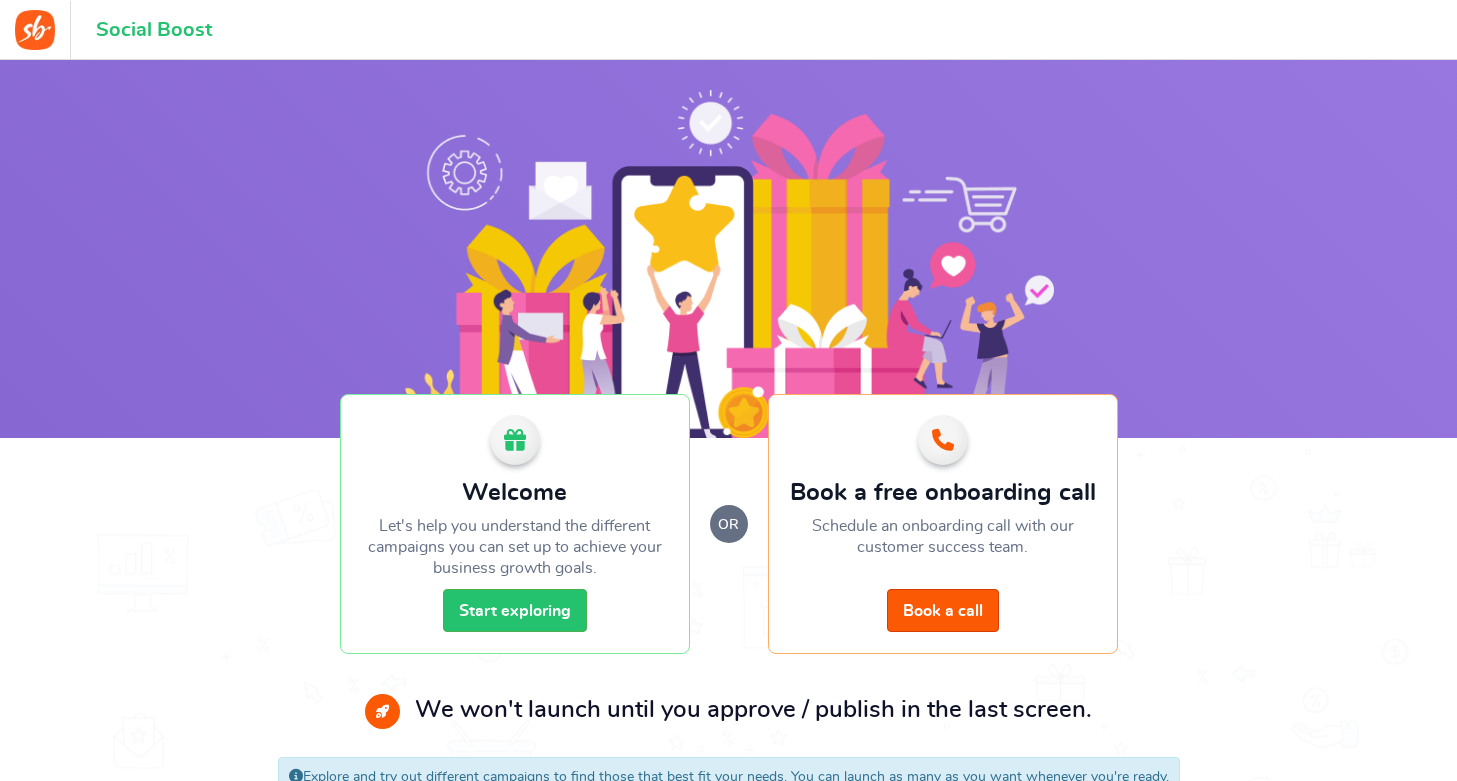 scroll, scrollTop: 0, scrollLeft: 0, axis: both 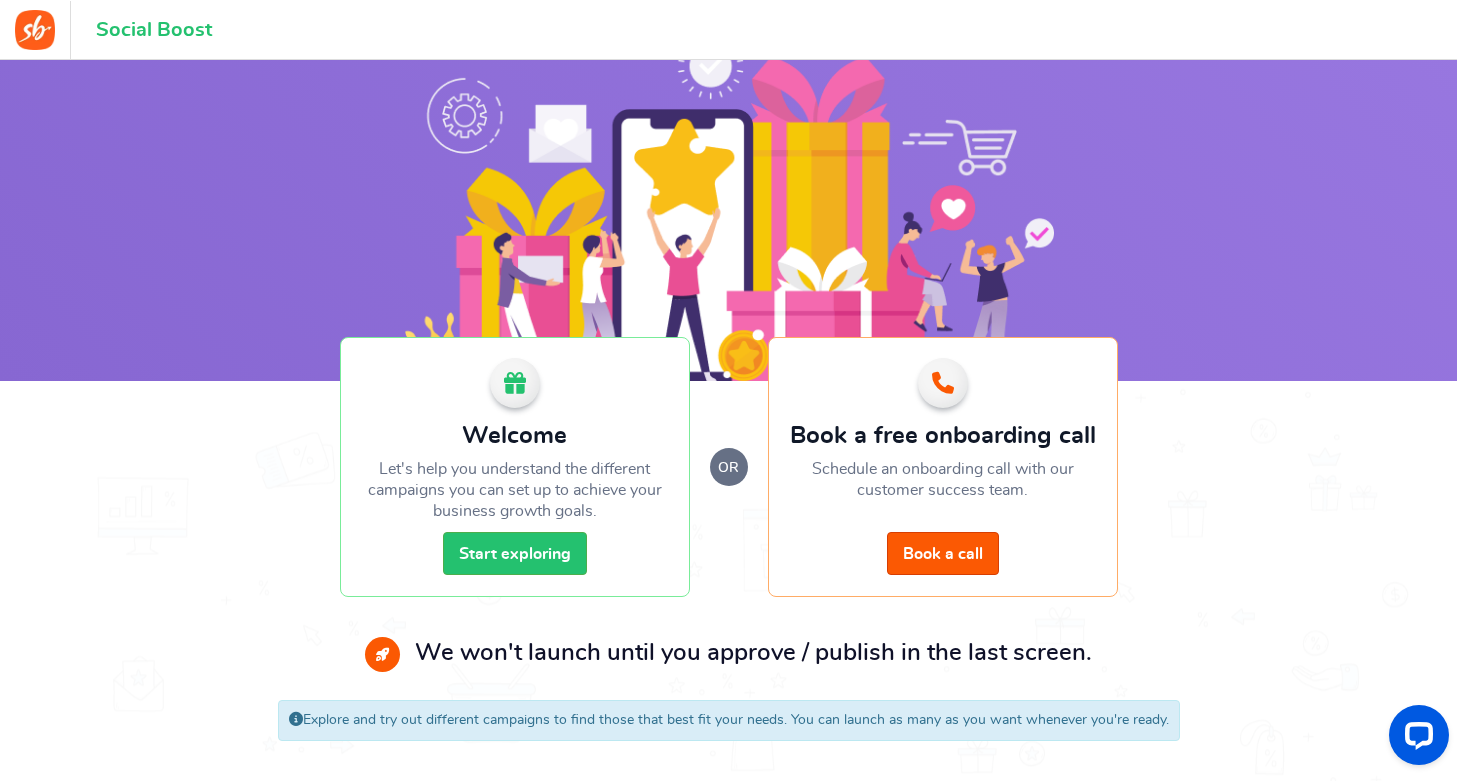 click on "We won't launch until you approve / publish in the last screen." at bounding box center (753, 654) 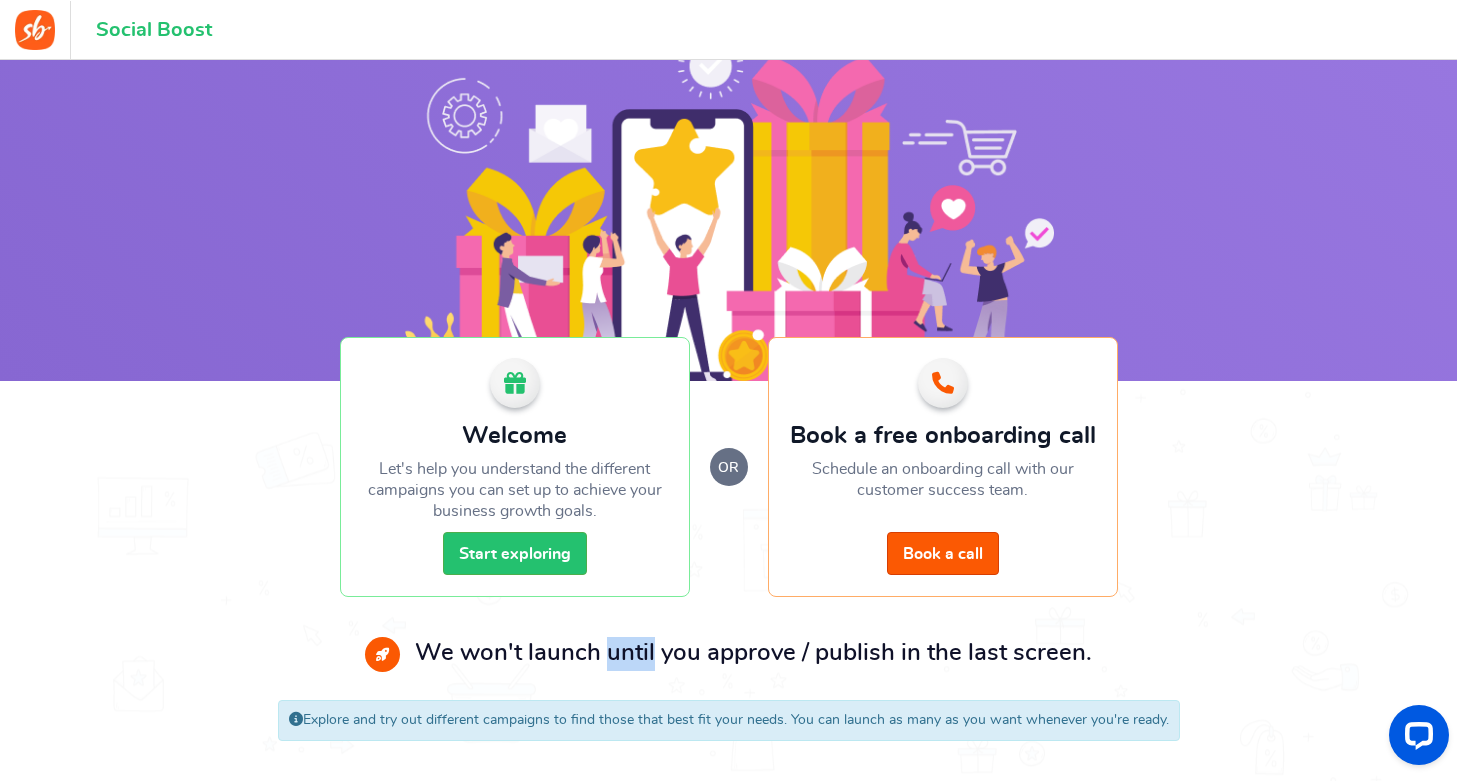 click on "We won't launch until you approve / publish in the last screen." at bounding box center (753, 654) 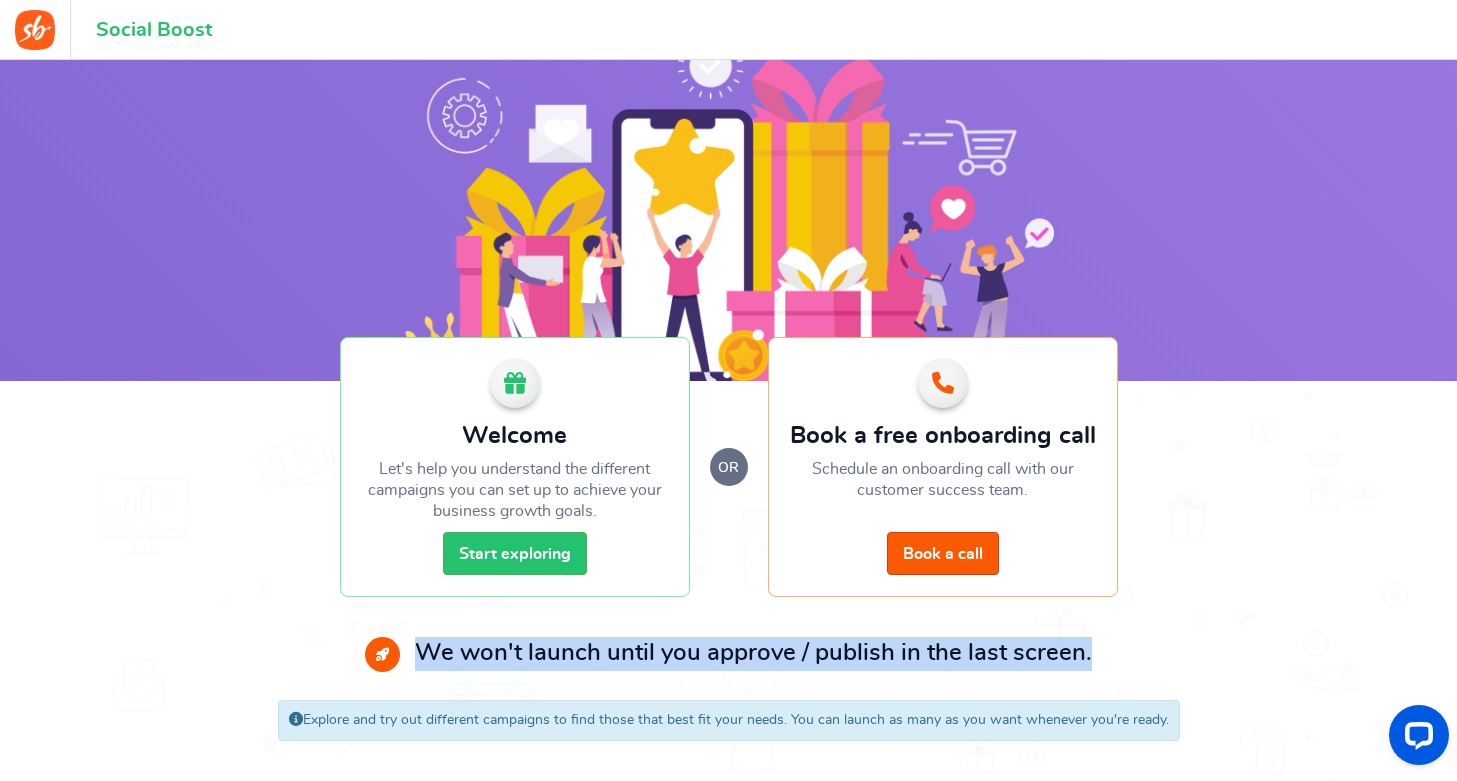 click on "We won't launch until you approve / publish in the last screen." at bounding box center [753, 654] 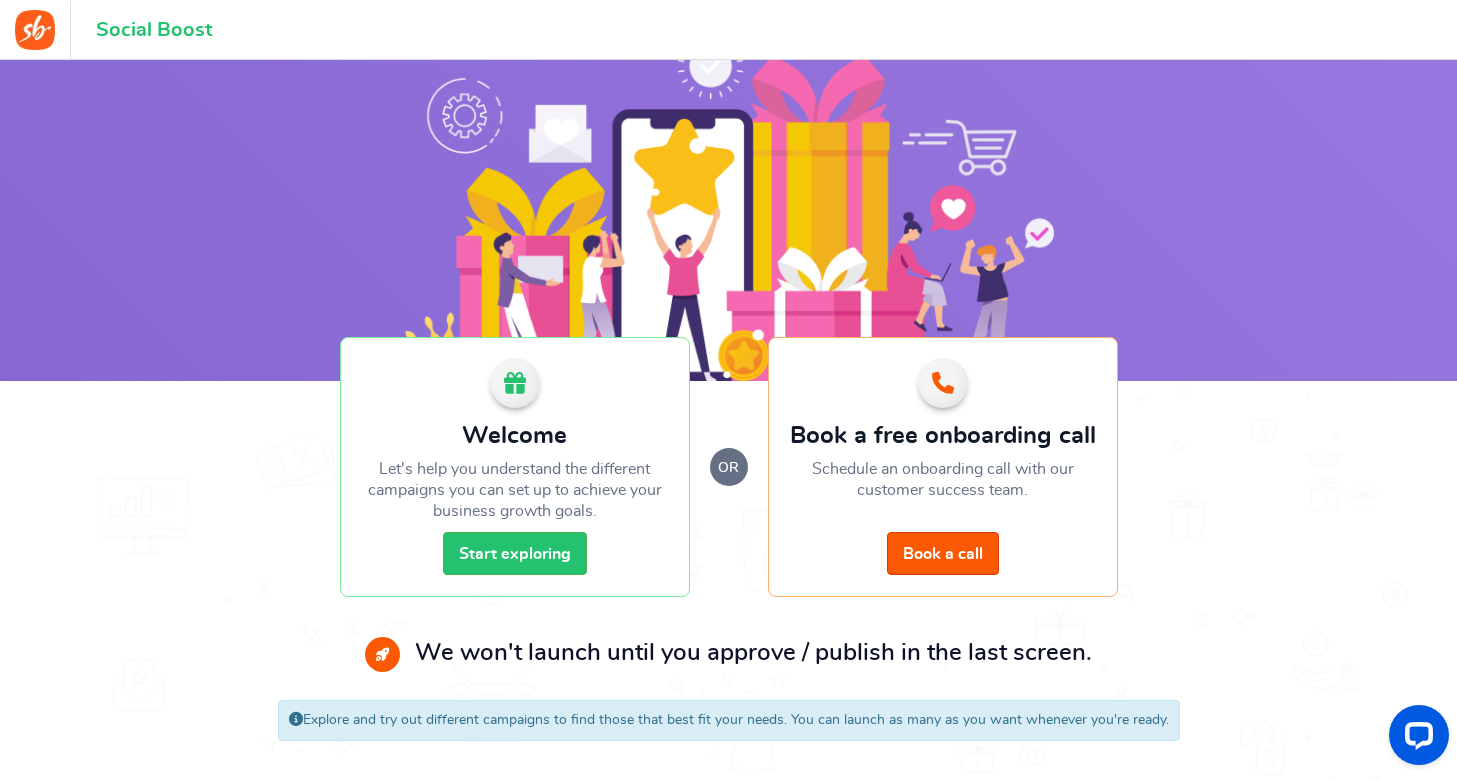 click on "Social Boost" at bounding box center [154, 30] 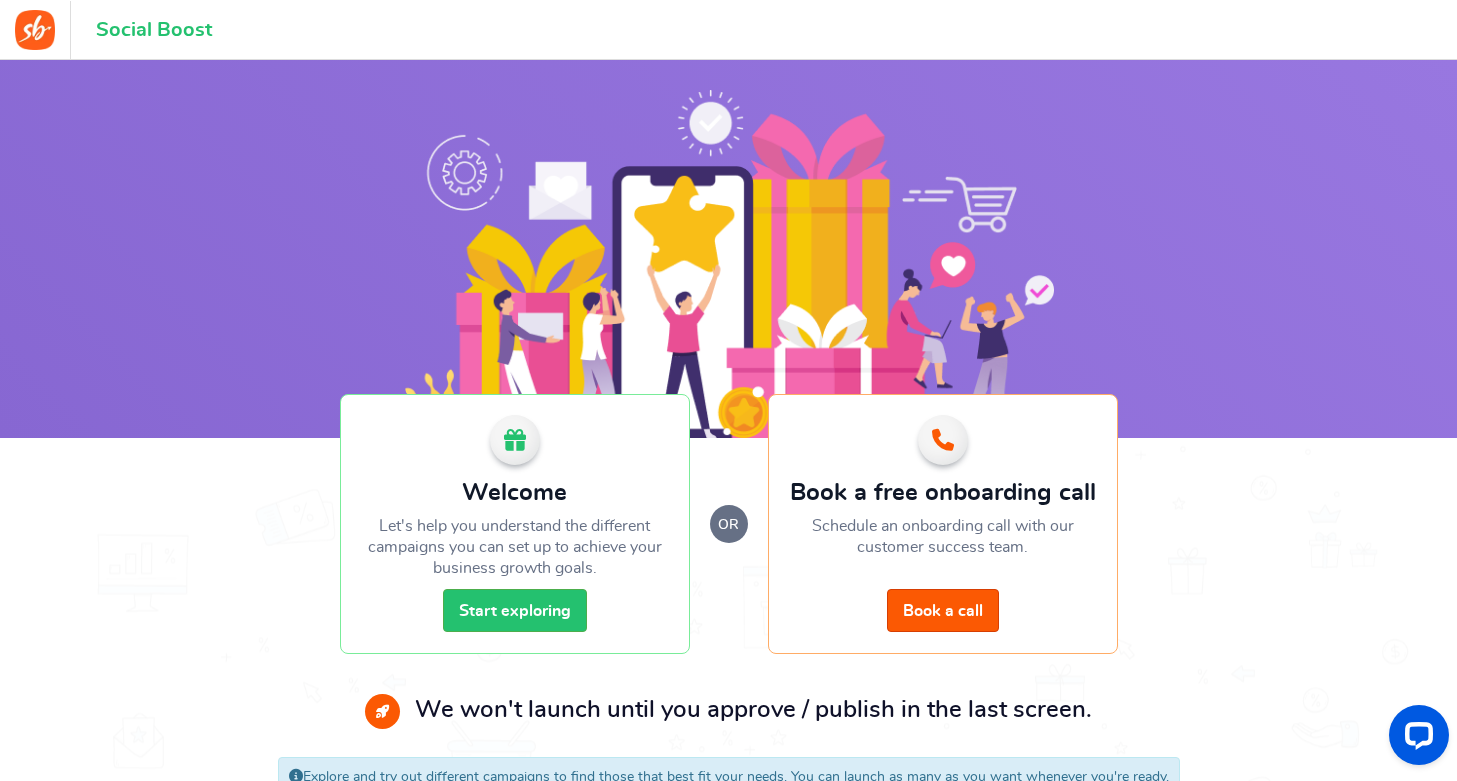 scroll, scrollTop: 57, scrollLeft: 0, axis: vertical 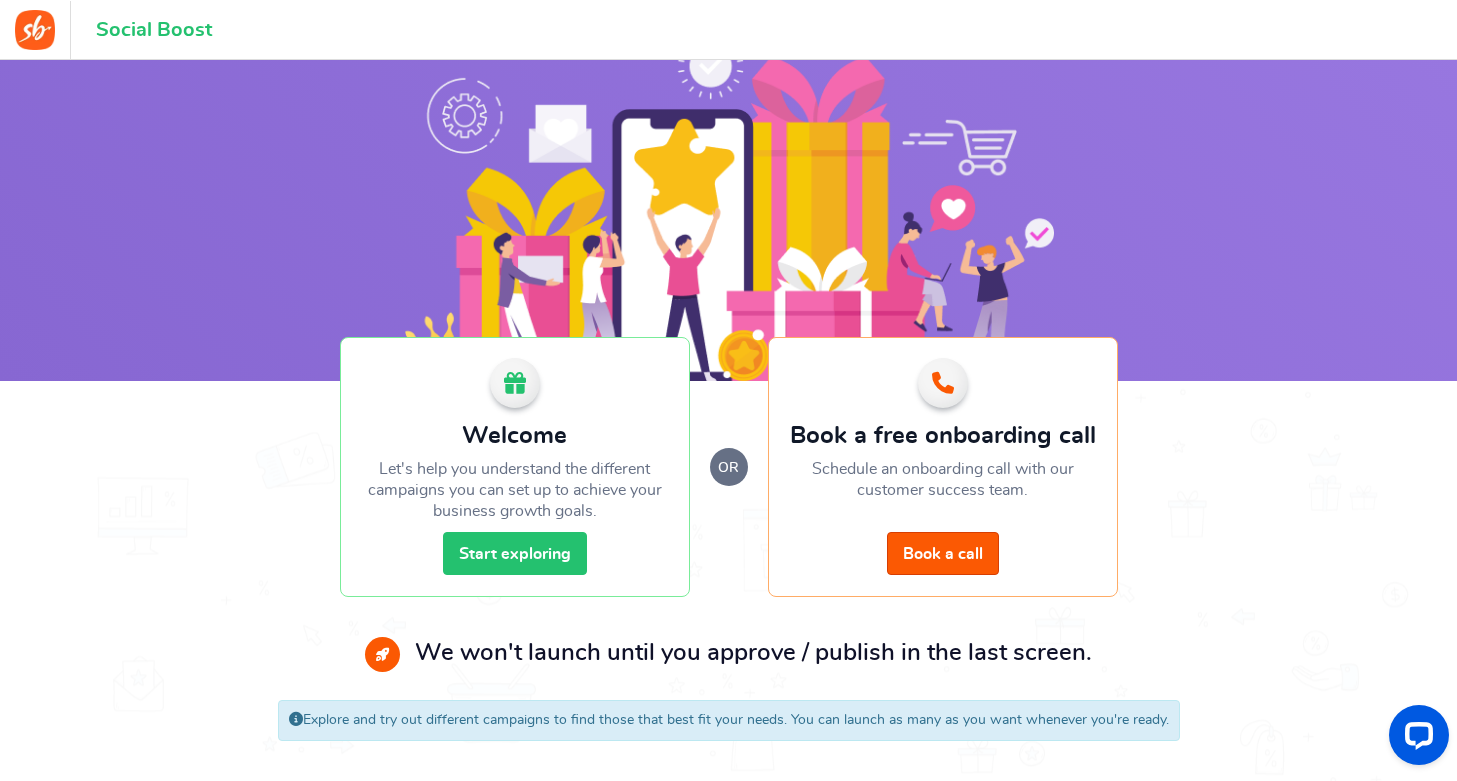 click on "Start exploring" at bounding box center (515, 553) 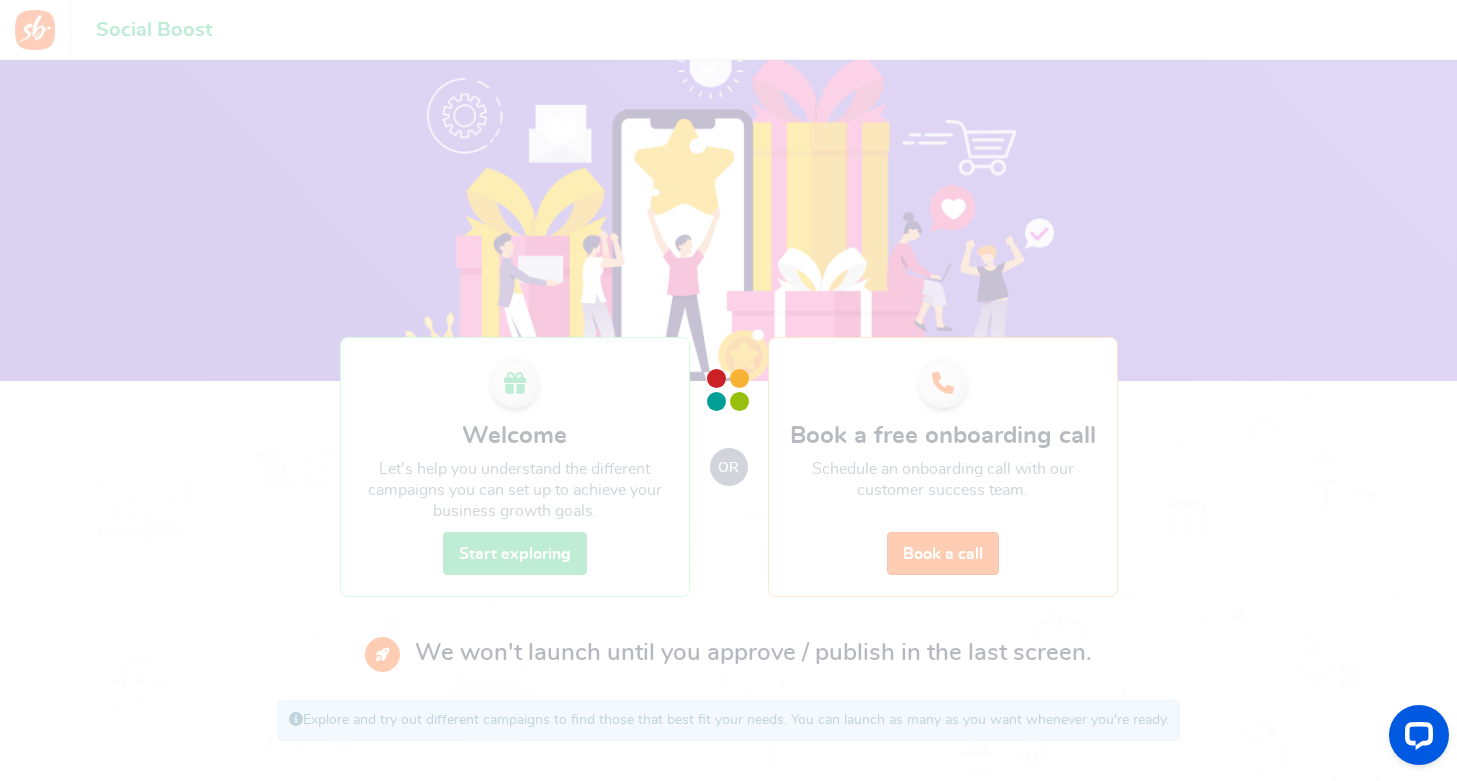 scroll, scrollTop: 0, scrollLeft: 0, axis: both 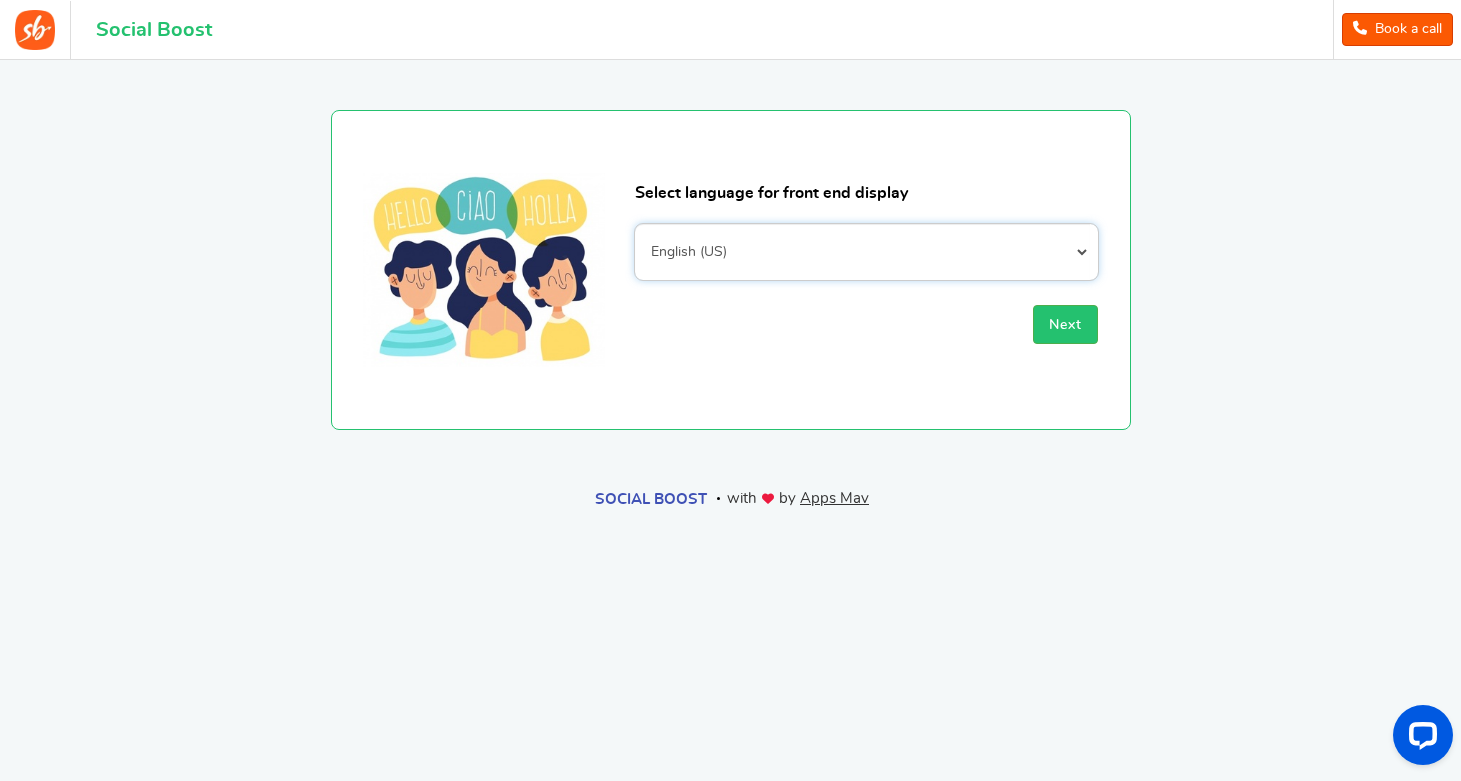 click on "Afrikaans Albanian Arabic Armenian Azerbaijani Bengali Bosnian Bulgarian Burmese (Myanmar) Catalan Croatian Czech Danish Dutch English (Pirate) English (UK) English (Upside Down) English (US) Esperanto Estonian Faroese Filipino Finnish French (Canada) French (France) Frisian Galician Georgian German Greek Hebrew Hindi Hungarian Icelandic Indonesian Irish Italian Japanese Khmer Korean Kurdish Latin Latvian Leet Speak Lithuanian Macedonian Malay Malayalam Nepali Norwegian (bokmal) Norwegian (nynorsk) Pashto Persian Polish Portuguese (Brazil) Portuguese (Portugal) Punjabi Romanian Russian Serbian Simplified Chinese Slovak Slovenian Spanish Spanish (Spain) Swahili Swedish Tamil Telugu Thai Traditional Chinese Traditional Chinese (Hong Kong version) Turkish Ukrainian Vietnamese Welsh" at bounding box center [866, 252] 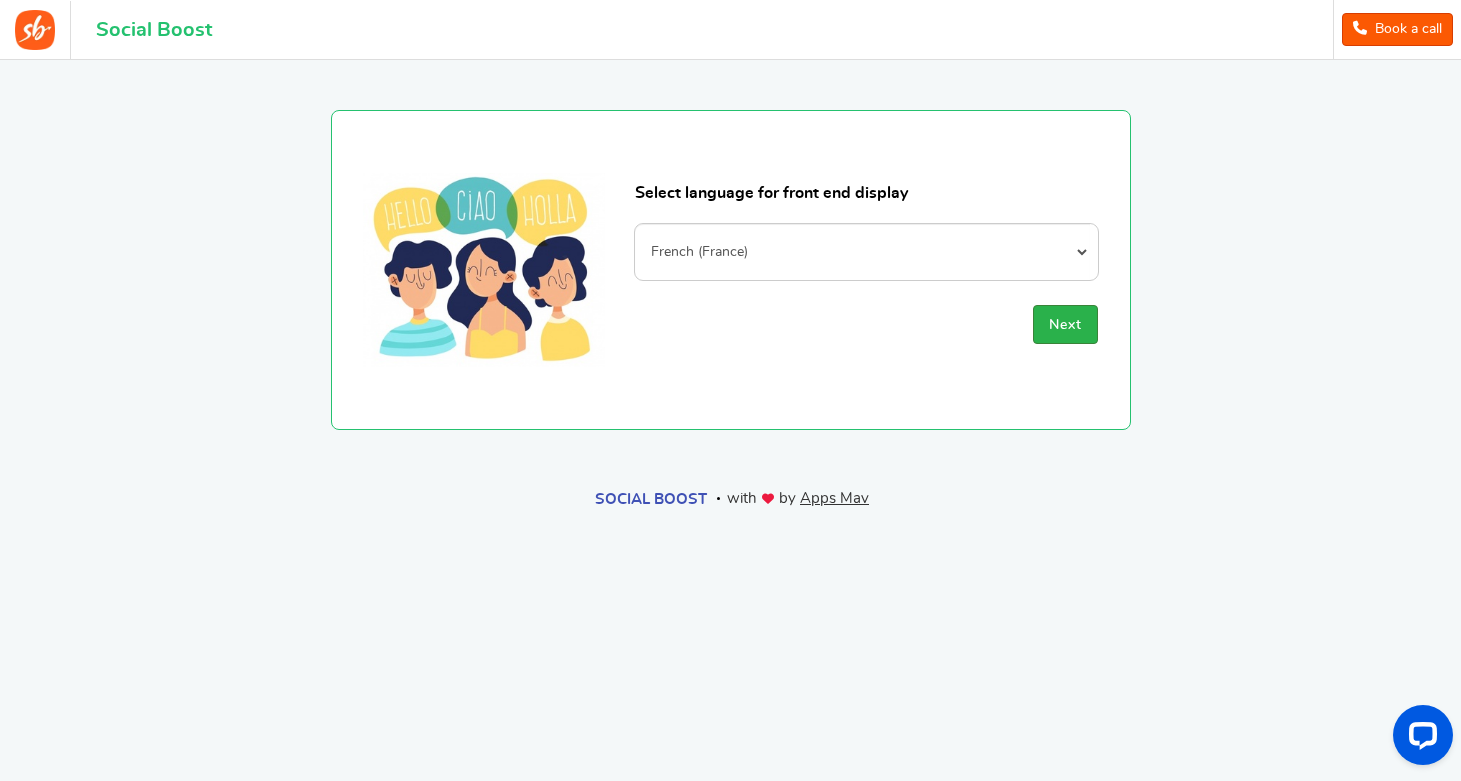 click on "Next" at bounding box center [1065, 325] 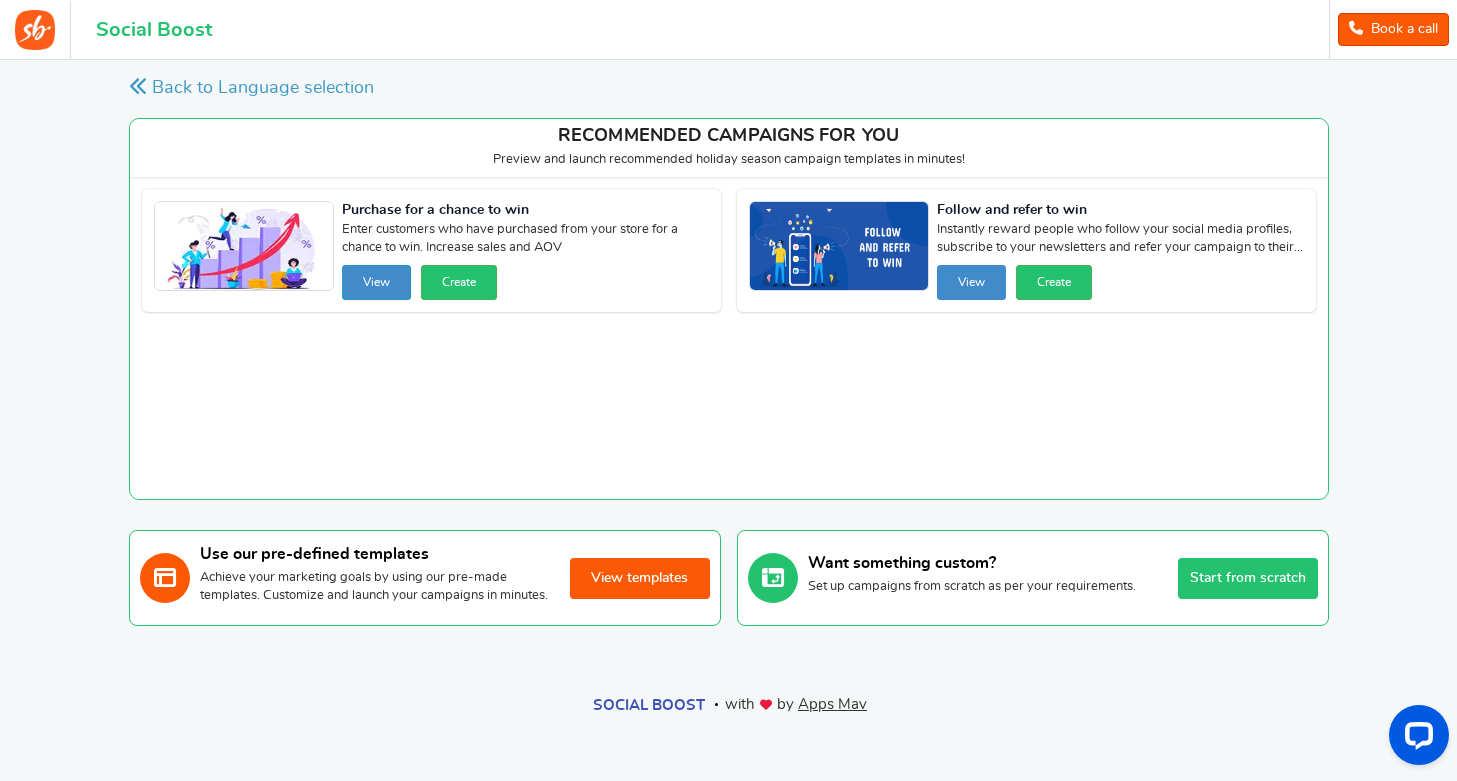 click on "View" at bounding box center (376, 282) 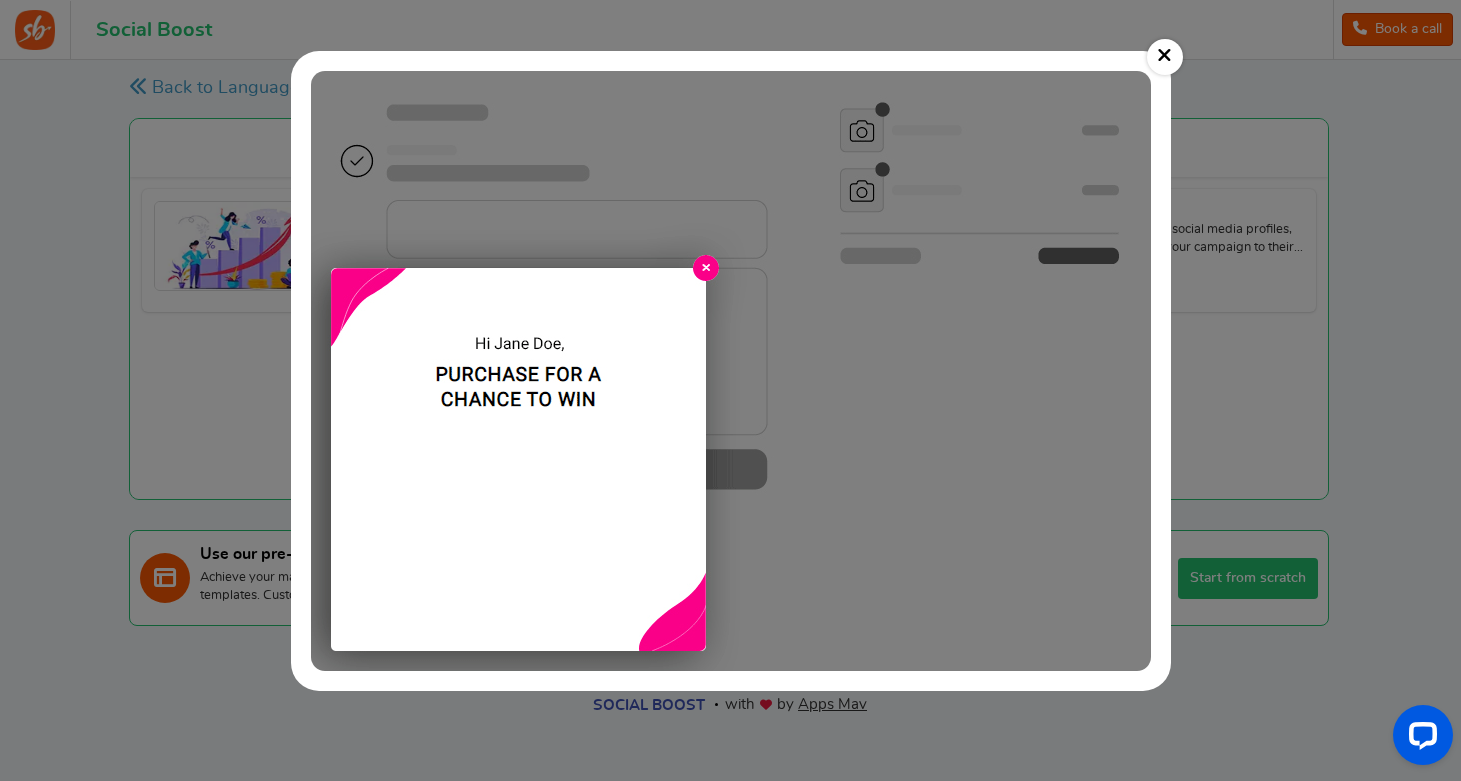 click at bounding box center (731, 371) 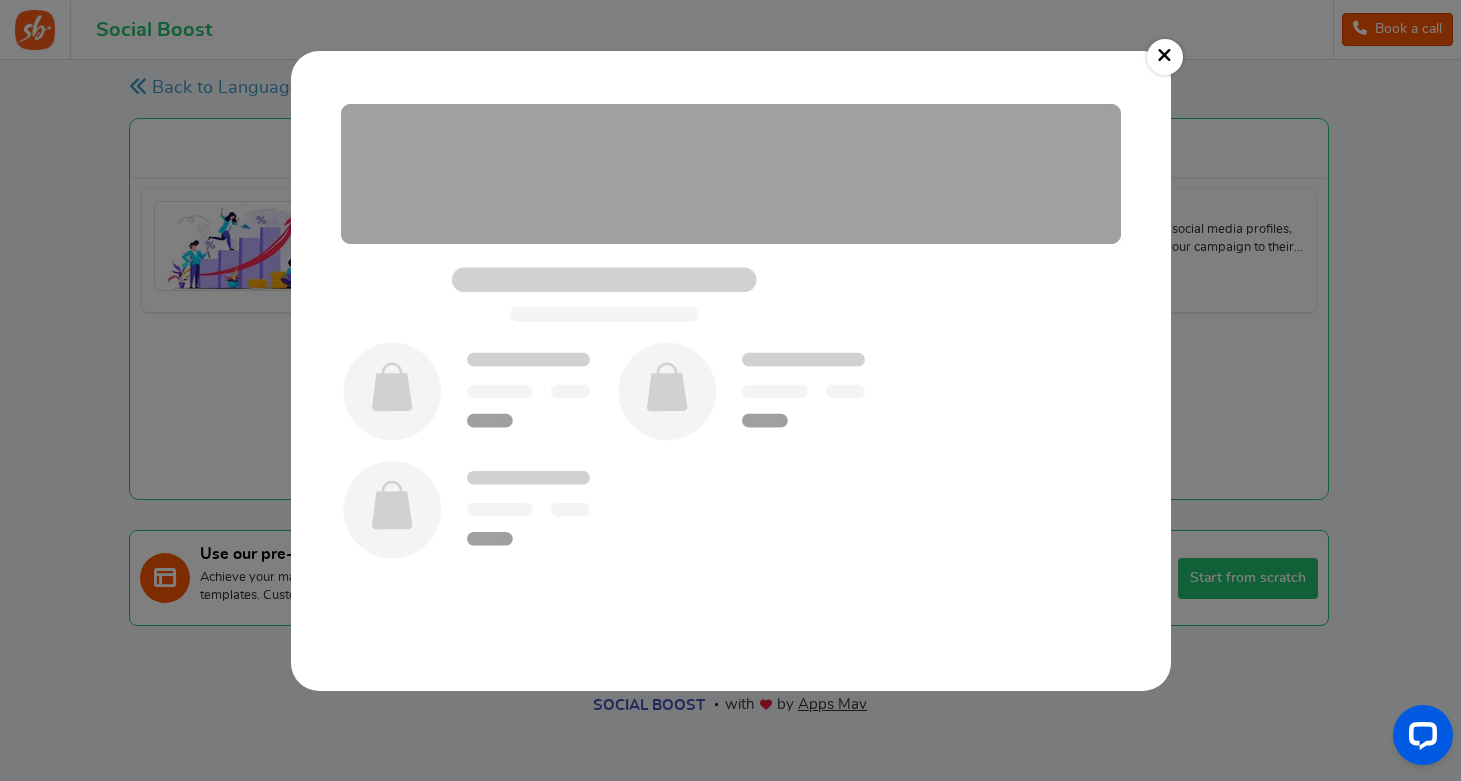 click at bounding box center (731, 371) 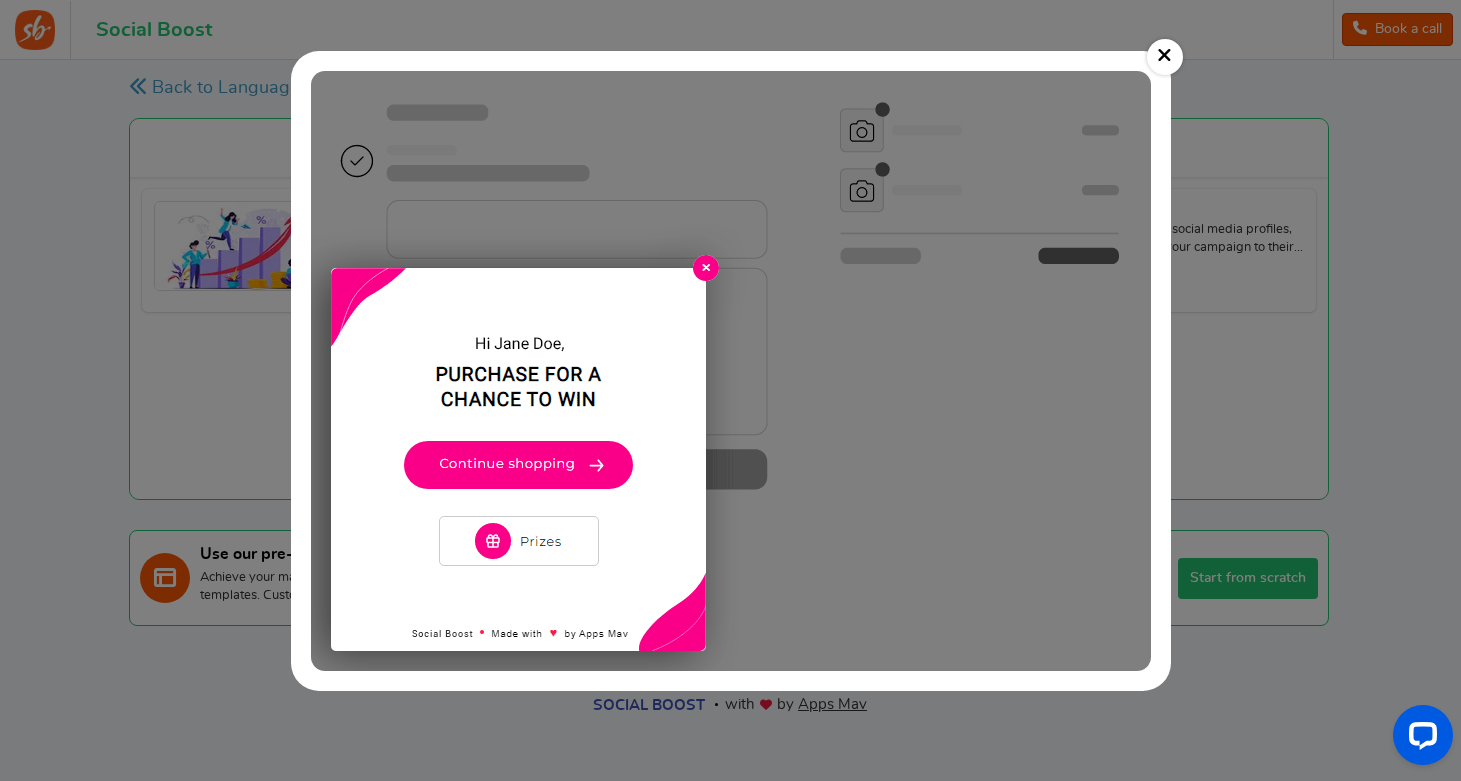 click at bounding box center (731, 371) 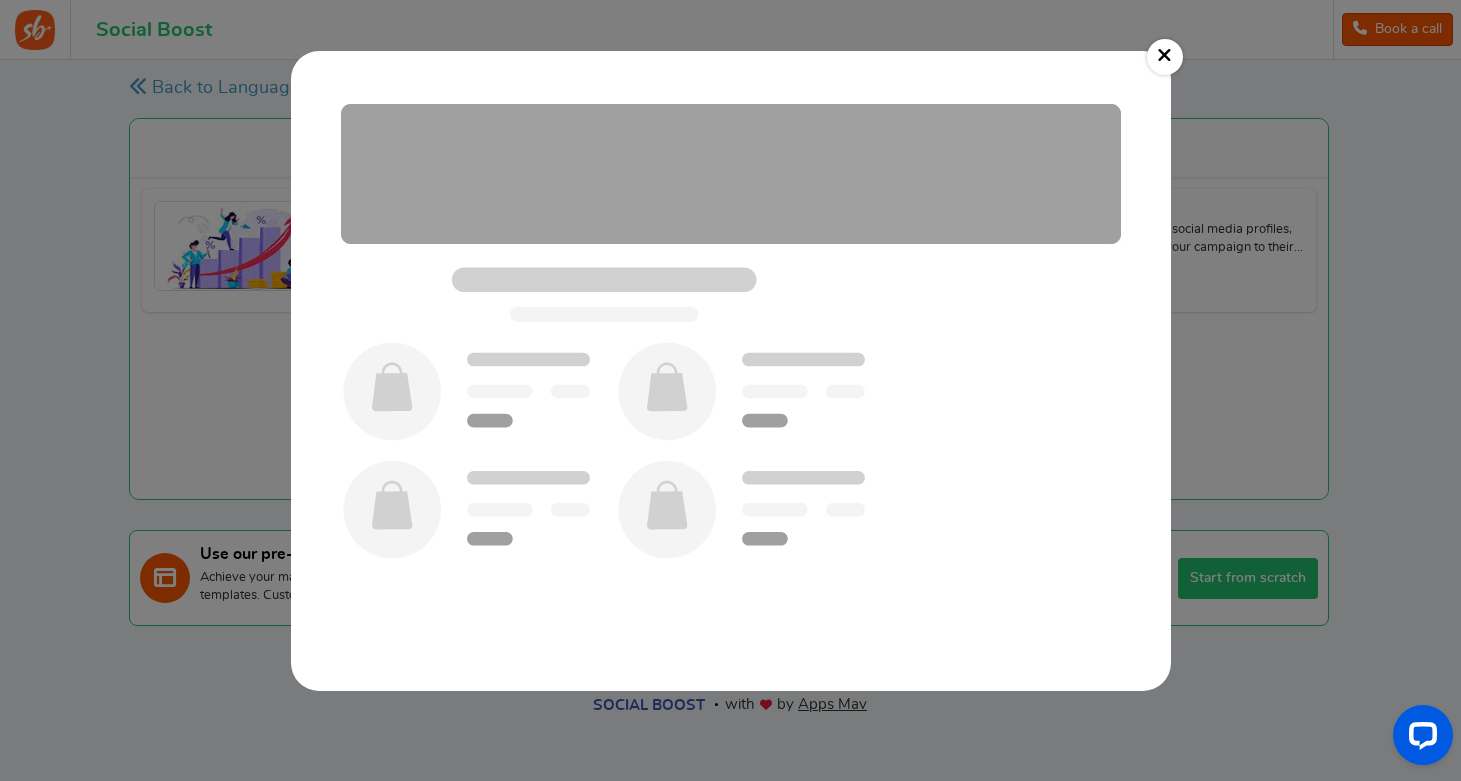 click at bounding box center (731, 371) 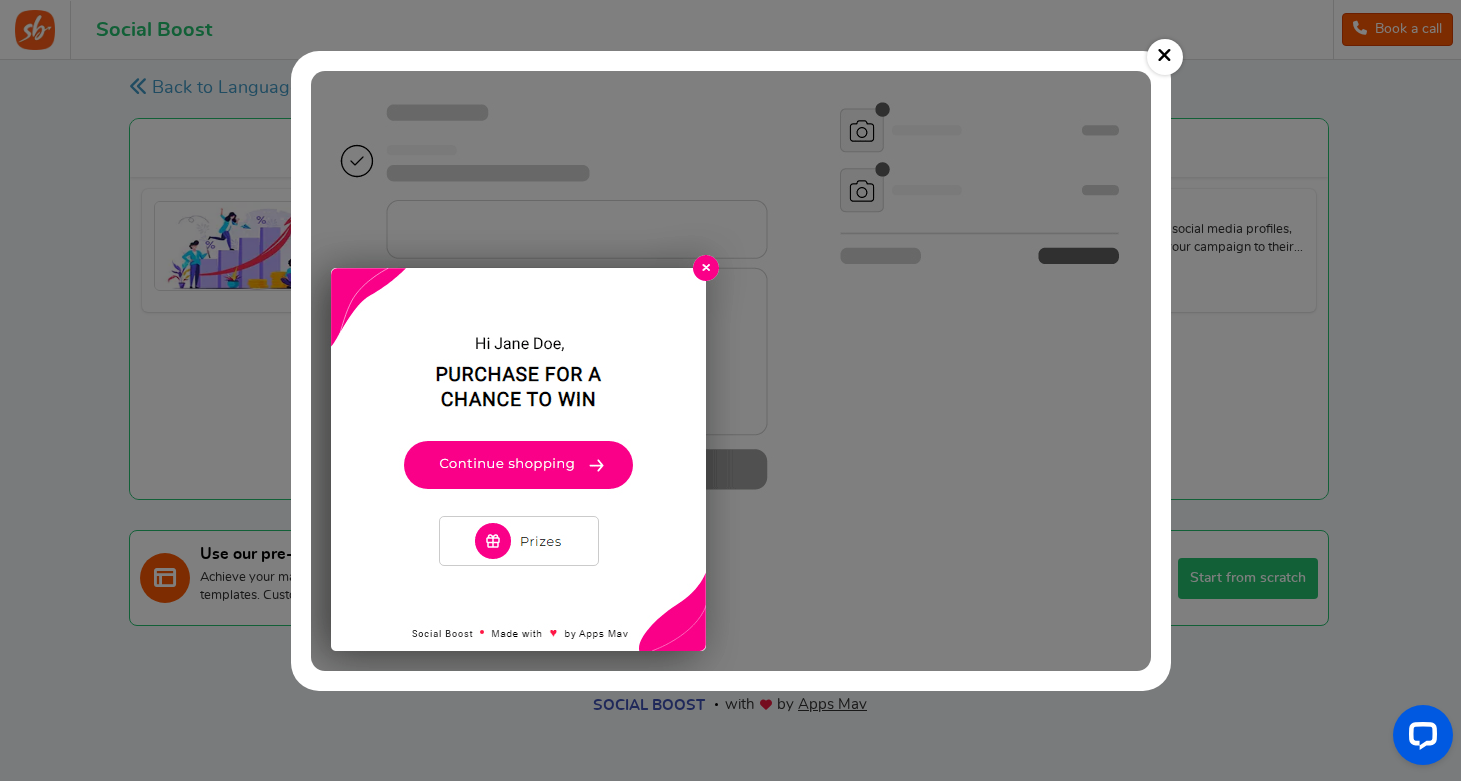 click at bounding box center [731, 371] 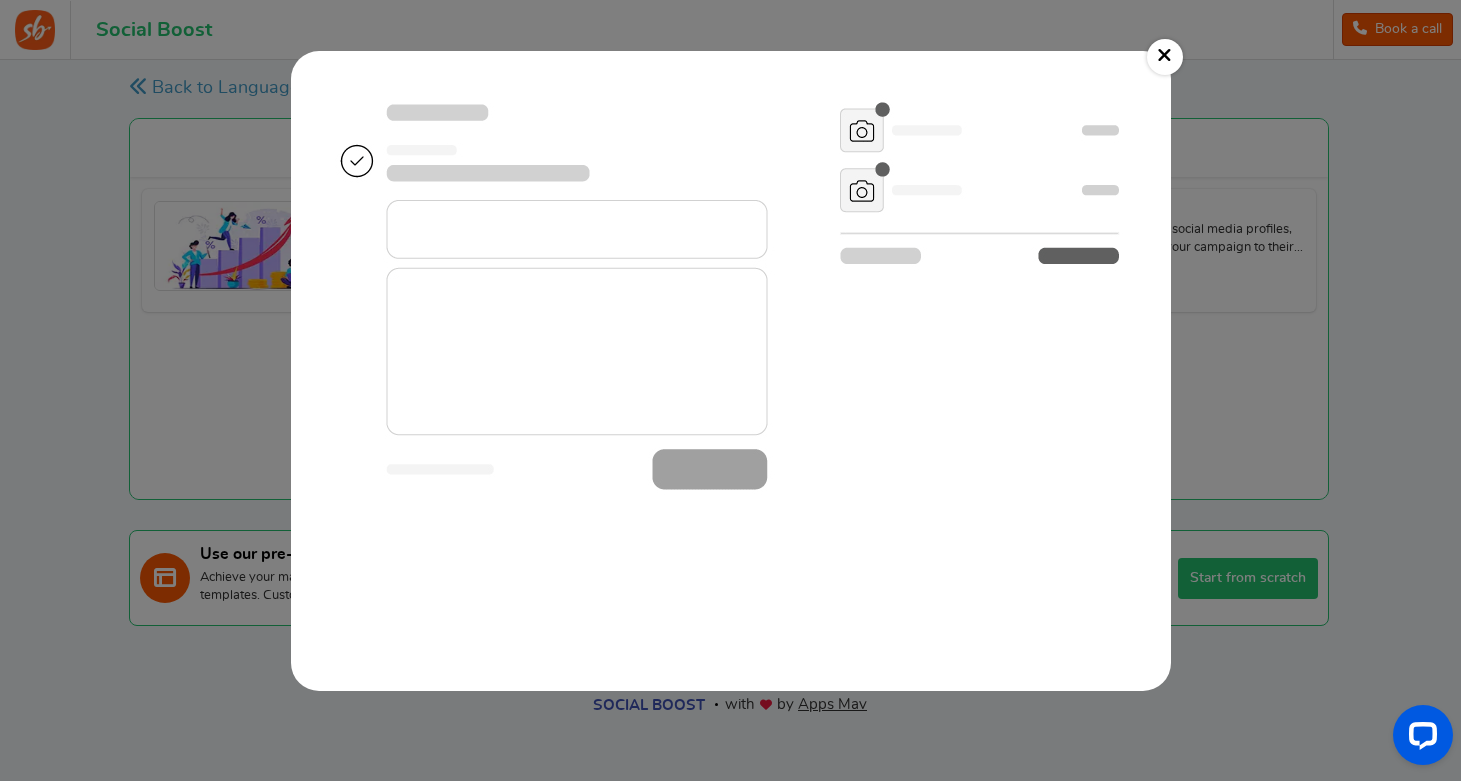 click at bounding box center (731, 371) 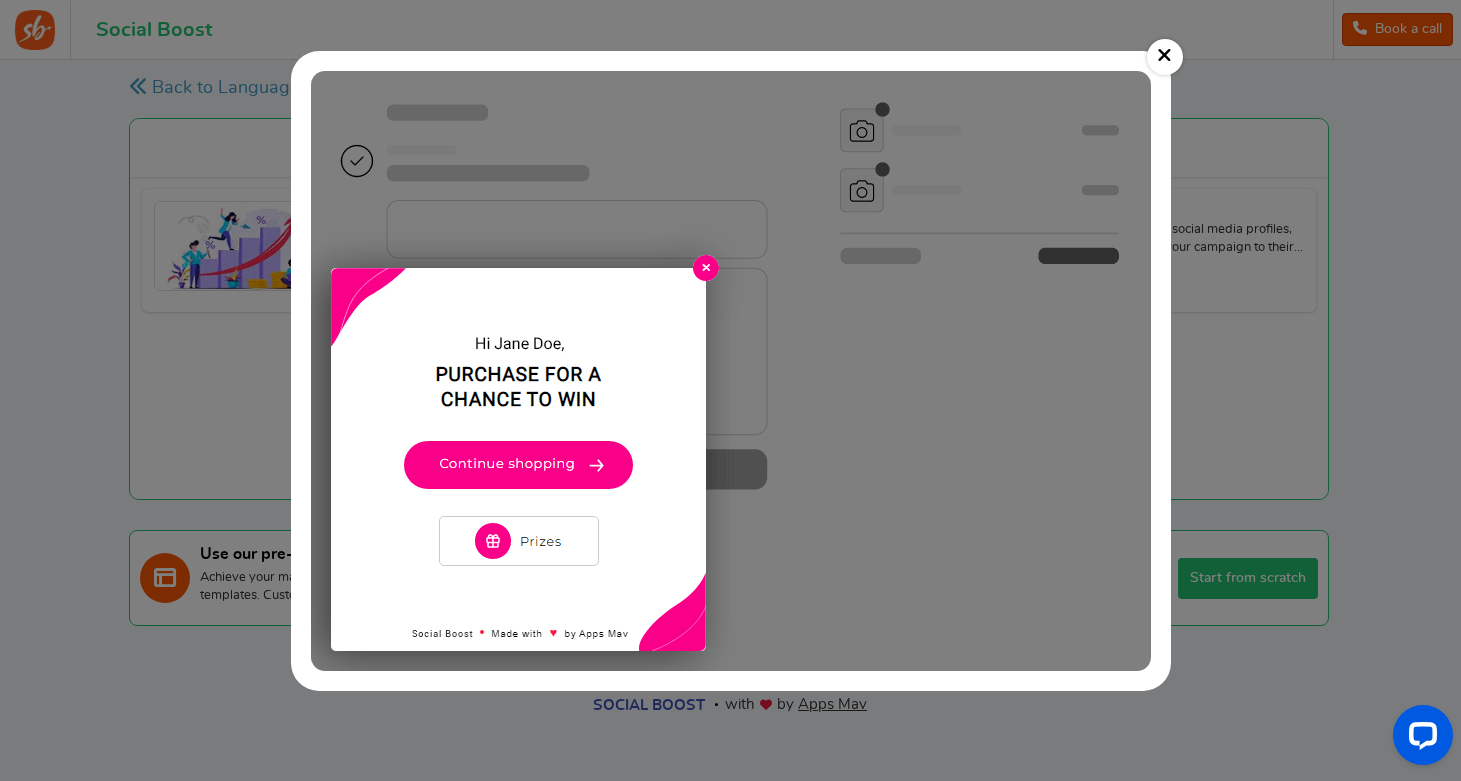 click on "×" at bounding box center (1165, 57) 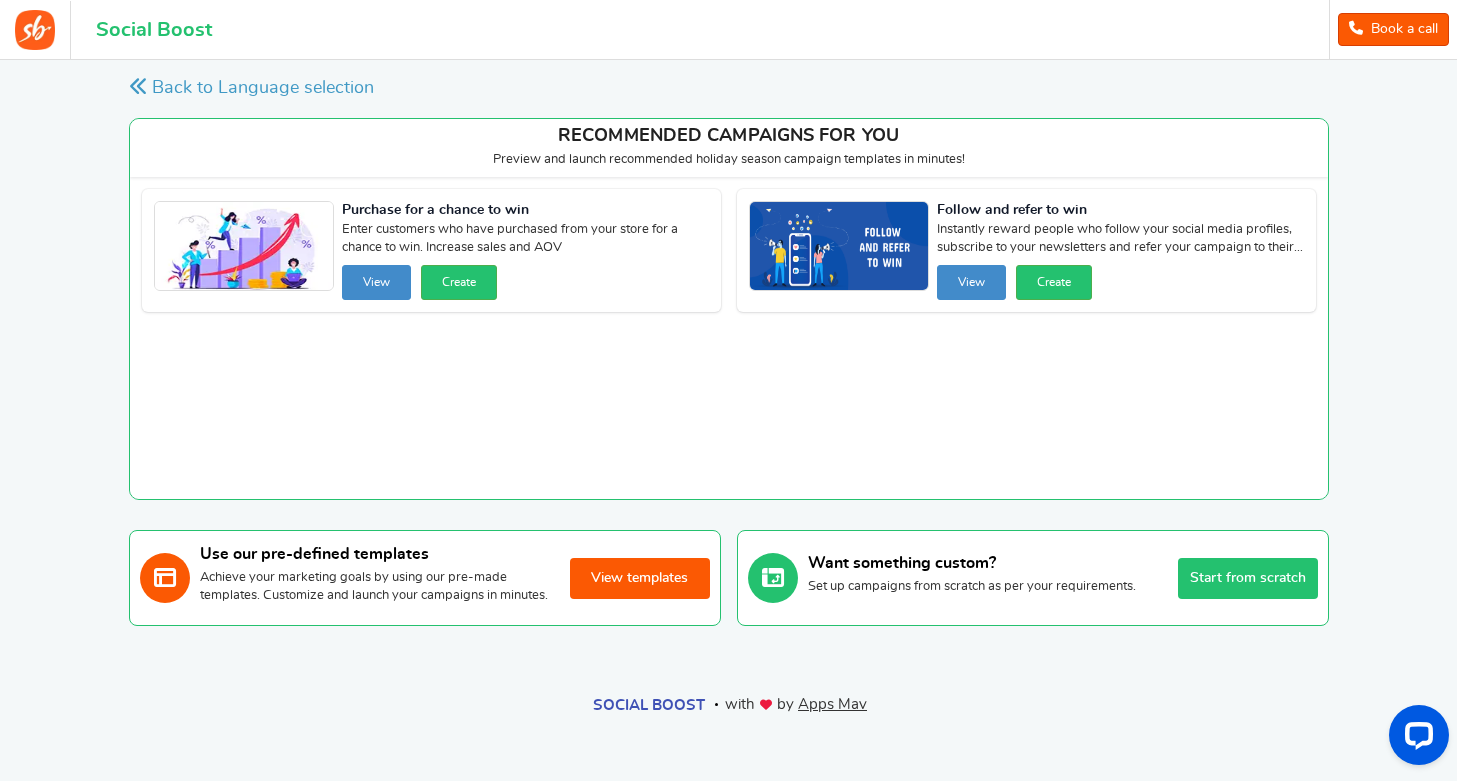 click on "View templates" at bounding box center (640, 578) 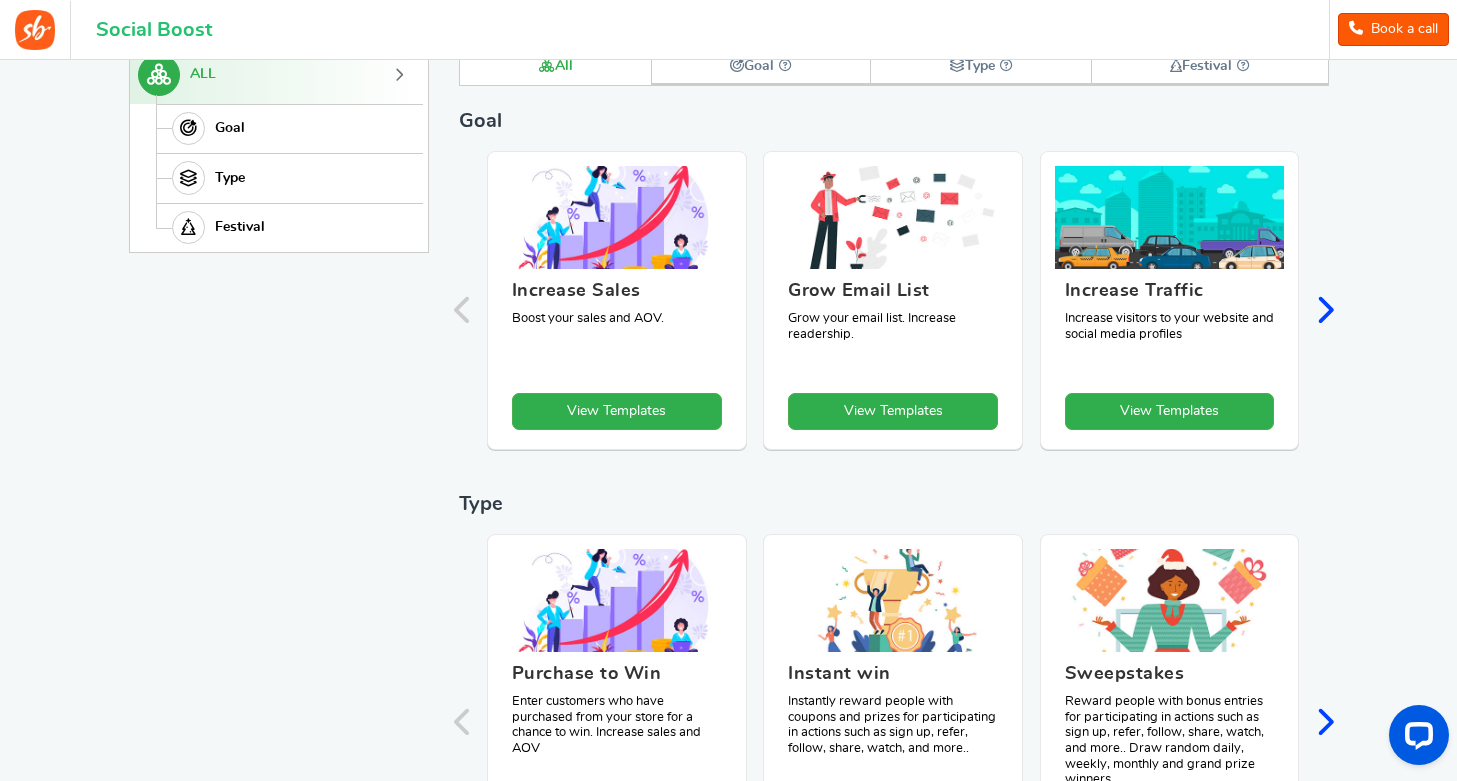 scroll, scrollTop: 419, scrollLeft: 0, axis: vertical 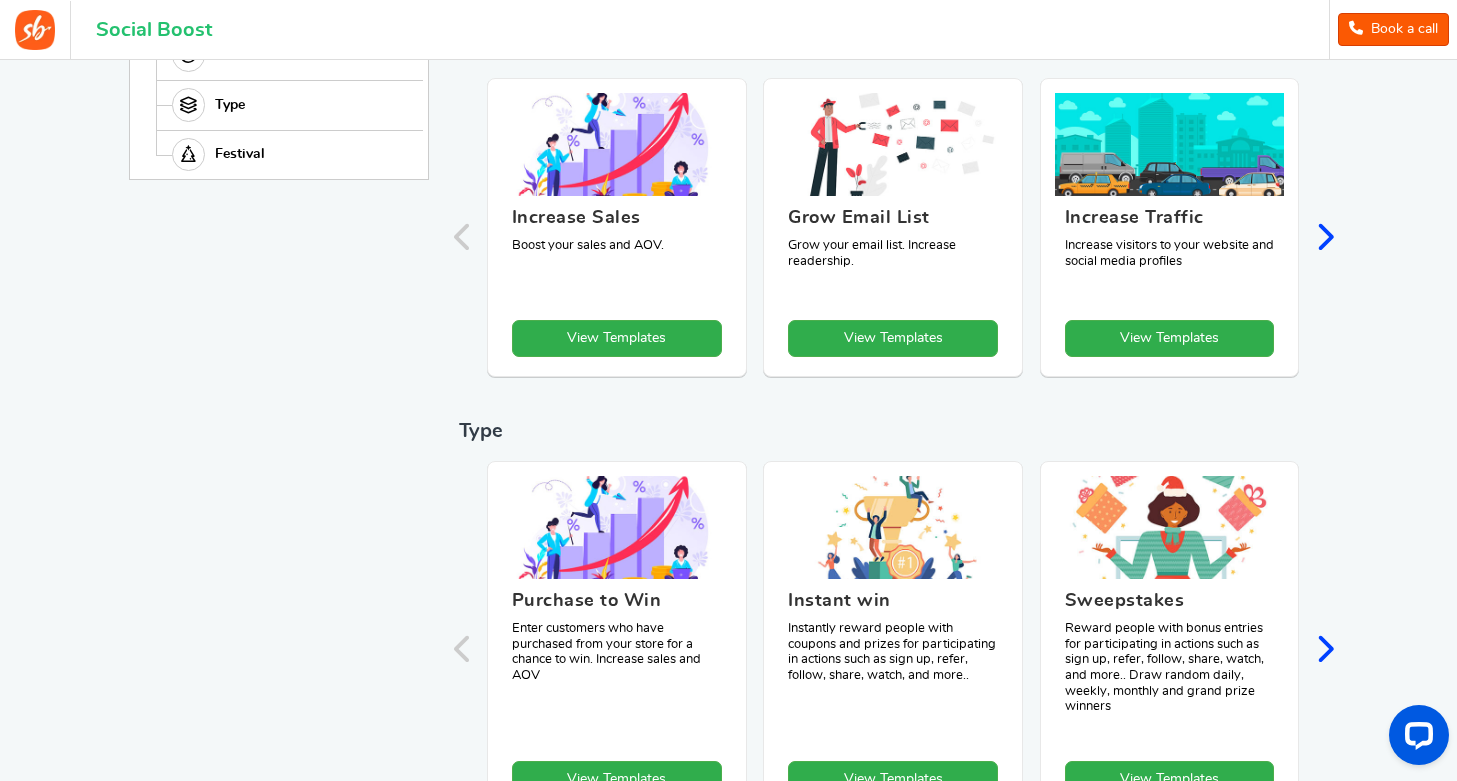 click at bounding box center [1324, 649] 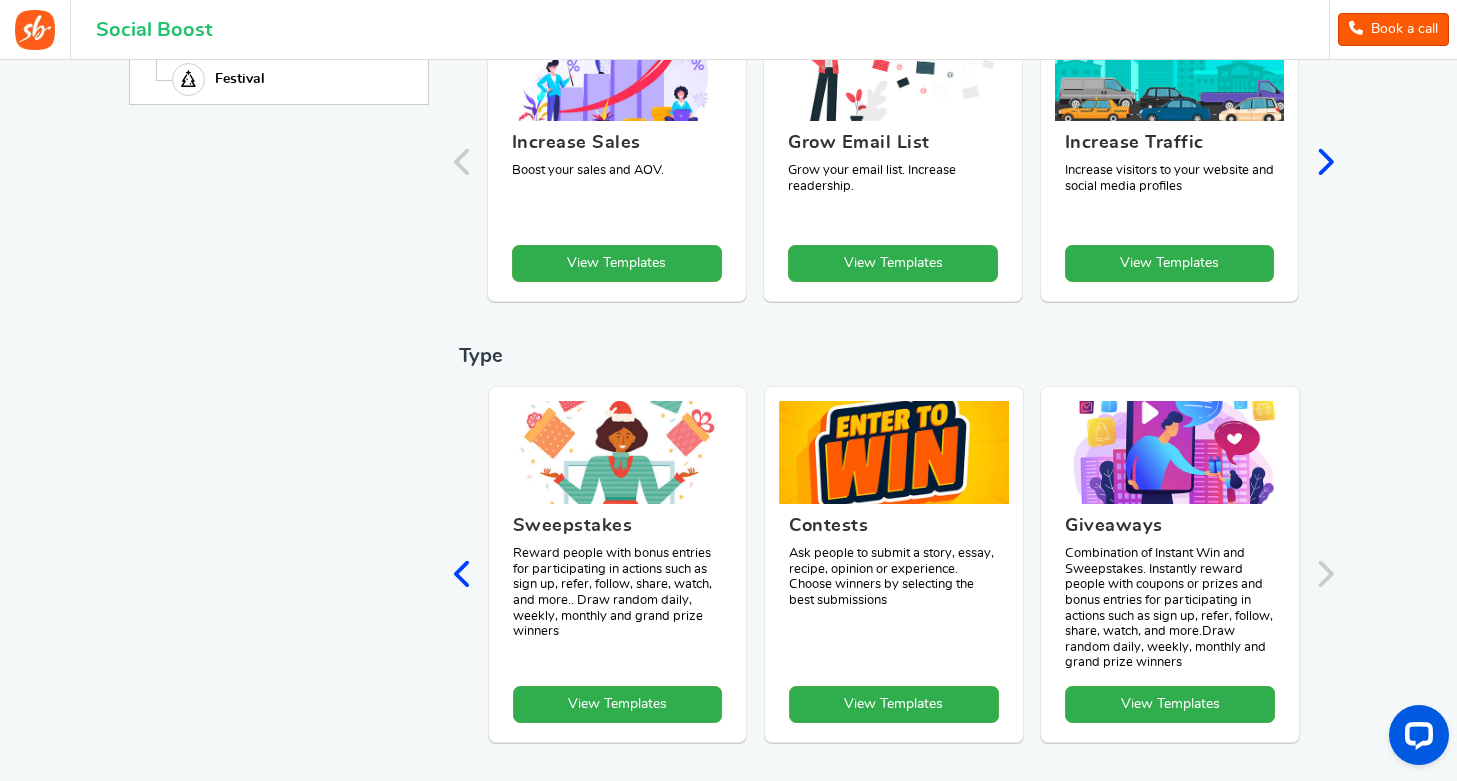 scroll, scrollTop: 508, scrollLeft: 0, axis: vertical 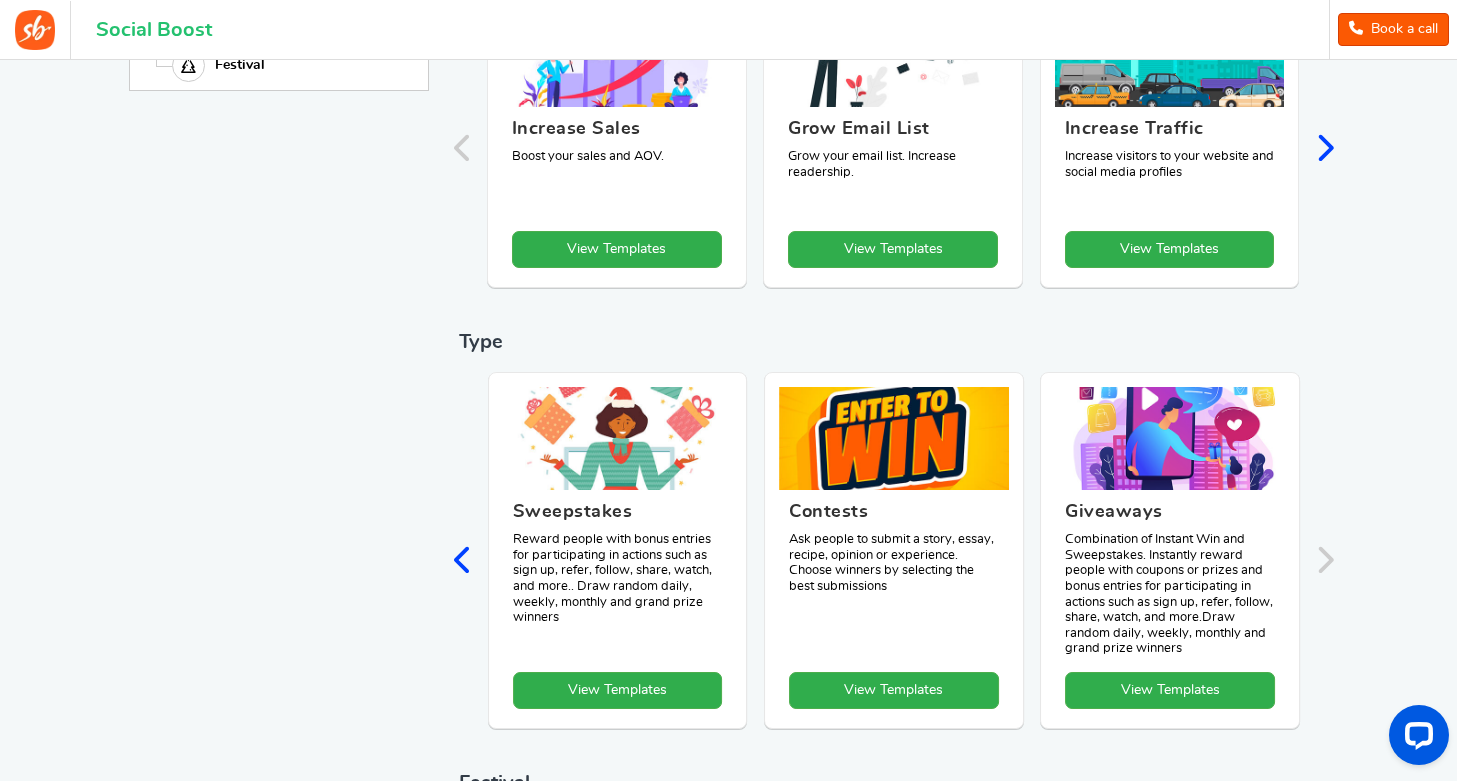 click on "Purchase to Win
Enter customers who have purchased from your store for a chance to win. Increase sales and AOV
View Templates
Instant win
Instantly reward people with coupons and prizes for participating in actions such as sign up, refer,  follow, share, watch, and more..
View Templates
Sweepstakes
Reward people with bonus entries for participating in actions such as sign up, refer,  follow, share, watch, and more.. Draw random daily, weekly, monthly and grand prize winners
View Templates
Contests
Ask people to submit a story, essay, recipe, opinion or experience. Choose winners by selecting the best submissions" at bounding box center [894, 562] 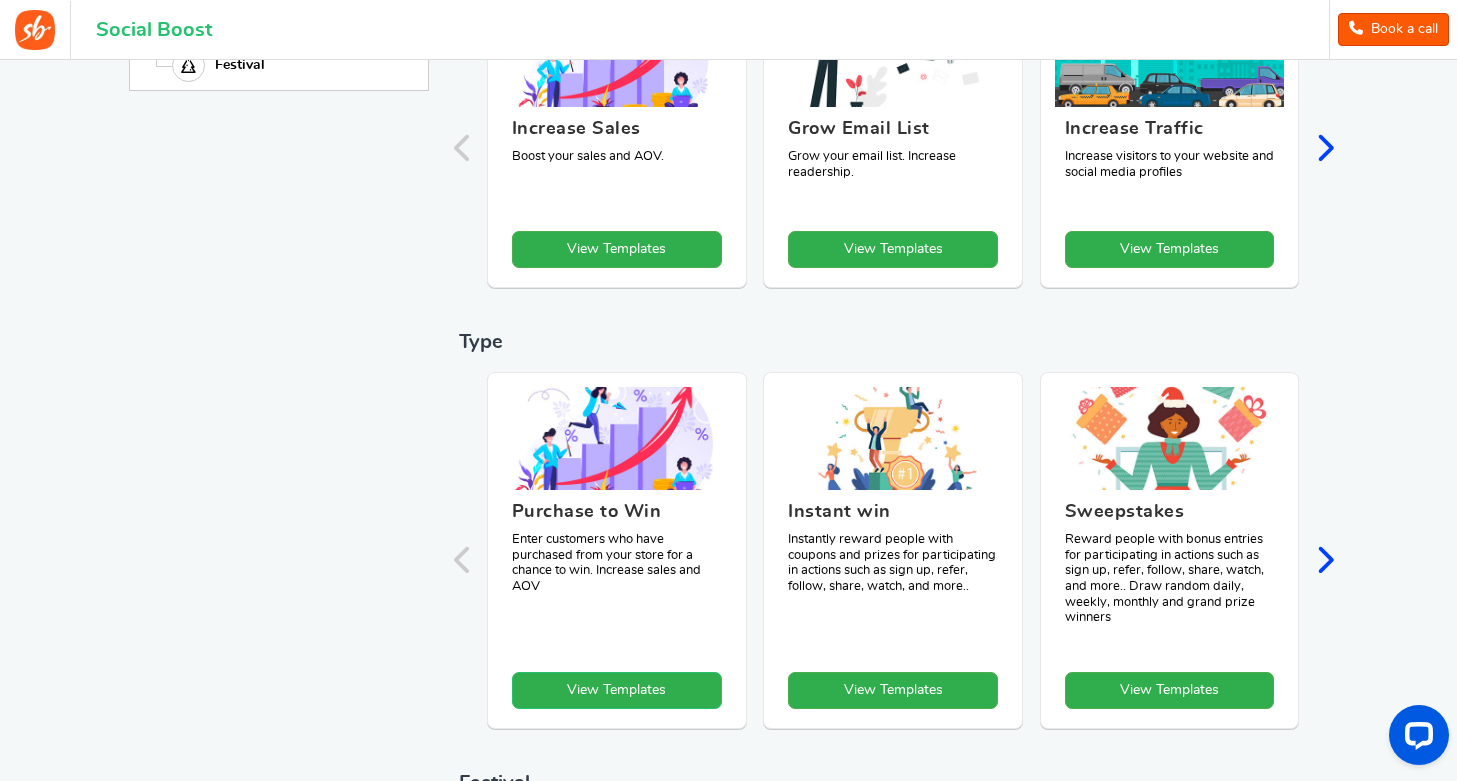 click on "View Templates" at bounding box center [617, 690] 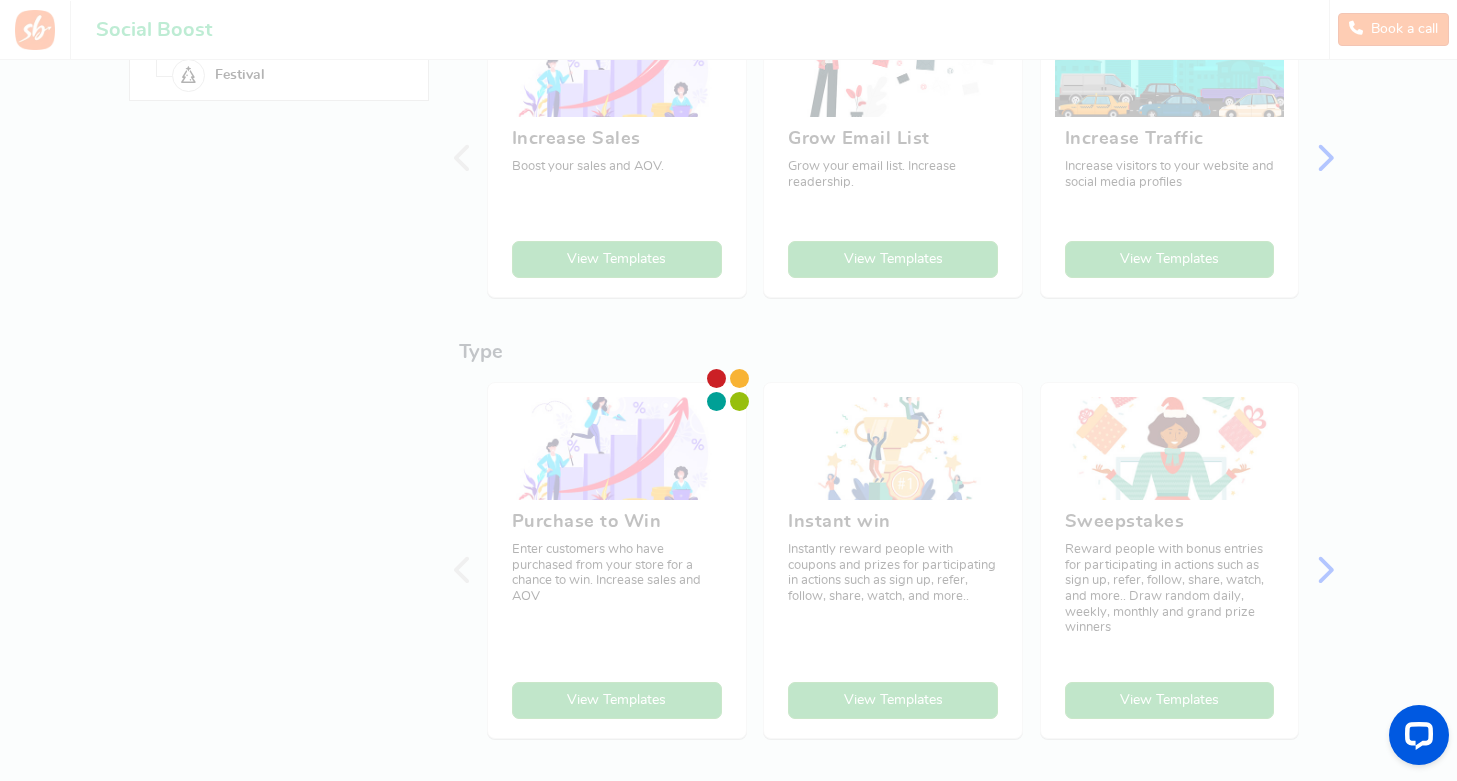 scroll, scrollTop: 205, scrollLeft: 0, axis: vertical 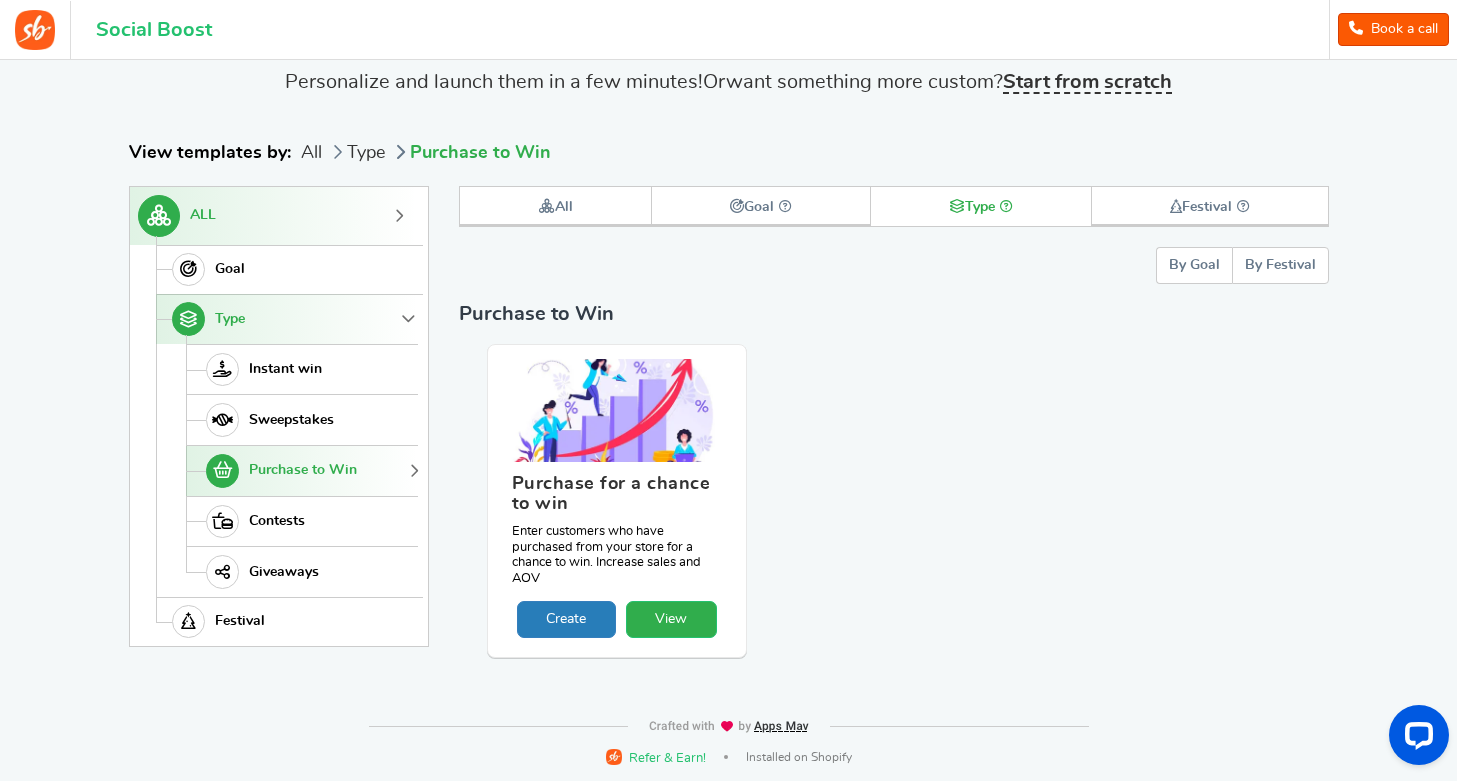 click on "View" at bounding box center (671, 619) 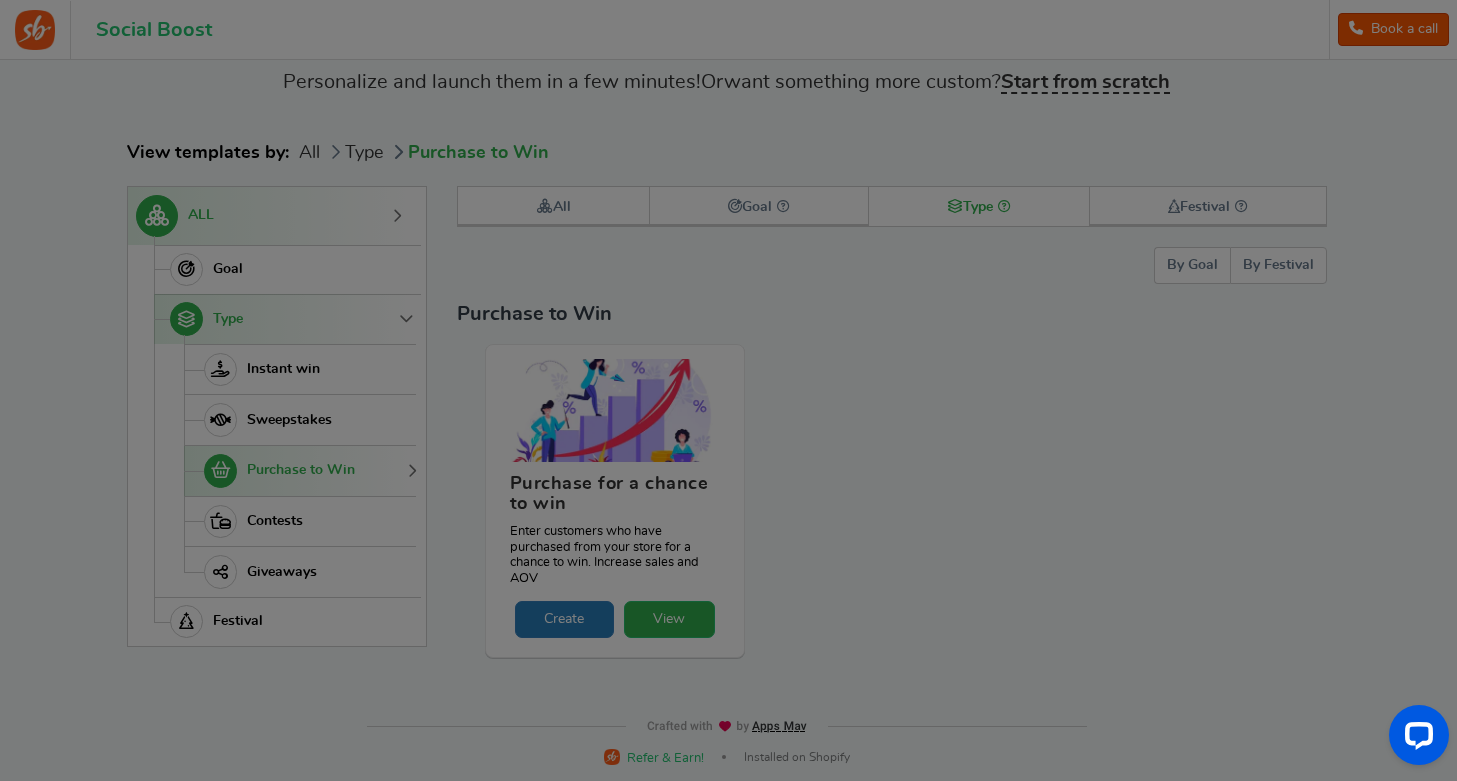 scroll, scrollTop: 0, scrollLeft: 0, axis: both 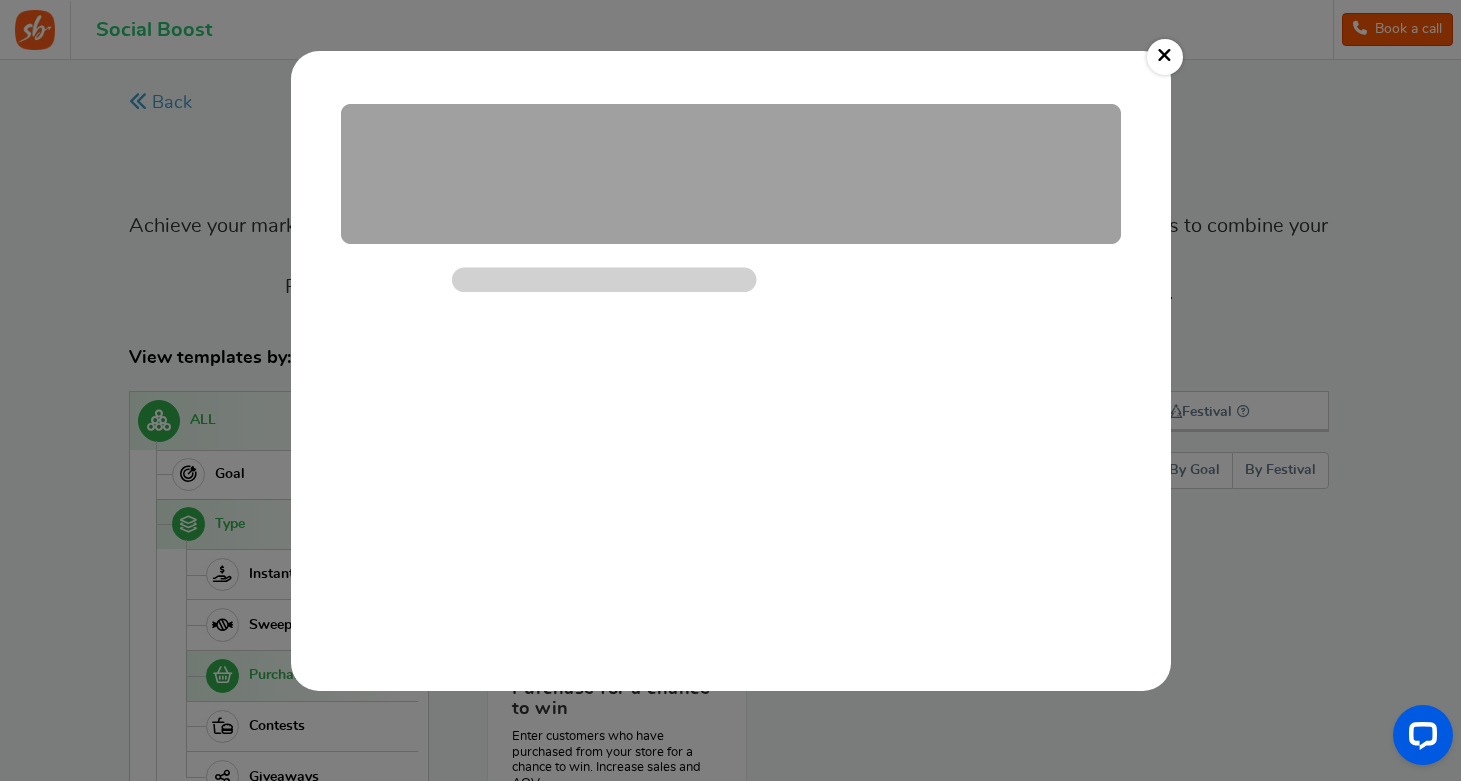 click on "×" at bounding box center (1165, 57) 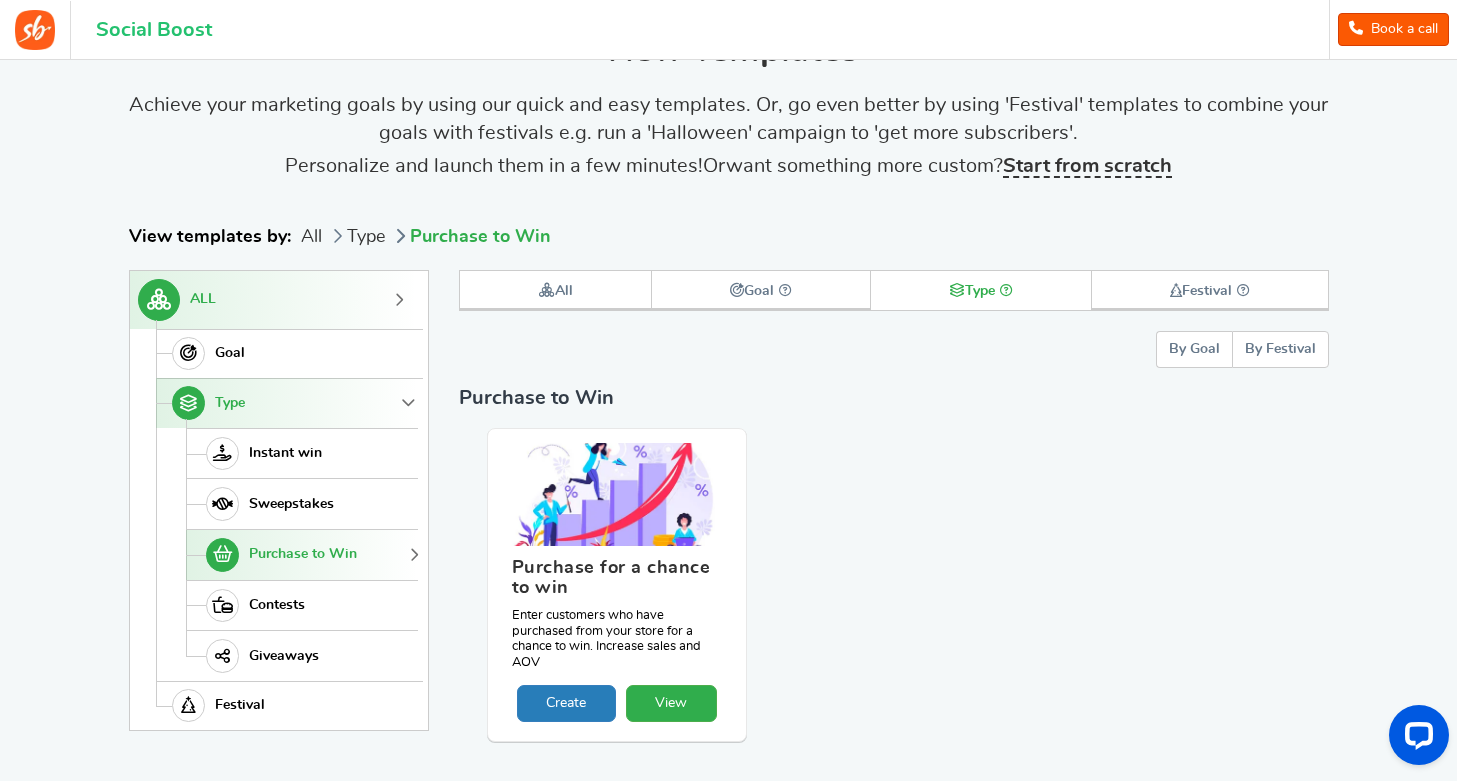 scroll, scrollTop: 205, scrollLeft: 0, axis: vertical 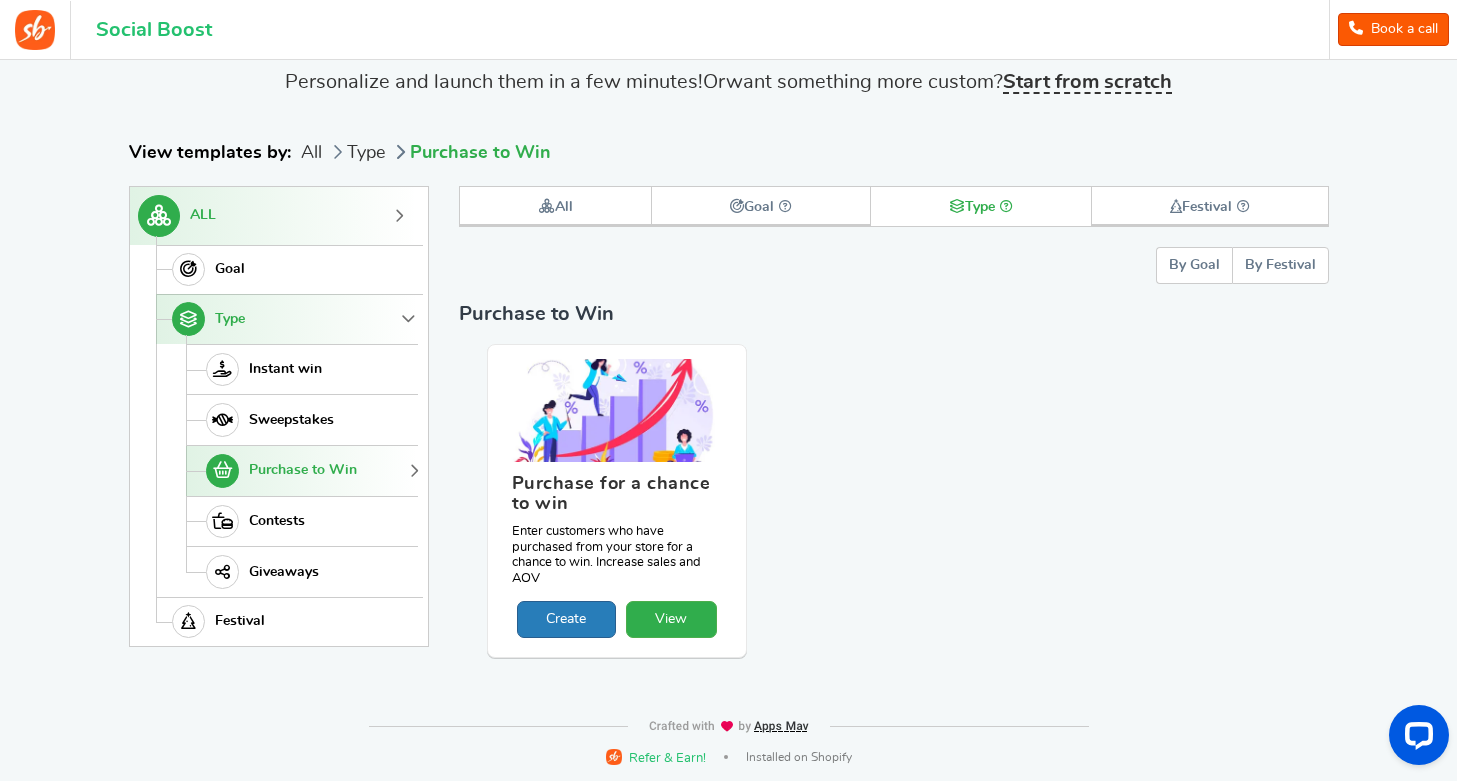 click on "Create" at bounding box center (566, 619) 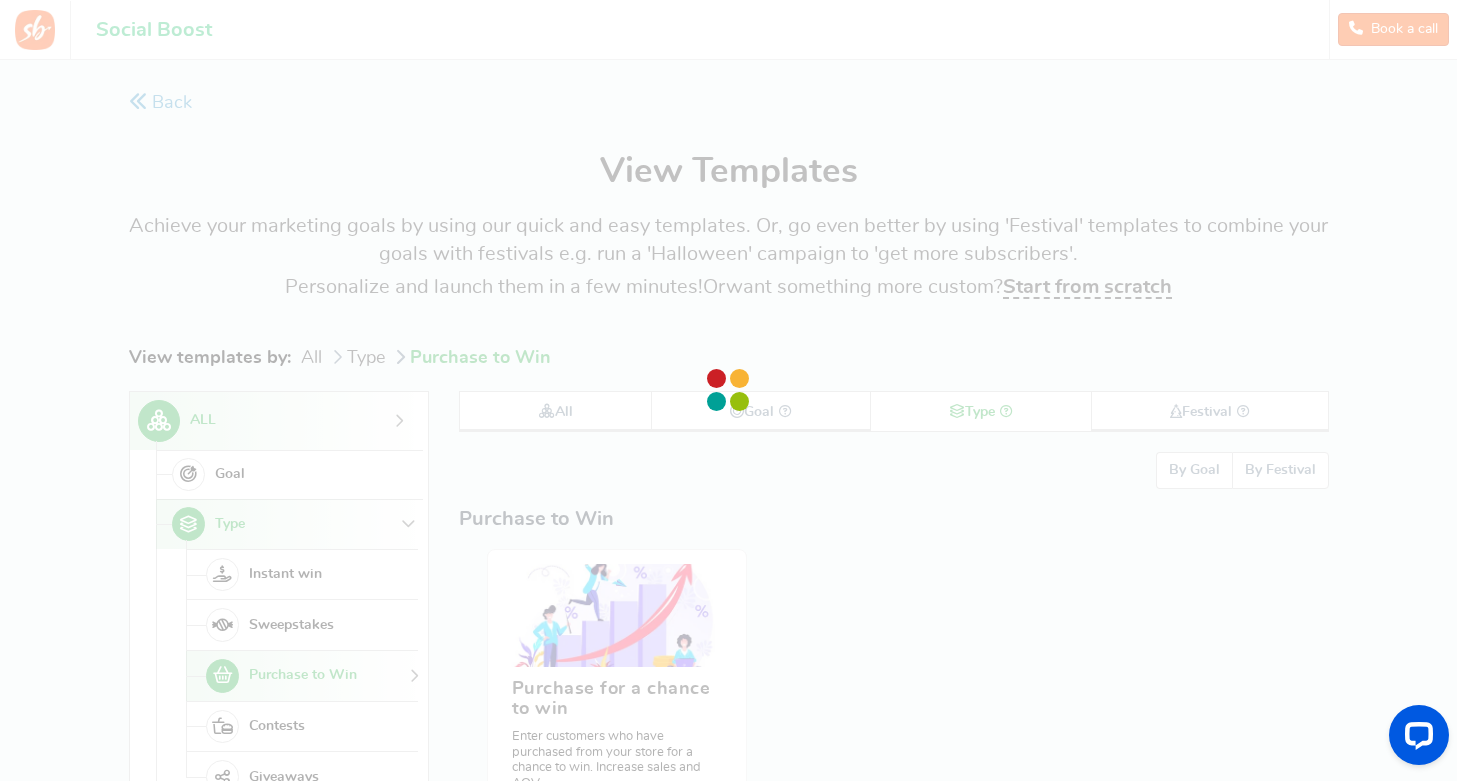 scroll, scrollTop: 0, scrollLeft: 0, axis: both 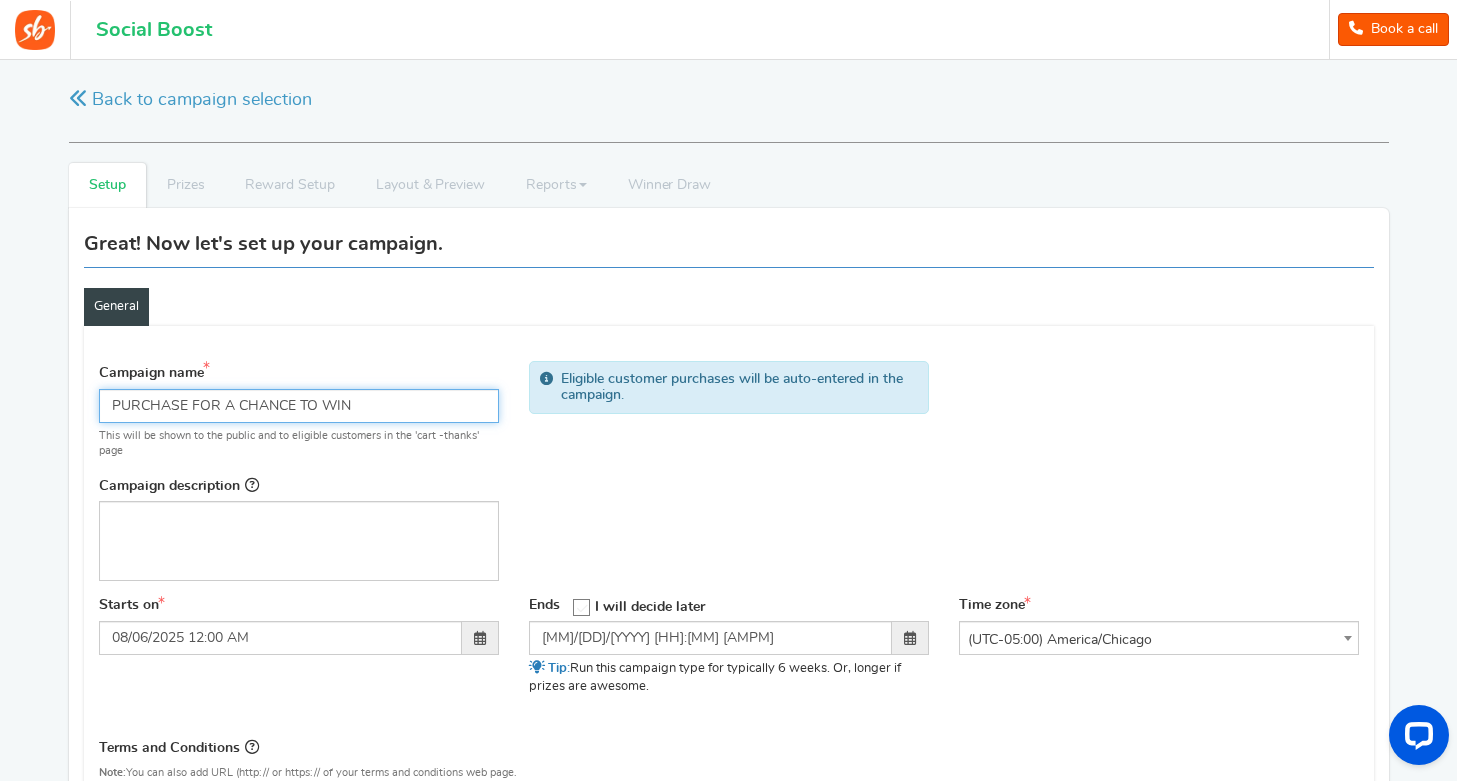click on "PURCHASE FOR A CHANCE TO WIN" at bounding box center (299, 406) 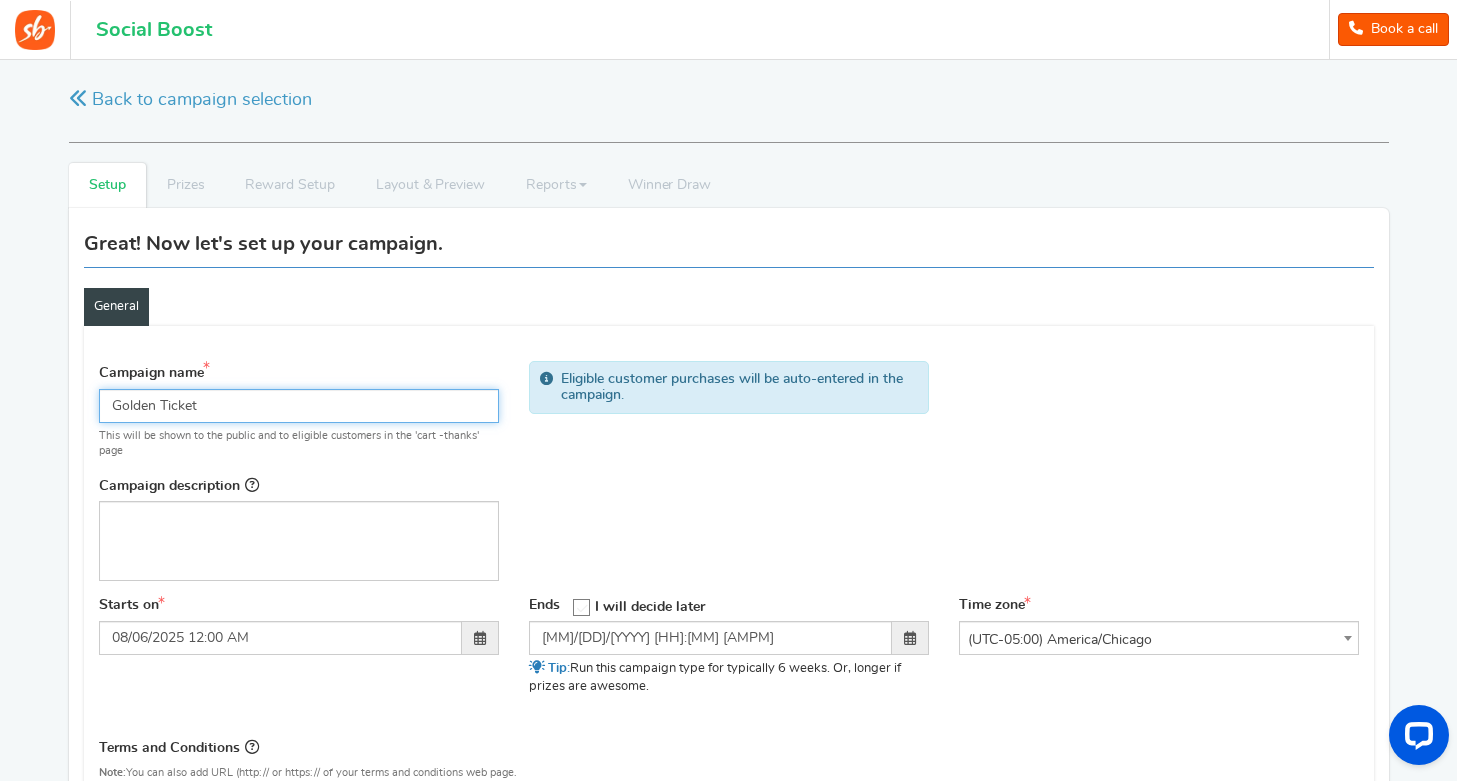 type on "Golden Ticket" 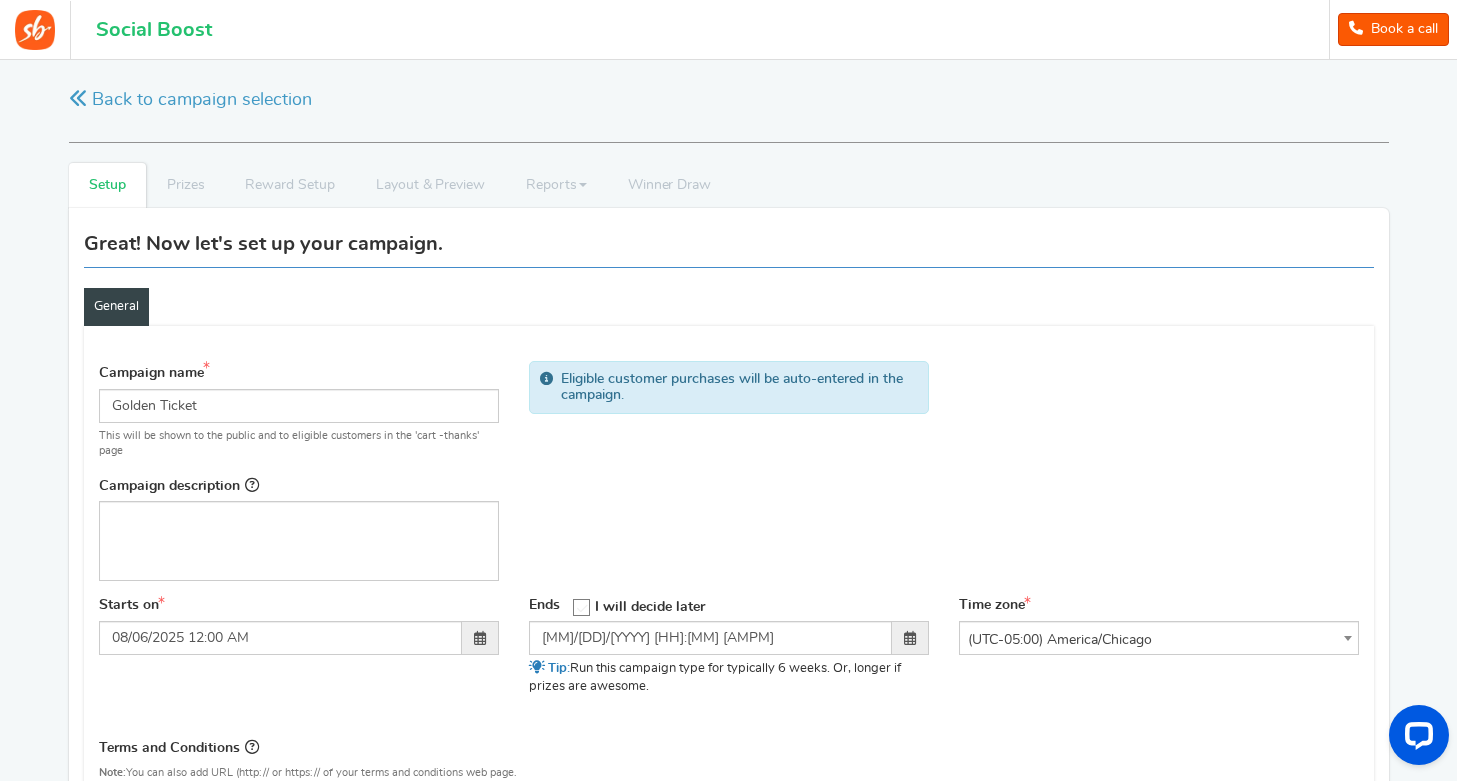 click on "Campaign name
Display
Title shown publicly
Golden Ticket
This will be shown to the public and to eligible customers in the 'cart -thanks' page
Campaign description
Hide total entry count" at bounding box center (729, 473) 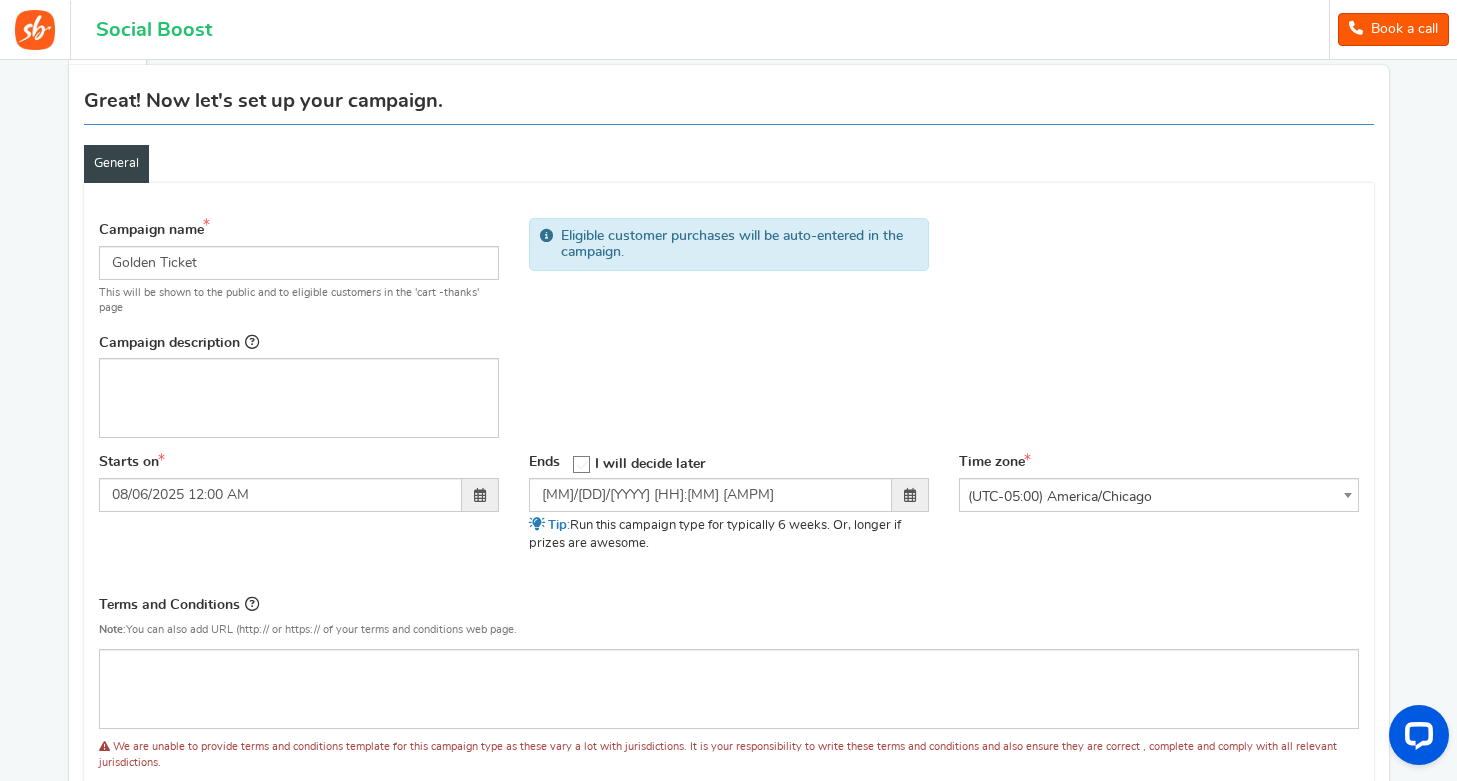 scroll, scrollTop: 148, scrollLeft: 0, axis: vertical 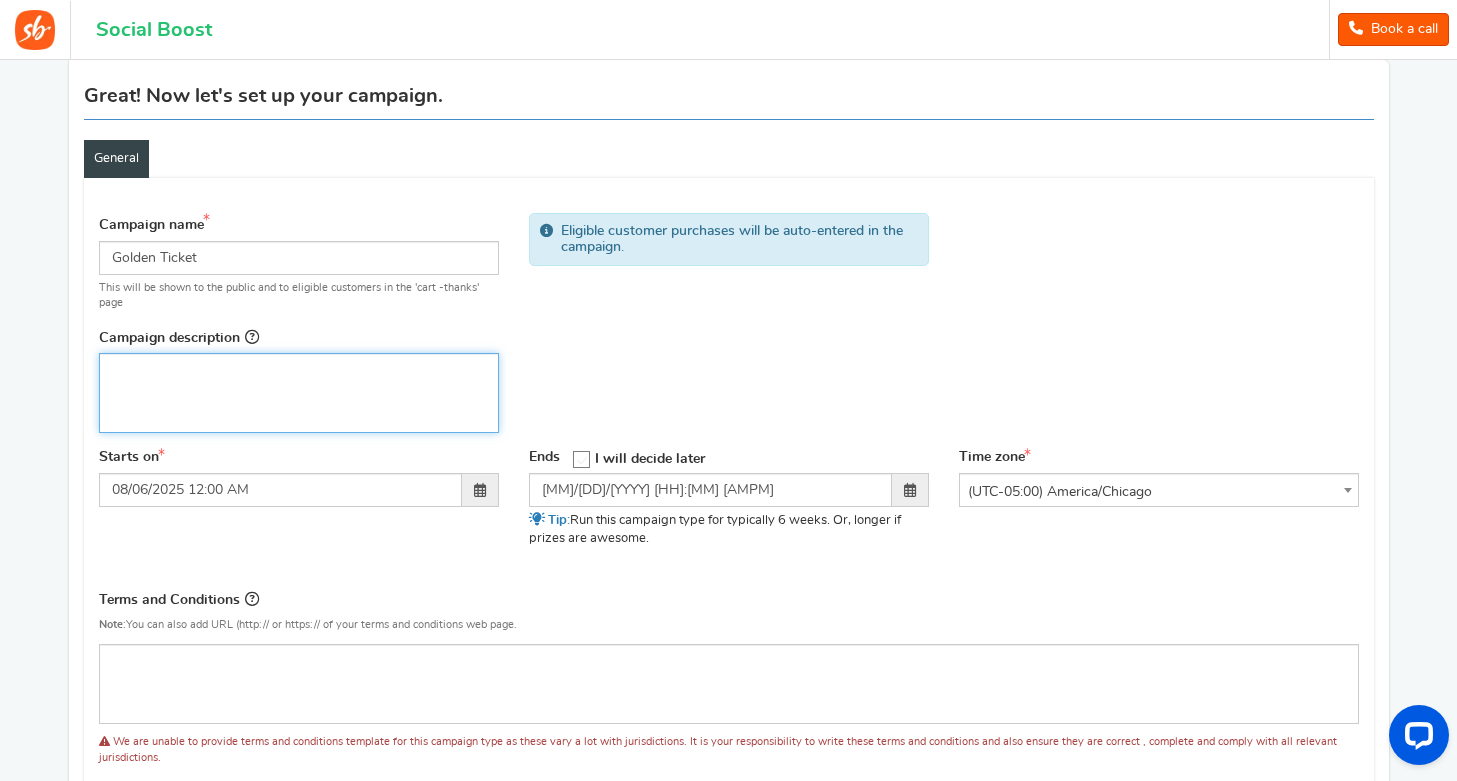click at bounding box center (299, 370) 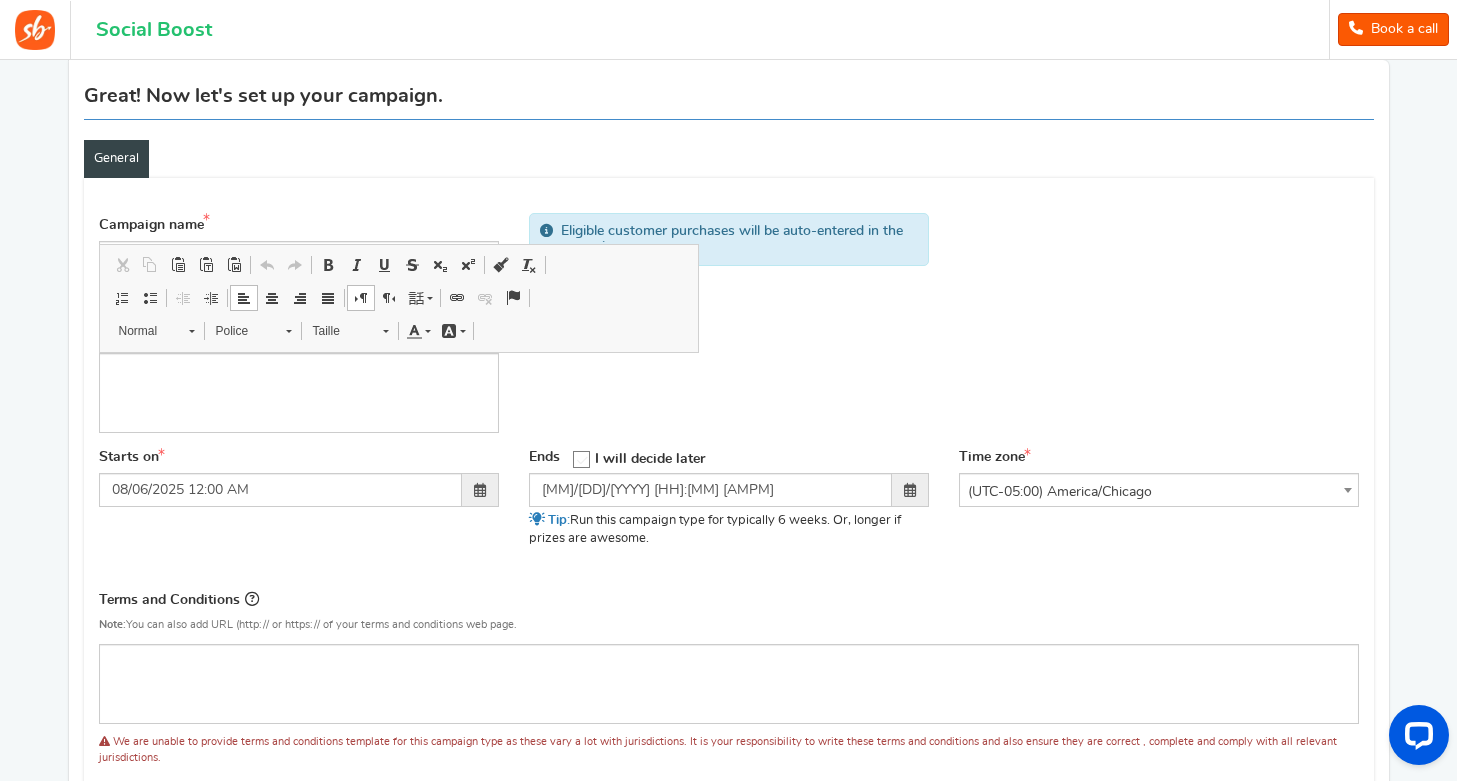 click on "Campaign name
Display
Title shown publicly
Golden Ticket
This will be shown to the public and to eligible customers in the 'cart -thanks' page
Campaign description
Hide total entry count" at bounding box center [729, 325] 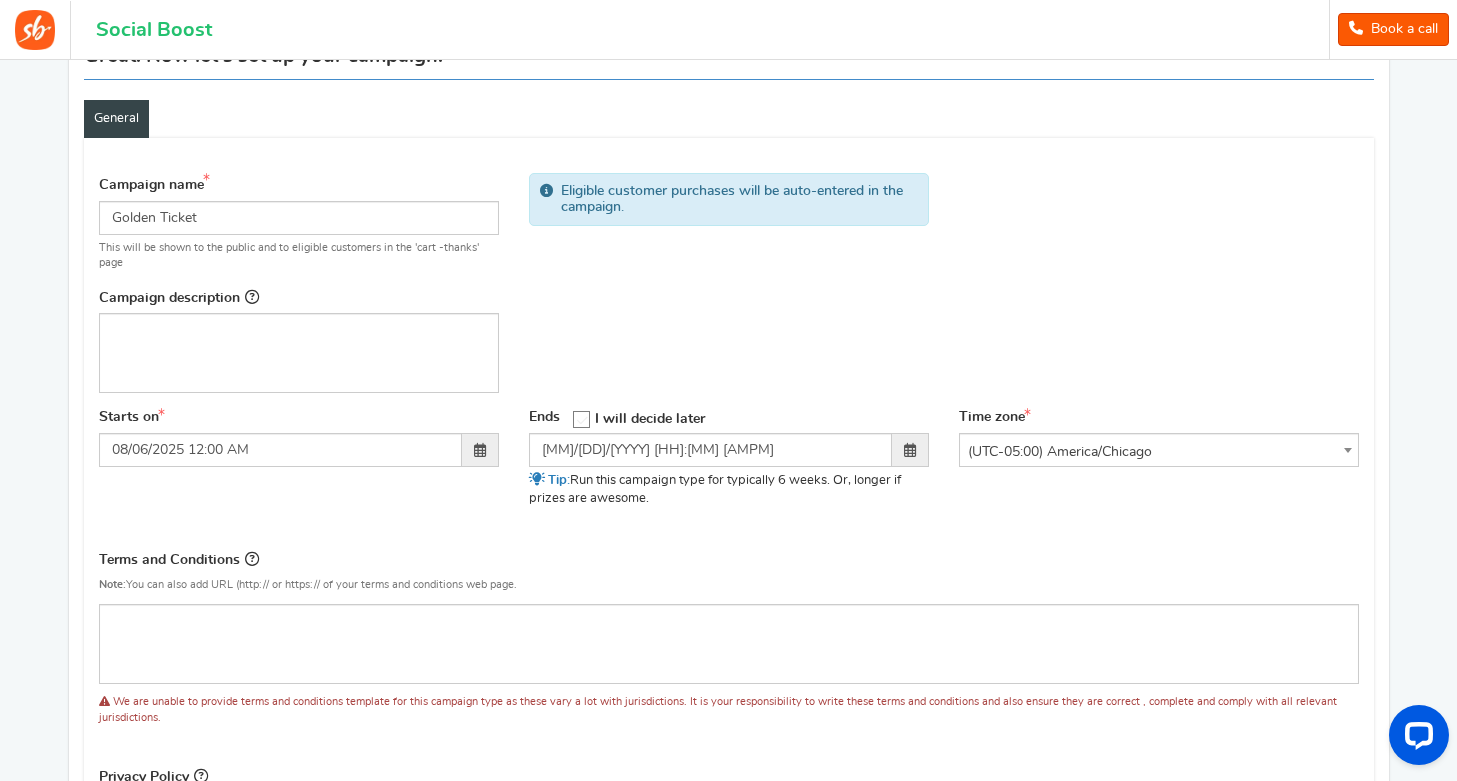 scroll, scrollTop: 190, scrollLeft: 0, axis: vertical 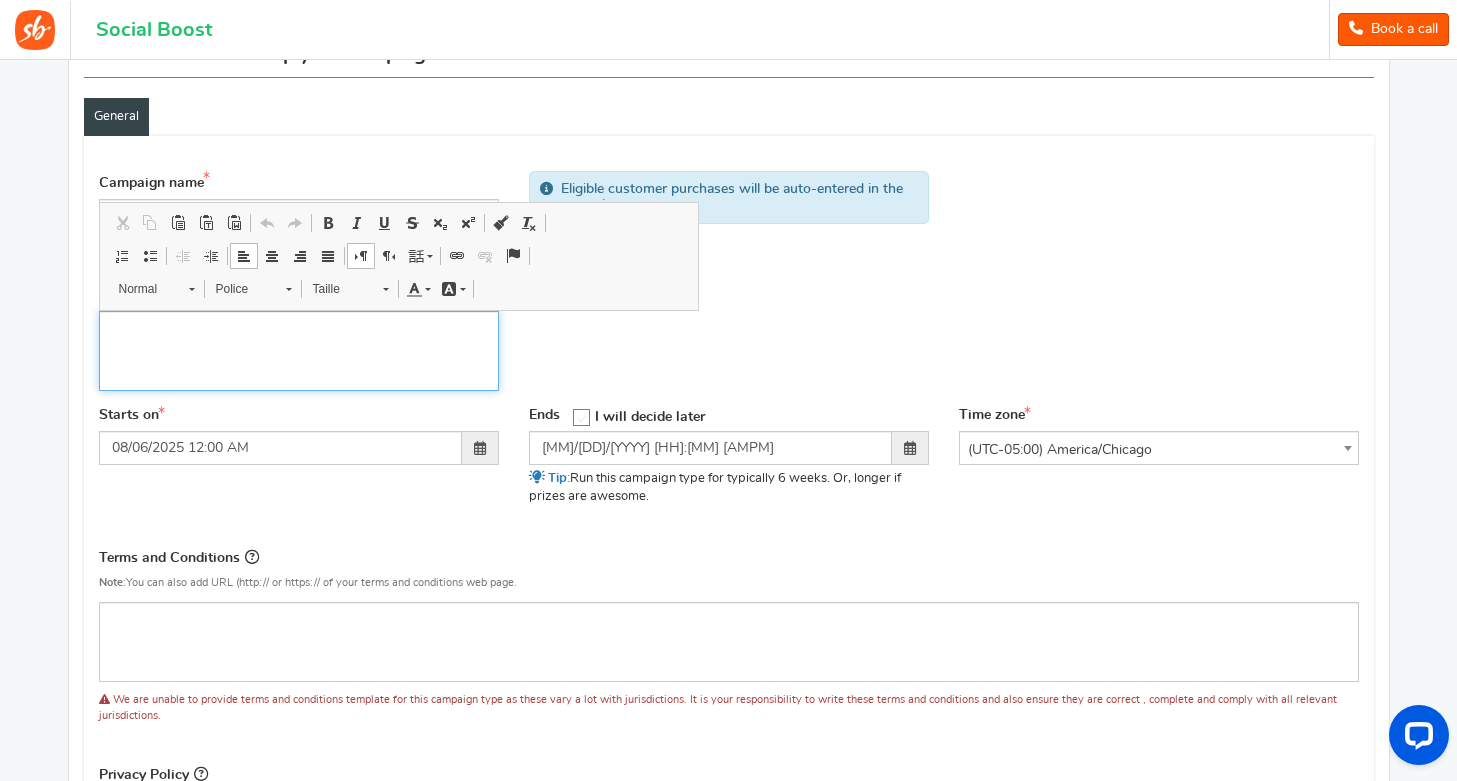 click at bounding box center [299, 351] 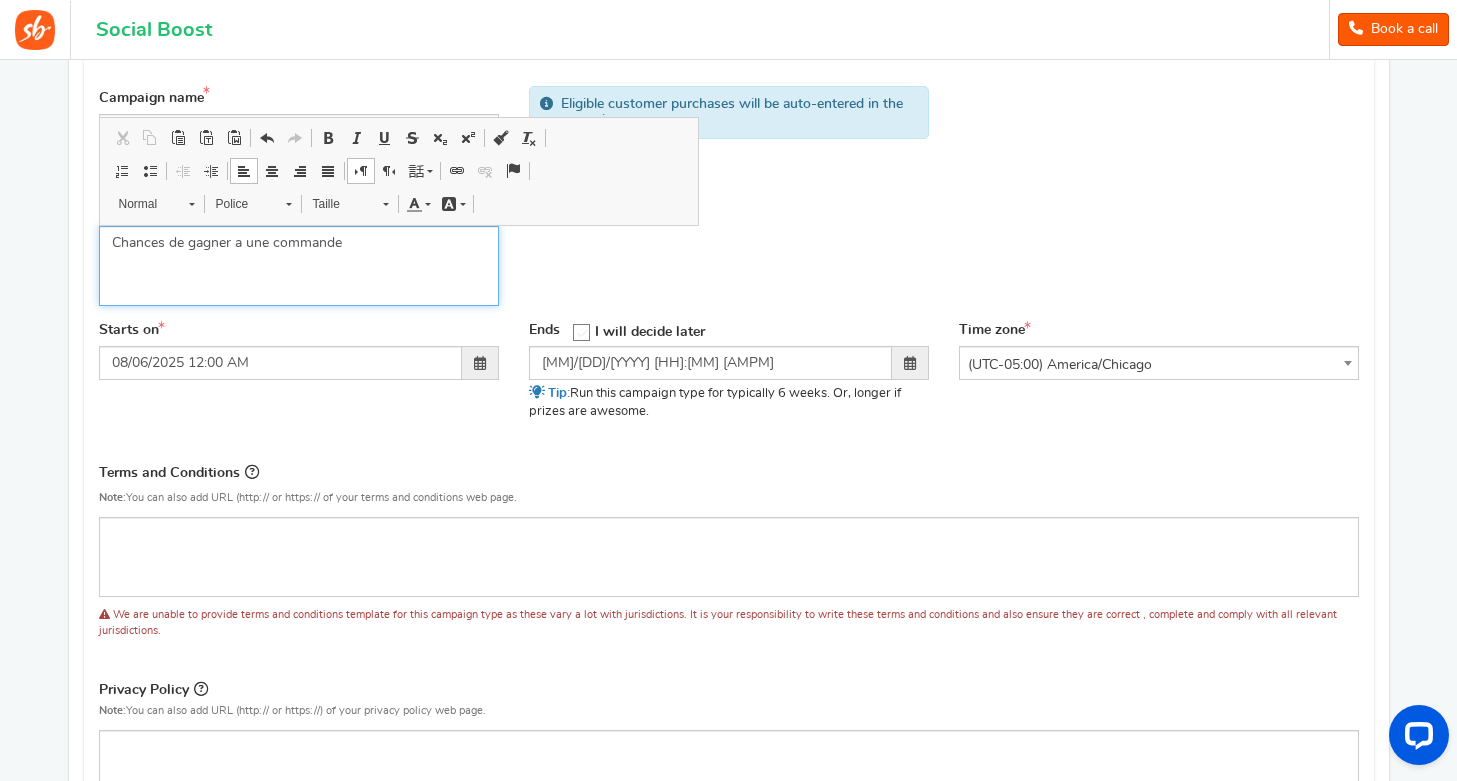 scroll, scrollTop: 289, scrollLeft: 0, axis: vertical 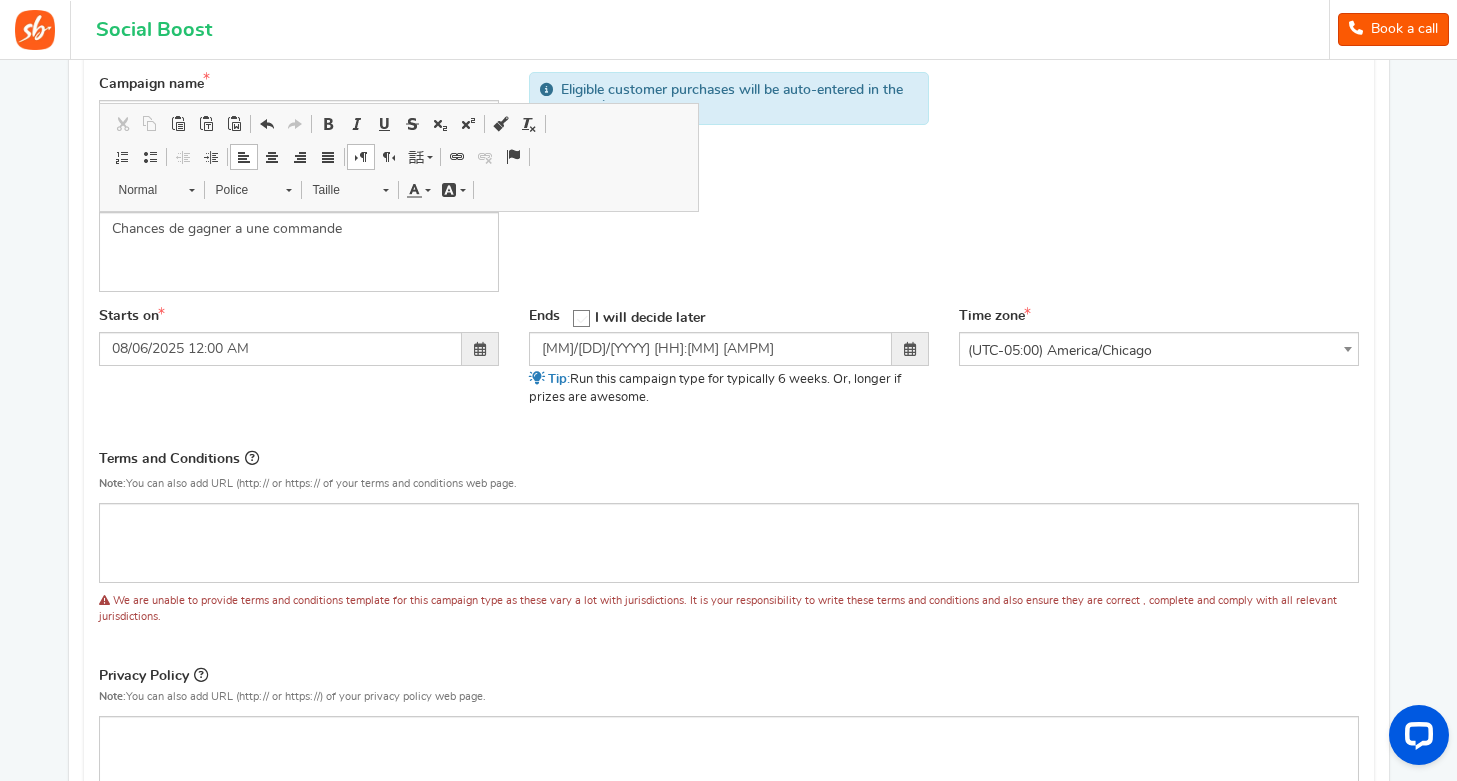 click on "Starts on
[MM]/[DD]/[YYYY] [HH]:[MM] [AMPM]
Ends
Open
On" at bounding box center [729, 369] 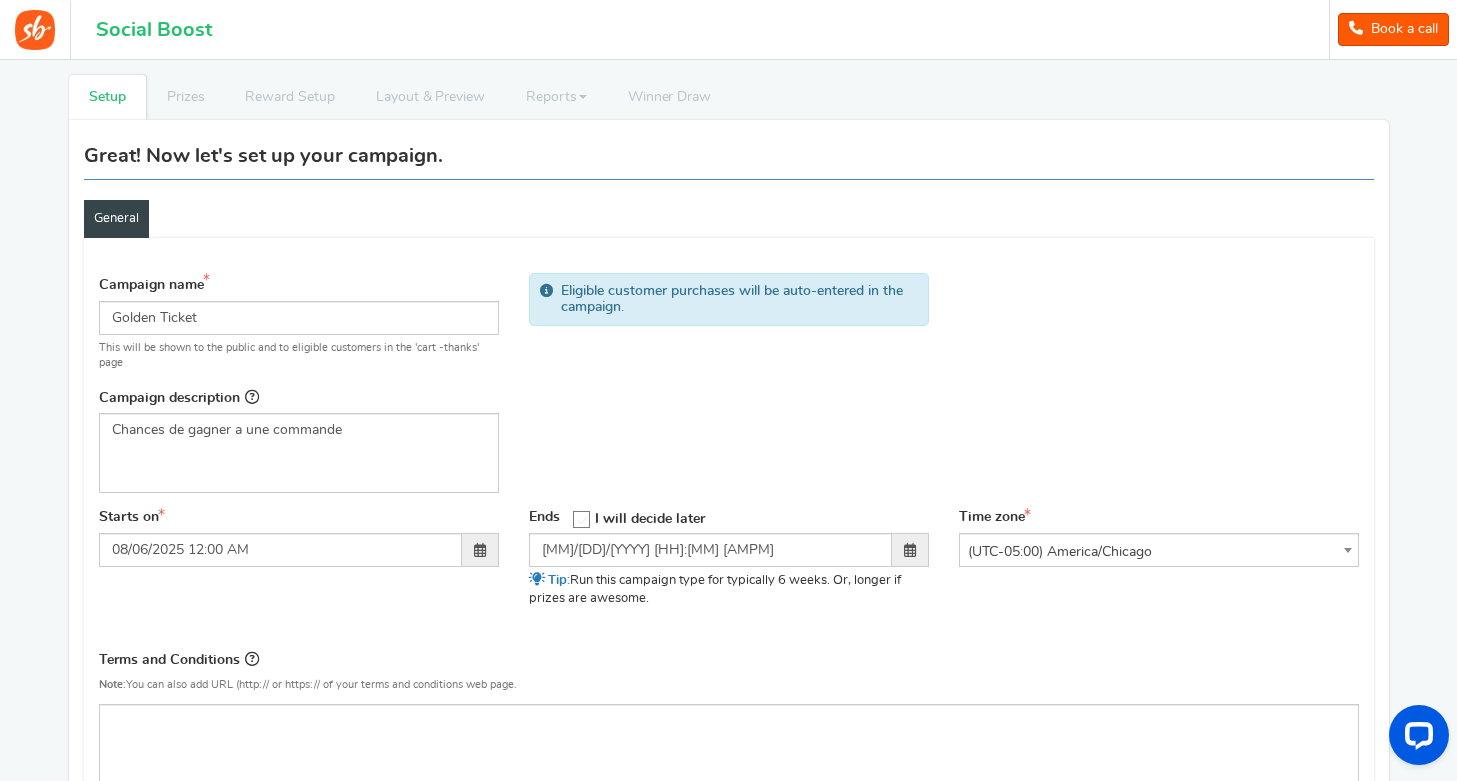 scroll, scrollTop: 96, scrollLeft: 0, axis: vertical 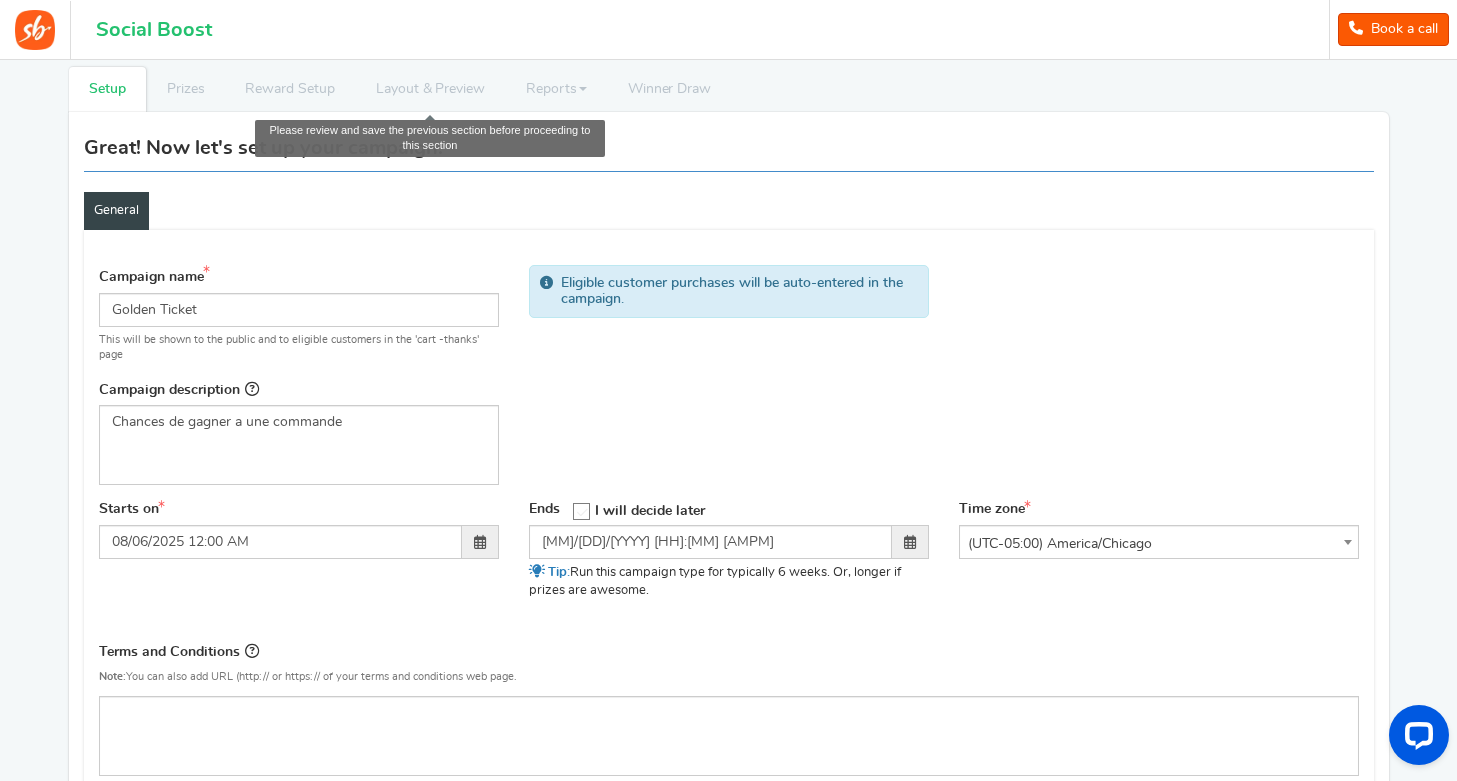 click on "Layout & Preview" at bounding box center (430, 89) 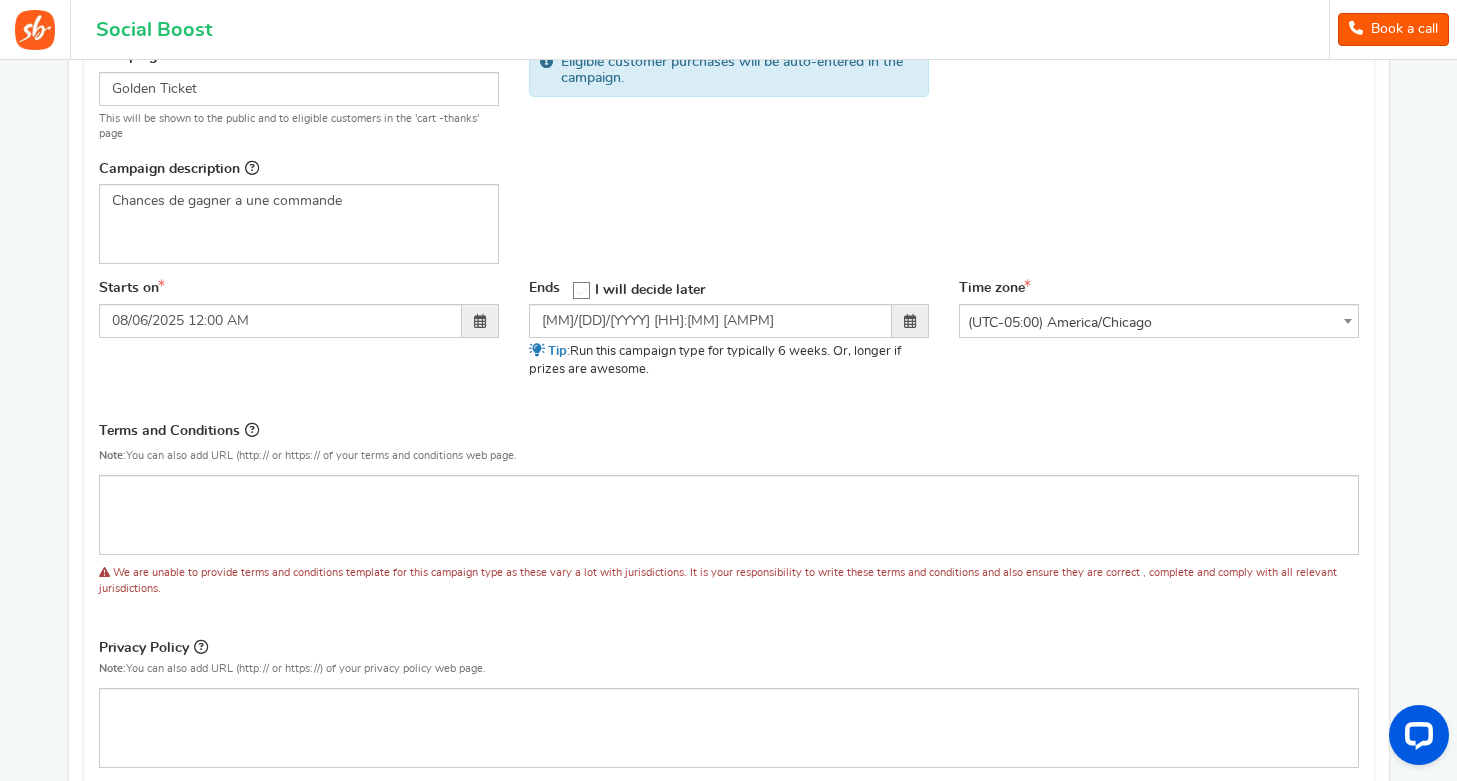 scroll, scrollTop: 319, scrollLeft: 0, axis: vertical 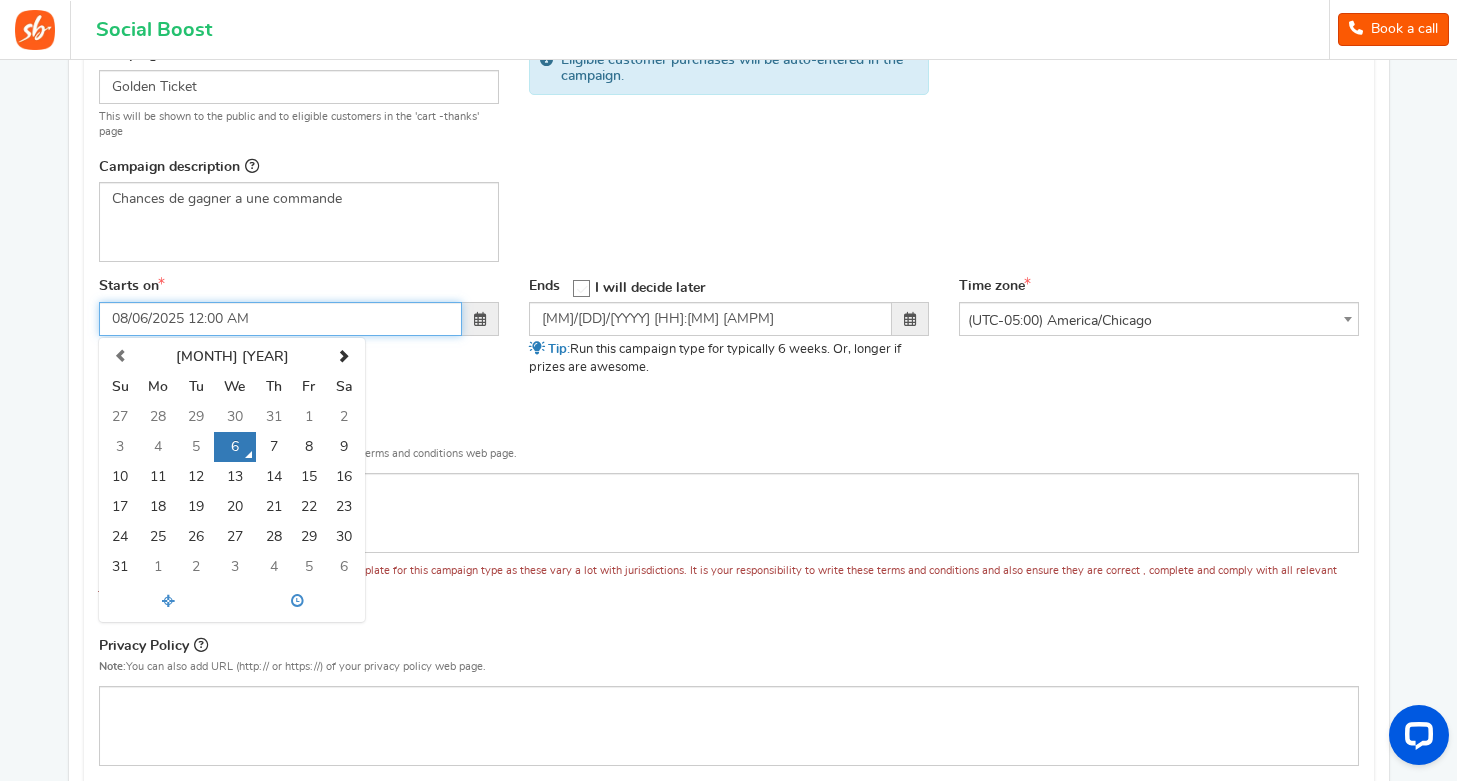 click on "08/06/2025 12:00 AM" at bounding box center [280, 319] 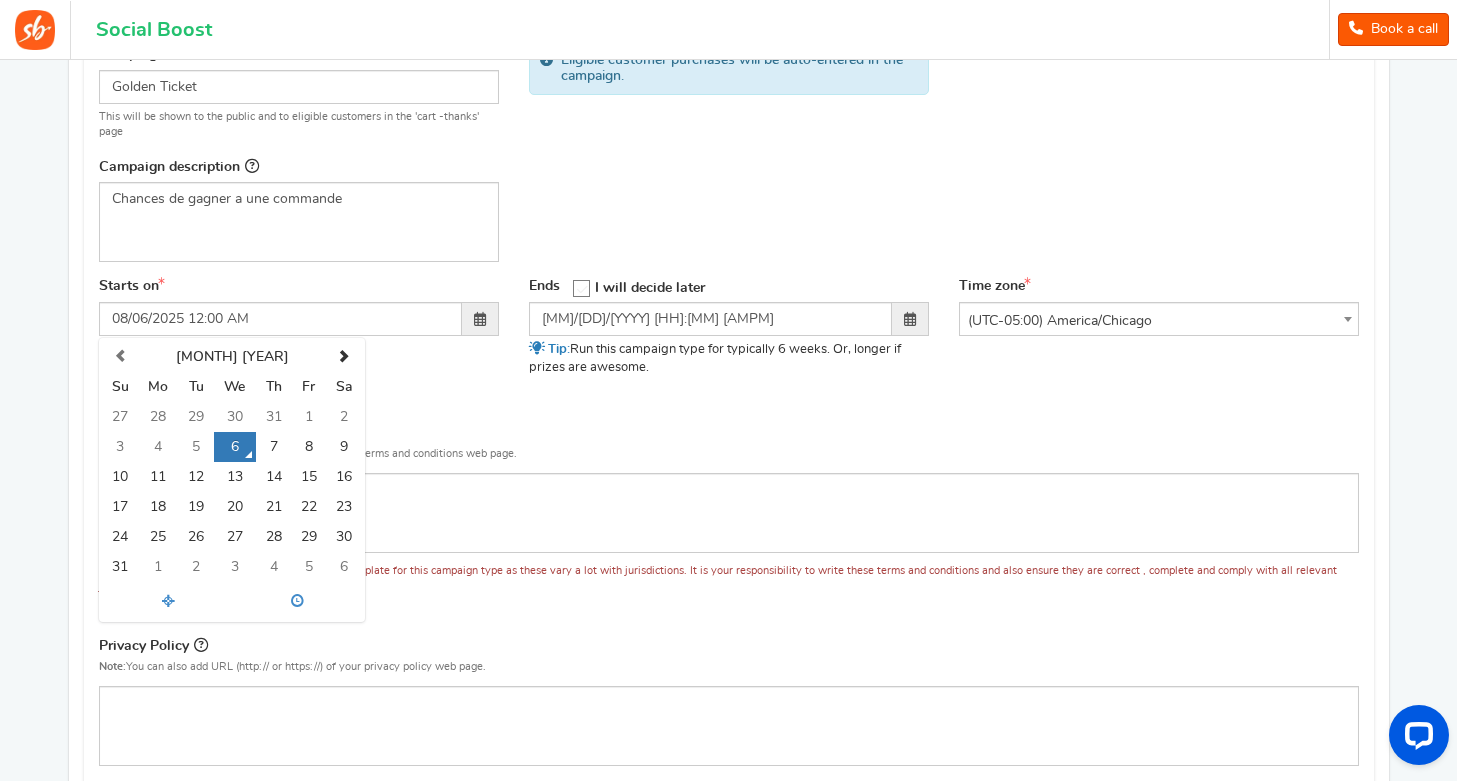click on "Starts on
[MM]/[DD]/[YYYY] [HH]:[MM] [AMPM] [MONTH] [YYYY] [DAYS] [MONTHS] [YEARS] [YEAR_RANGE] [YEAR_RANGE] [YEAR_RANGE] [YEAR_RANGE] [YEAR_RANGE] [YEAR_RANGE] [YEAR_RANGE] [YEAR_RANGE] [YEAR_RANGE] [YEAR_RANGE] [YEAR_RANGE] [YEAR_RANGE] [HH] : [MM] [AMPM] [HH_VALUES] [MM_VALUES]
Ends  Open On I will decide later" at bounding box center (729, 339) 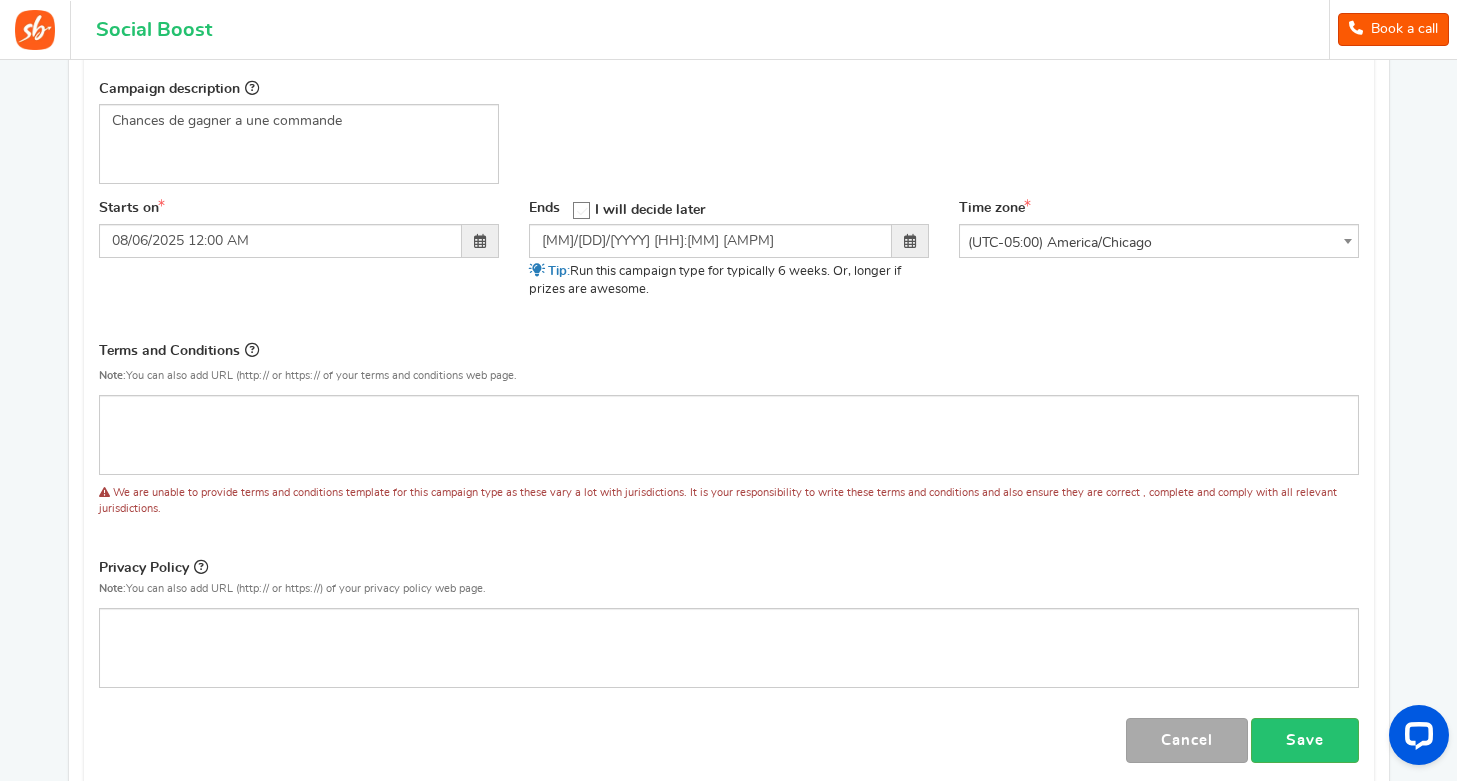 scroll, scrollTop: 399, scrollLeft: 0, axis: vertical 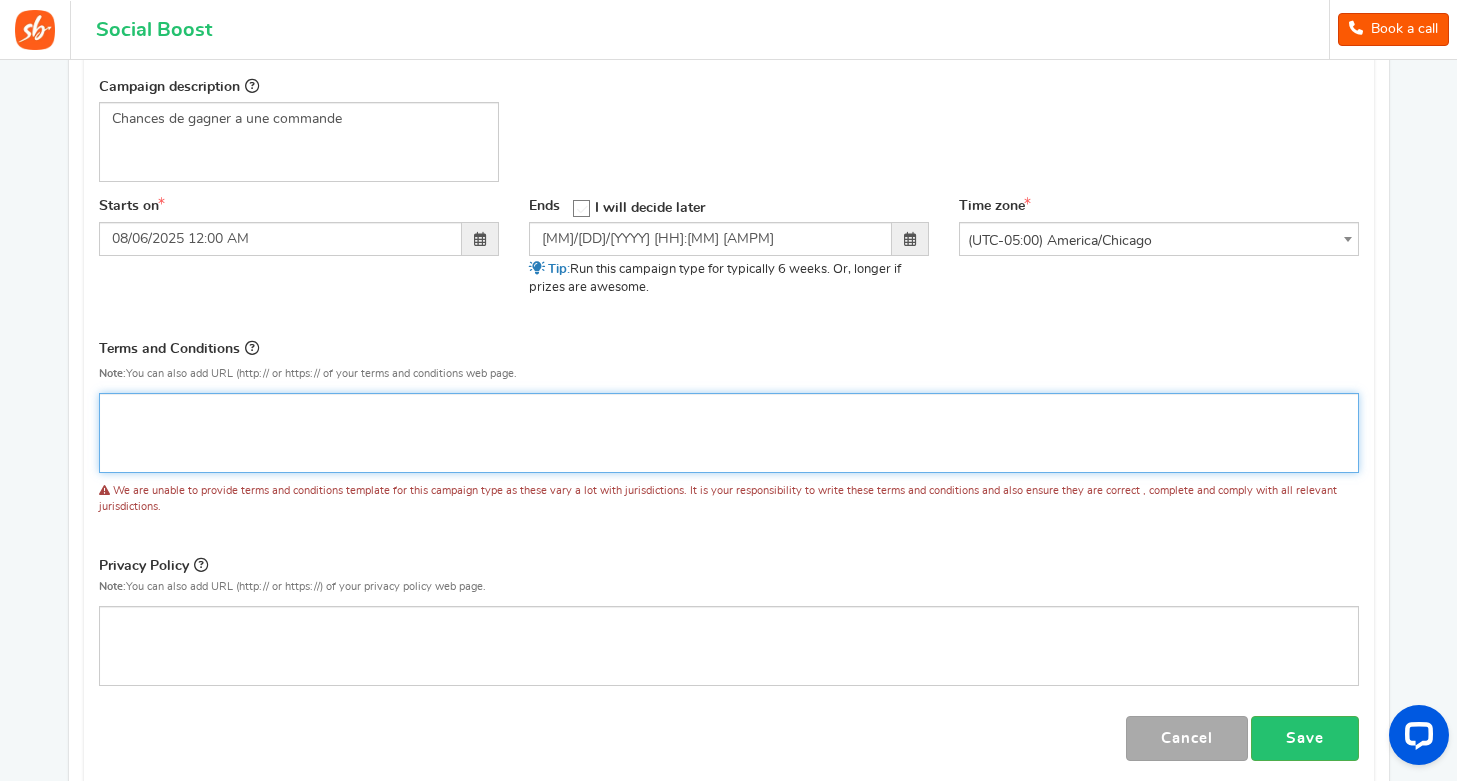 click at bounding box center (729, 433) 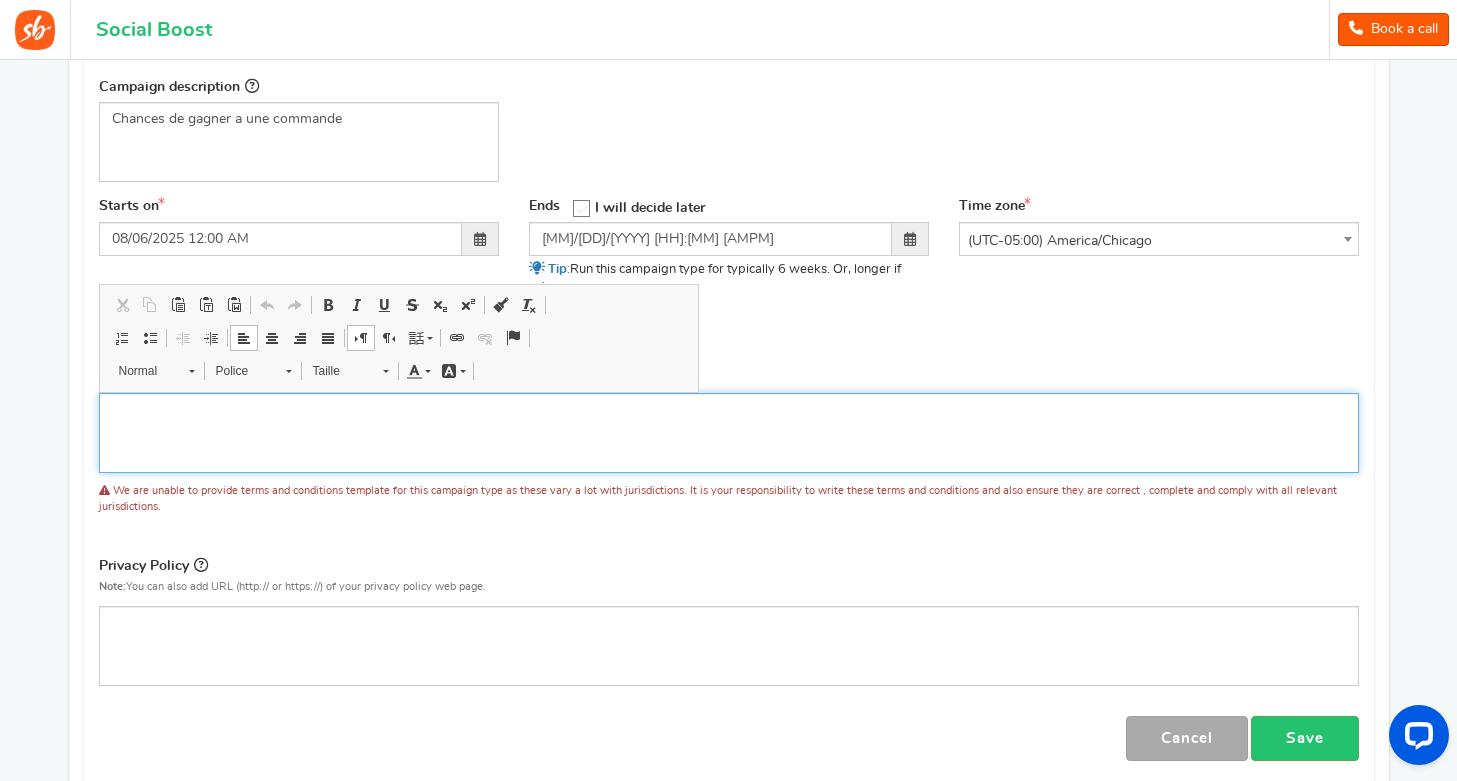 type 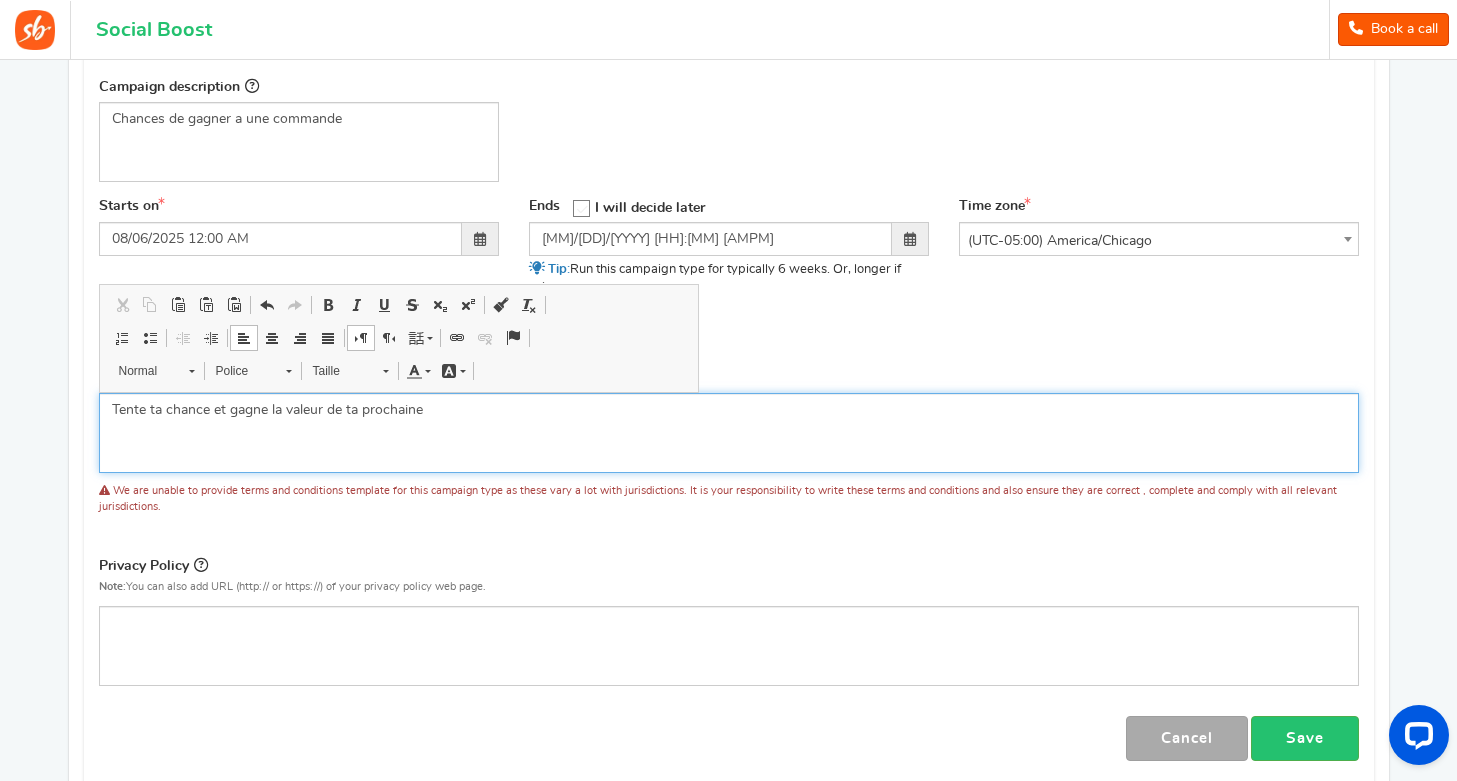 drag, startPoint x: 272, startPoint y: 410, endPoint x: 577, endPoint y: 409, distance: 305.00165 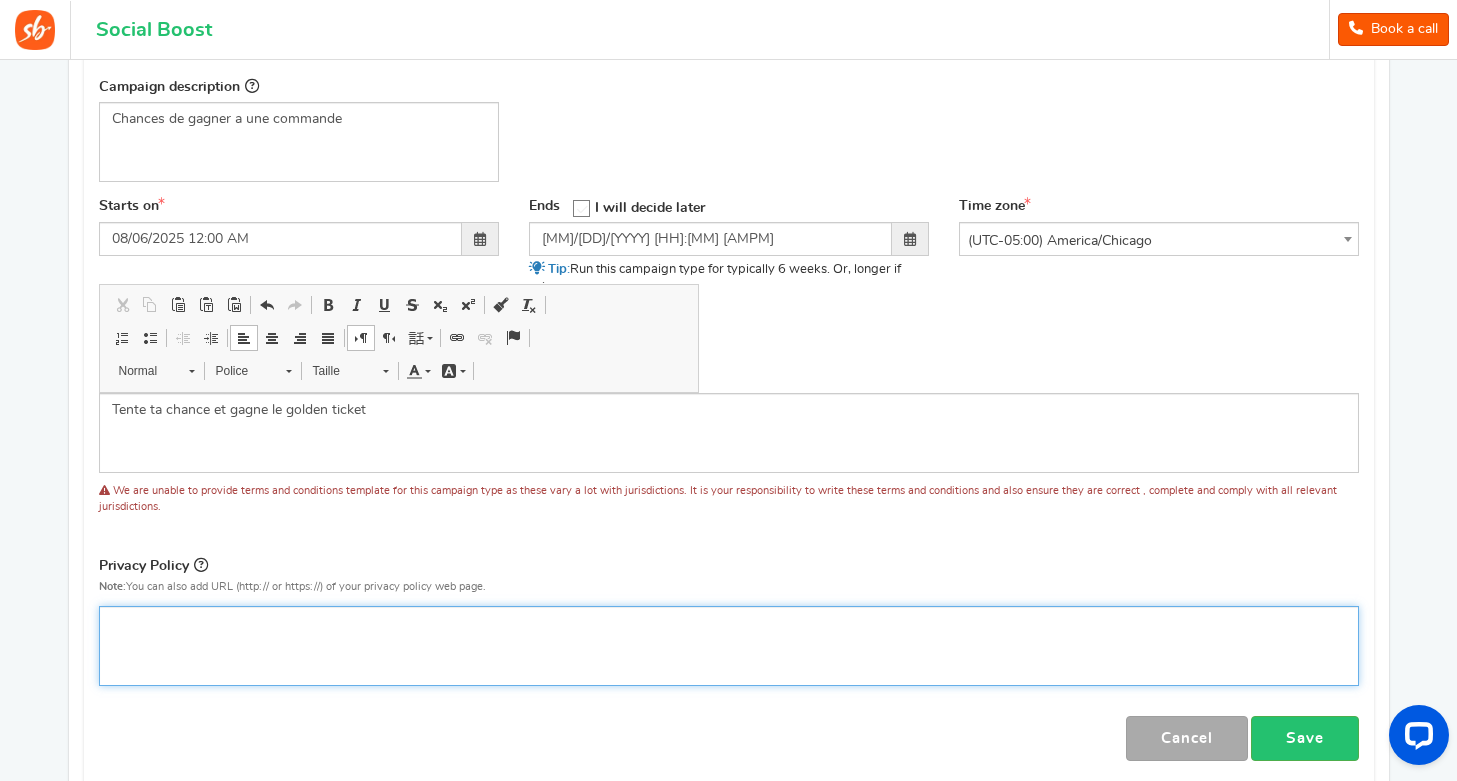 click at bounding box center [729, 646] 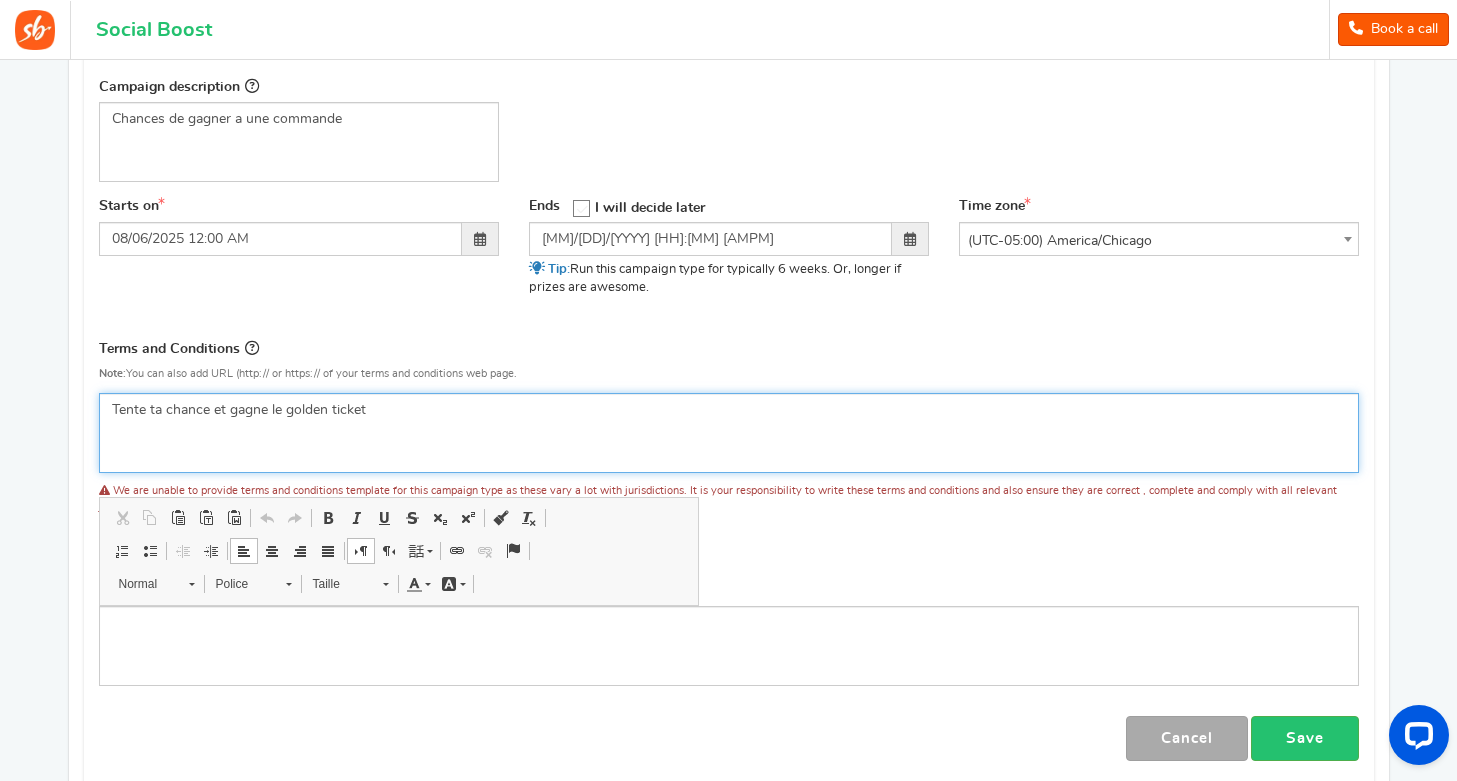 click on "Tente ta chance et gagne le golden ticket" at bounding box center (729, 433) 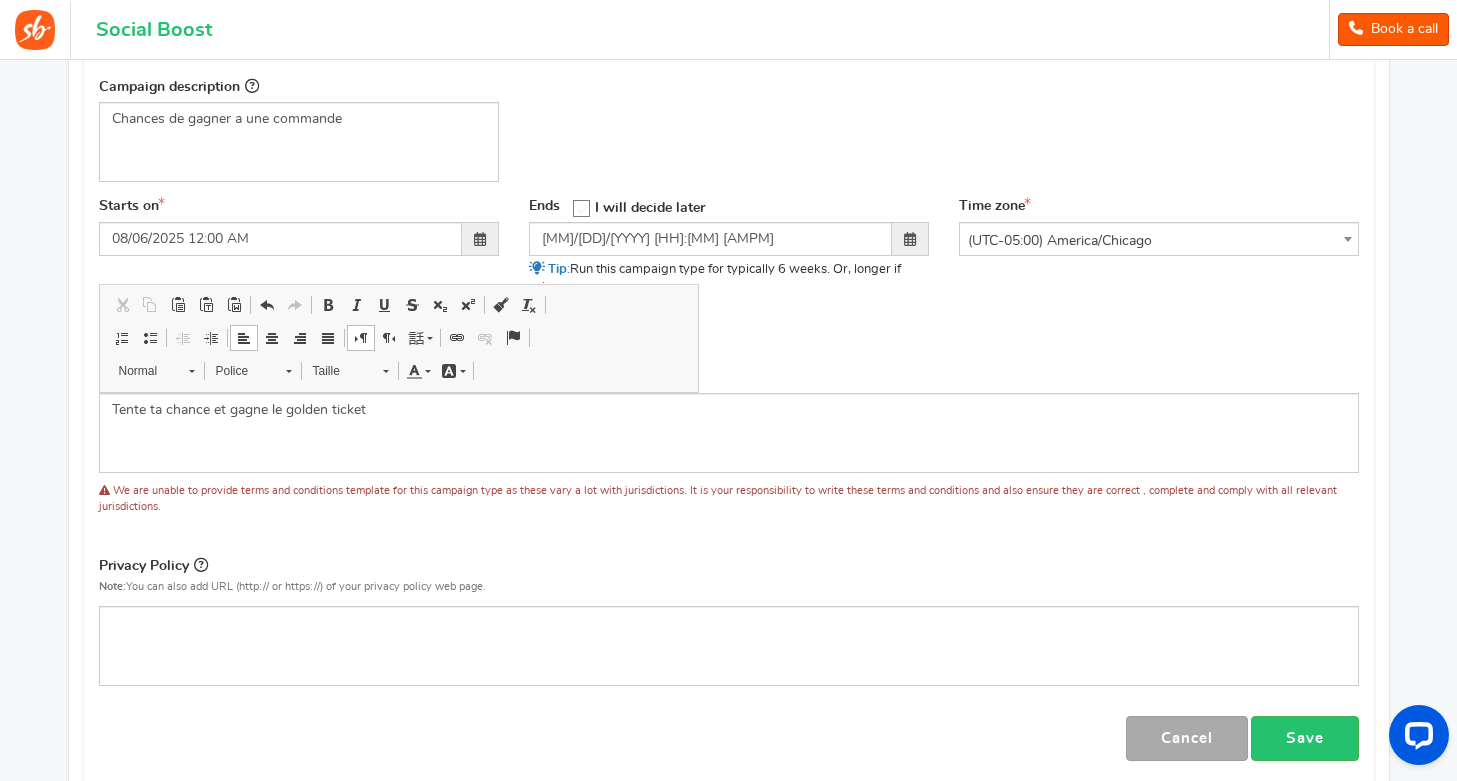 click on "We are unable to provide terms and conditions template for this campaign type as these vary a lot with jurisdictions. It is your responsibility to write these terms and conditions and also ensure they are correct , complete and comply with all relevant jurisdictions." at bounding box center (718, 498) 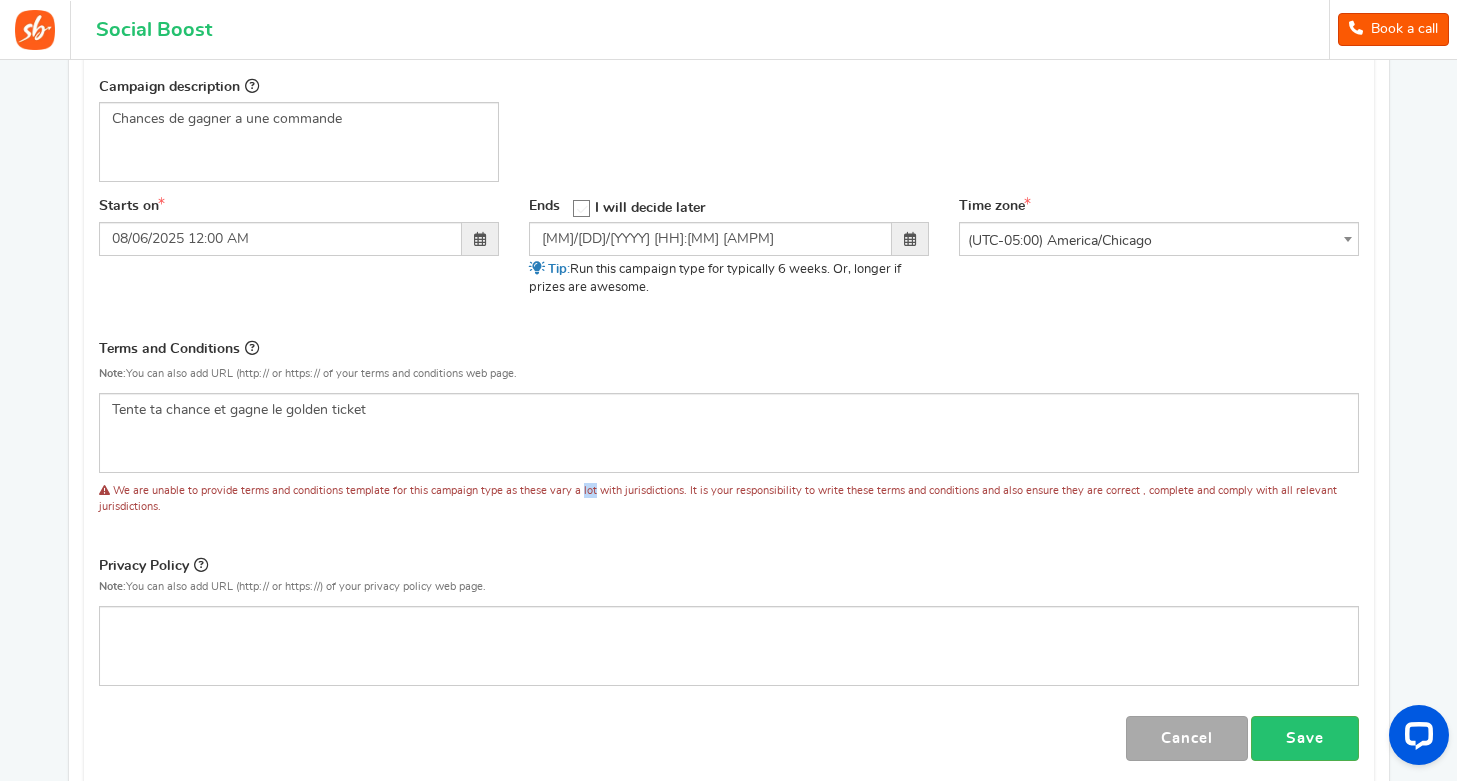 click on "We are unable to provide terms and conditions template for this campaign type as these vary a lot with jurisdictions. It is your responsibility to write these terms and conditions and also ensure they are correct , complete and comply with all relevant jurisdictions." at bounding box center [718, 498] 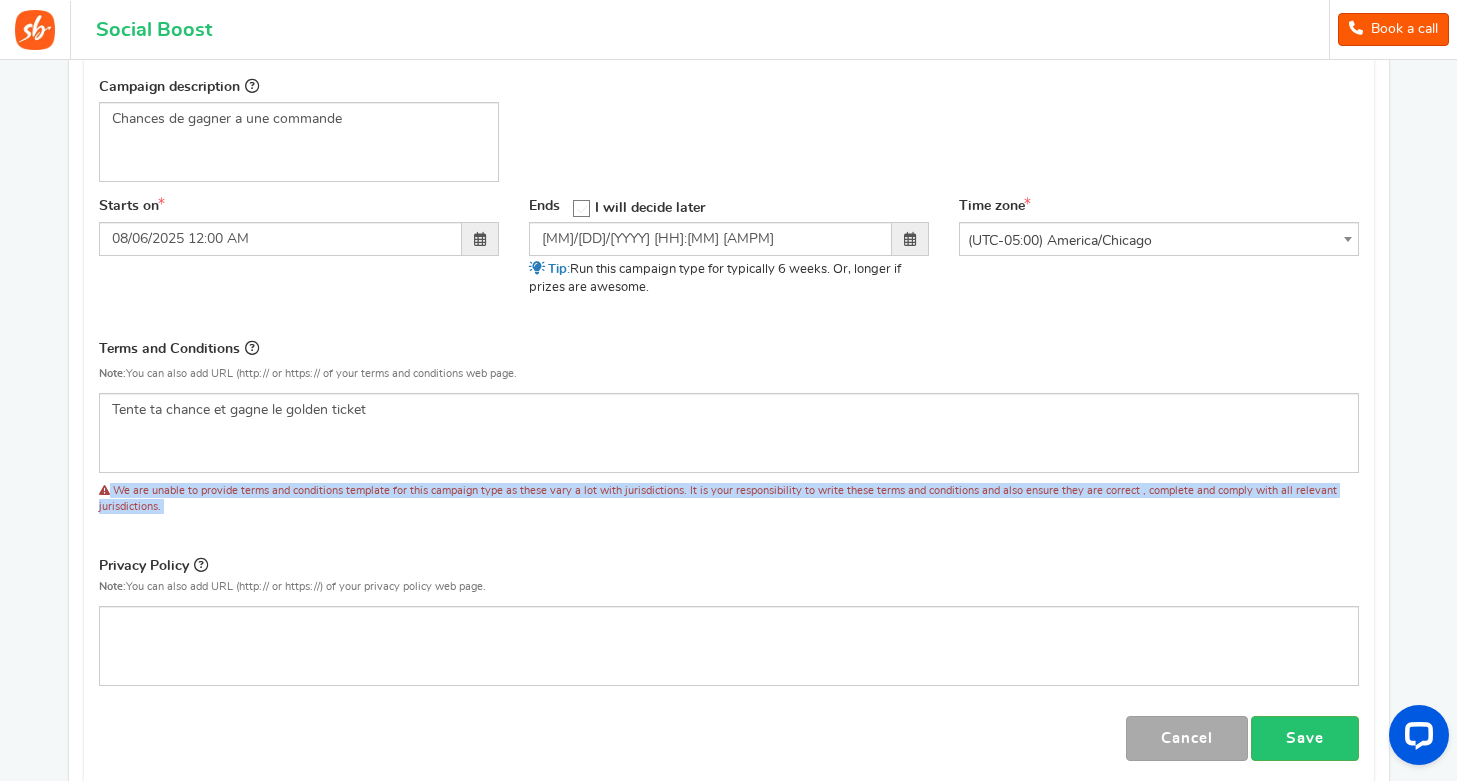 click on "We are unable to provide terms and conditions template for this campaign type as these vary a lot with jurisdictions. It is your responsibility to write these terms and conditions and also ensure they are correct , complete and comply with all relevant jurisdictions." at bounding box center (718, 498) 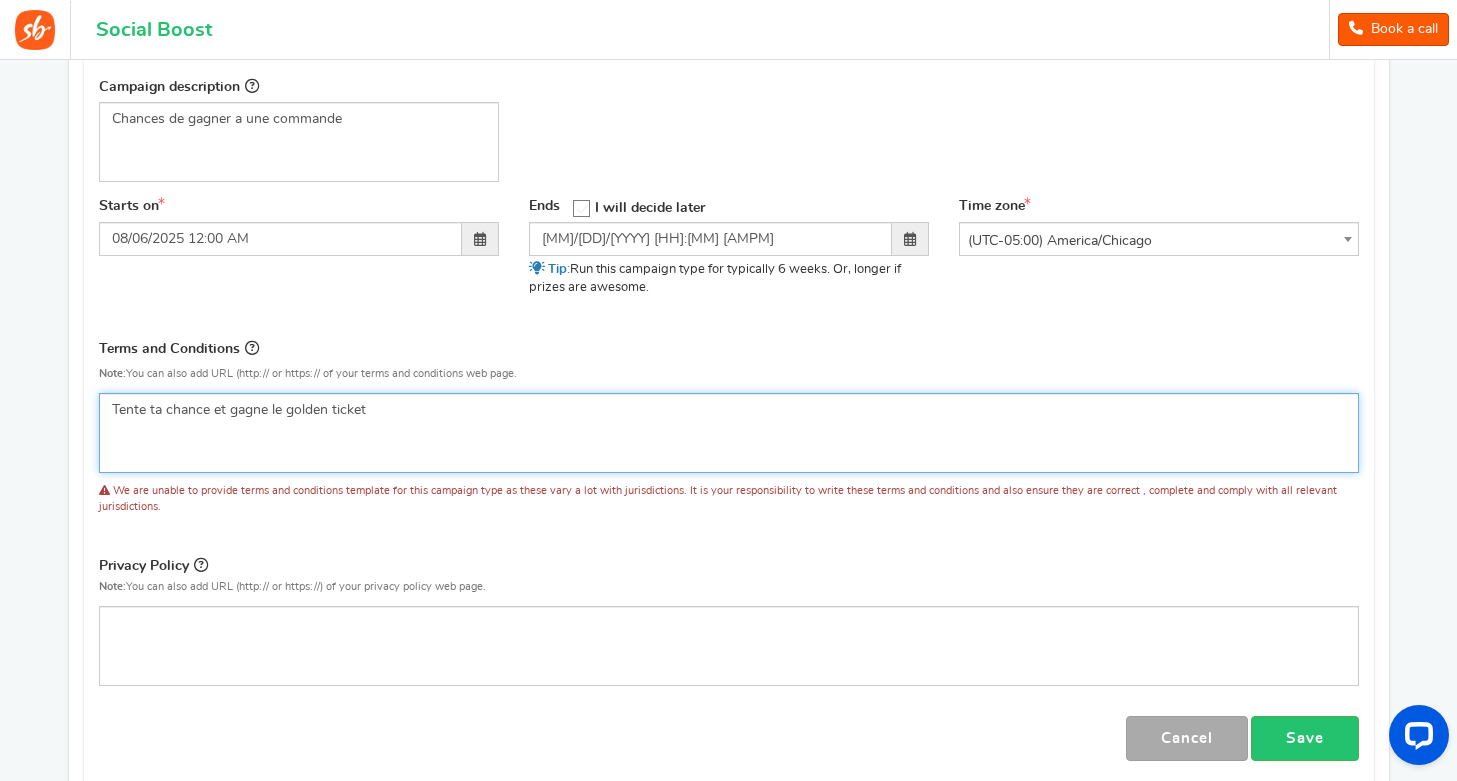 click on "Tente ta chance et gagne le golden ticket" at bounding box center (729, 433) 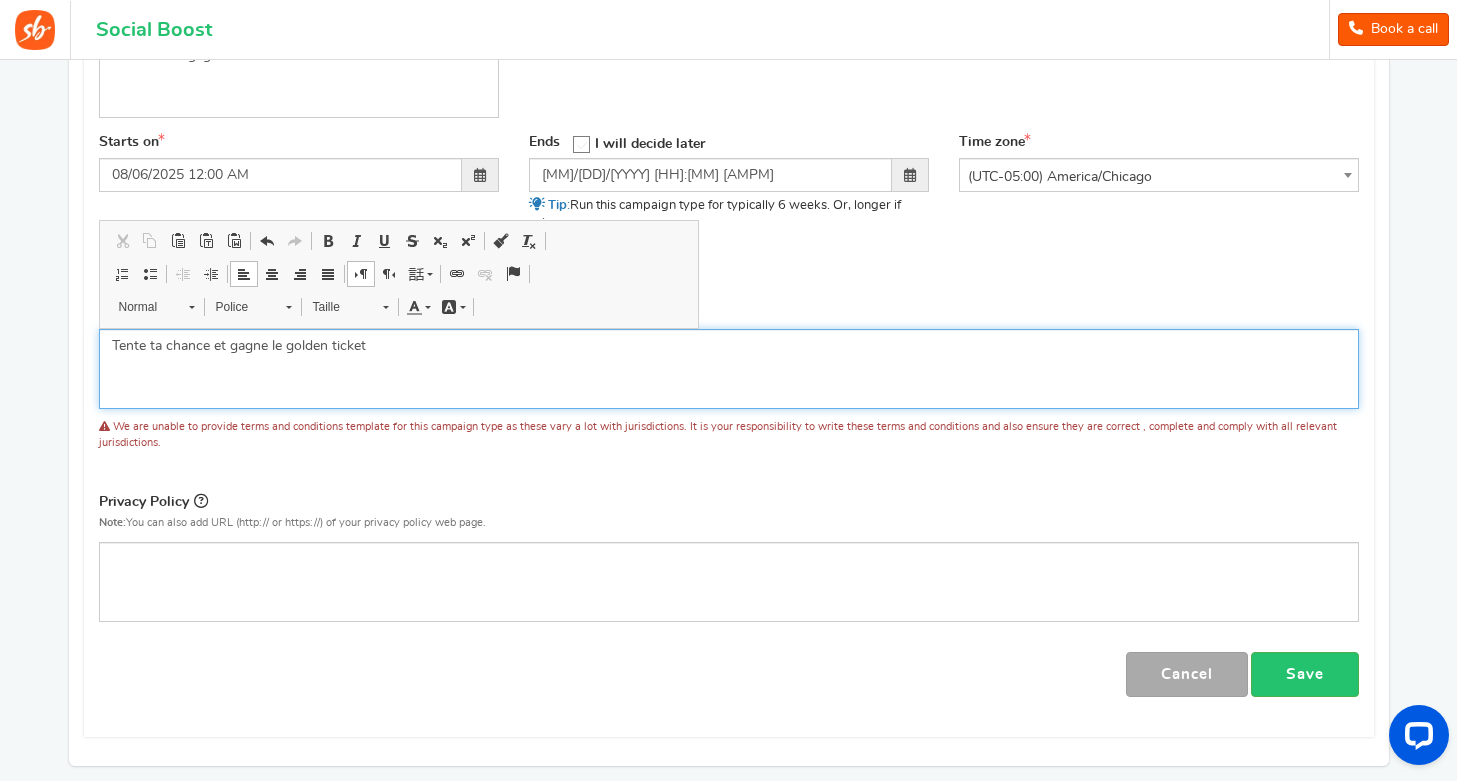 scroll, scrollTop: 470, scrollLeft: 0, axis: vertical 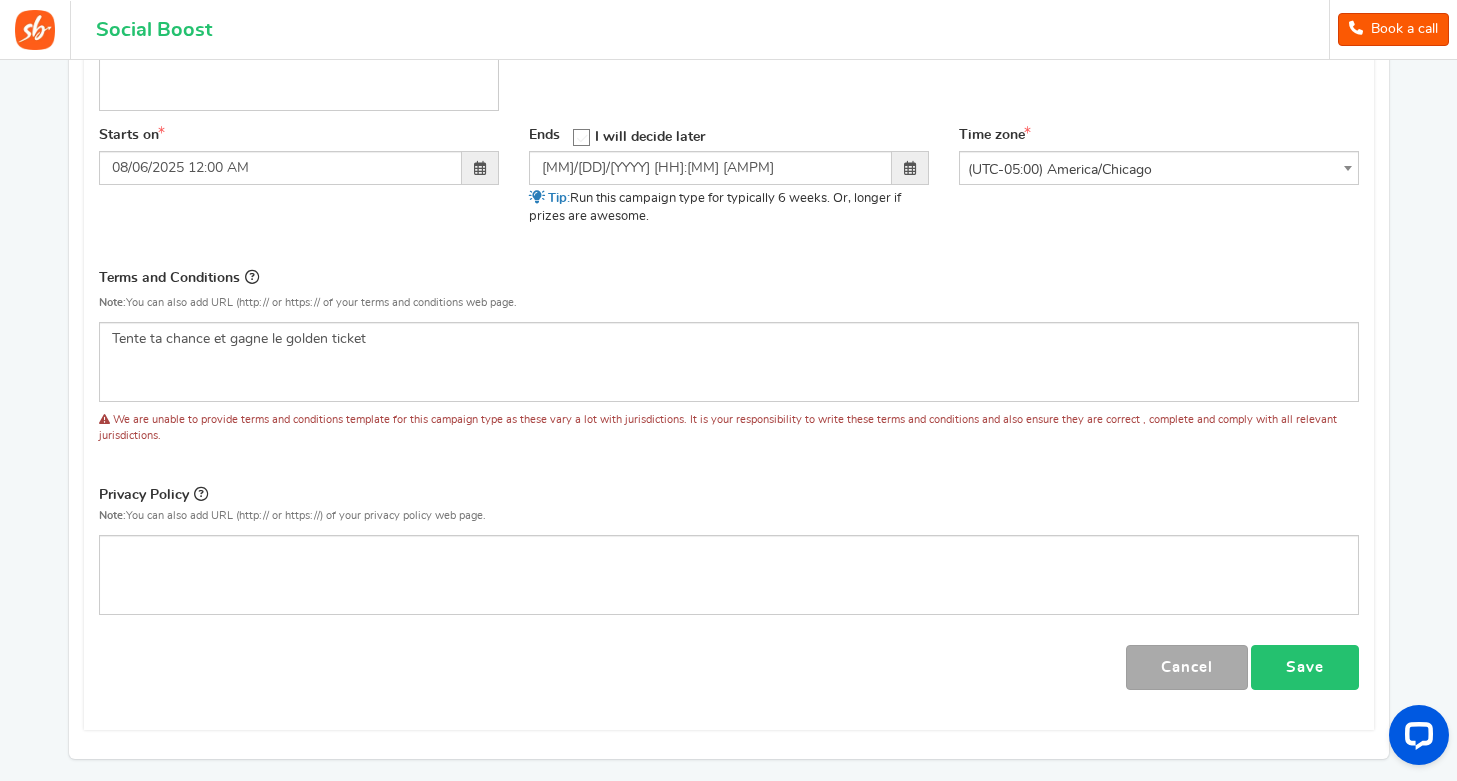 click on "Save" at bounding box center (1305, 667) 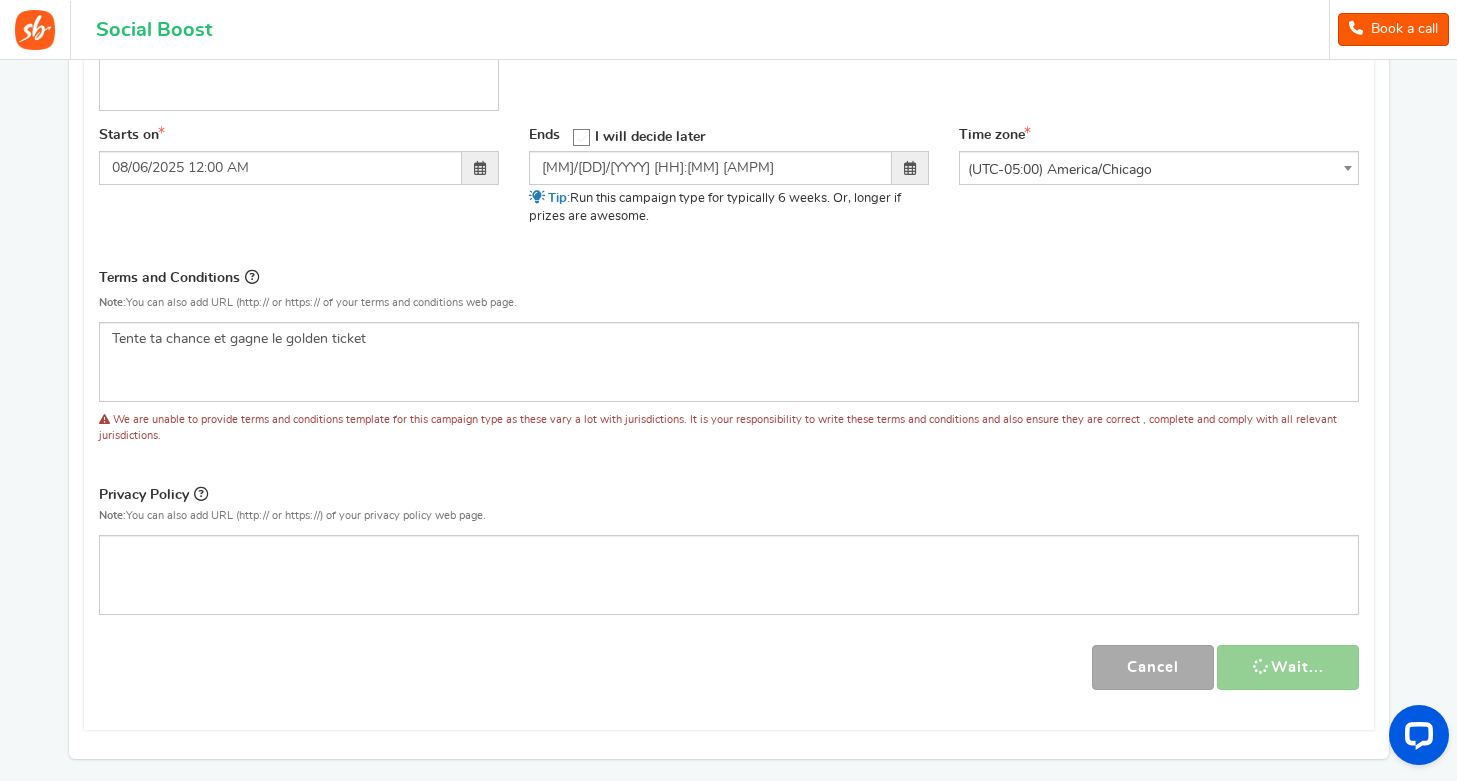 scroll, scrollTop: 464, scrollLeft: 0, axis: vertical 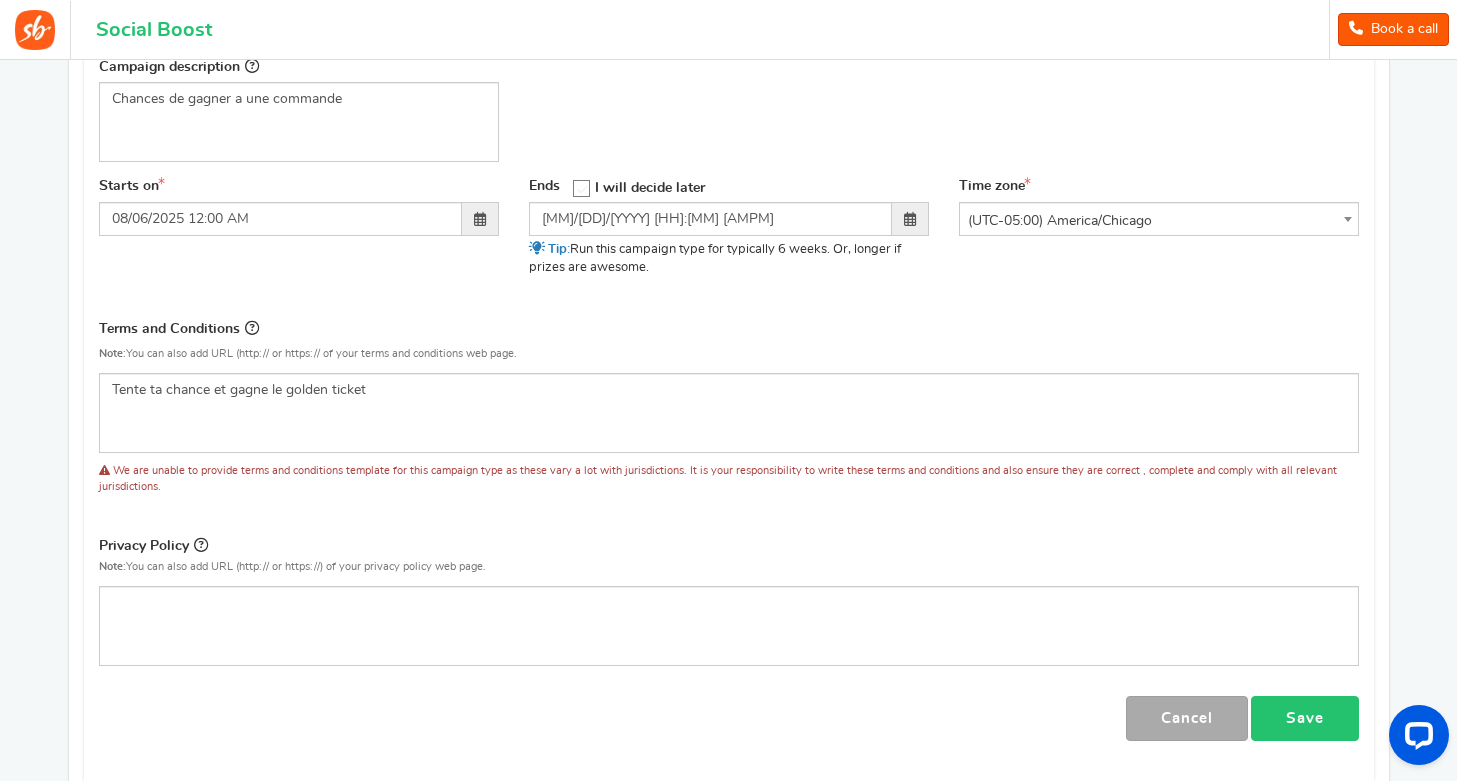click on "Save" at bounding box center (1305, 718) 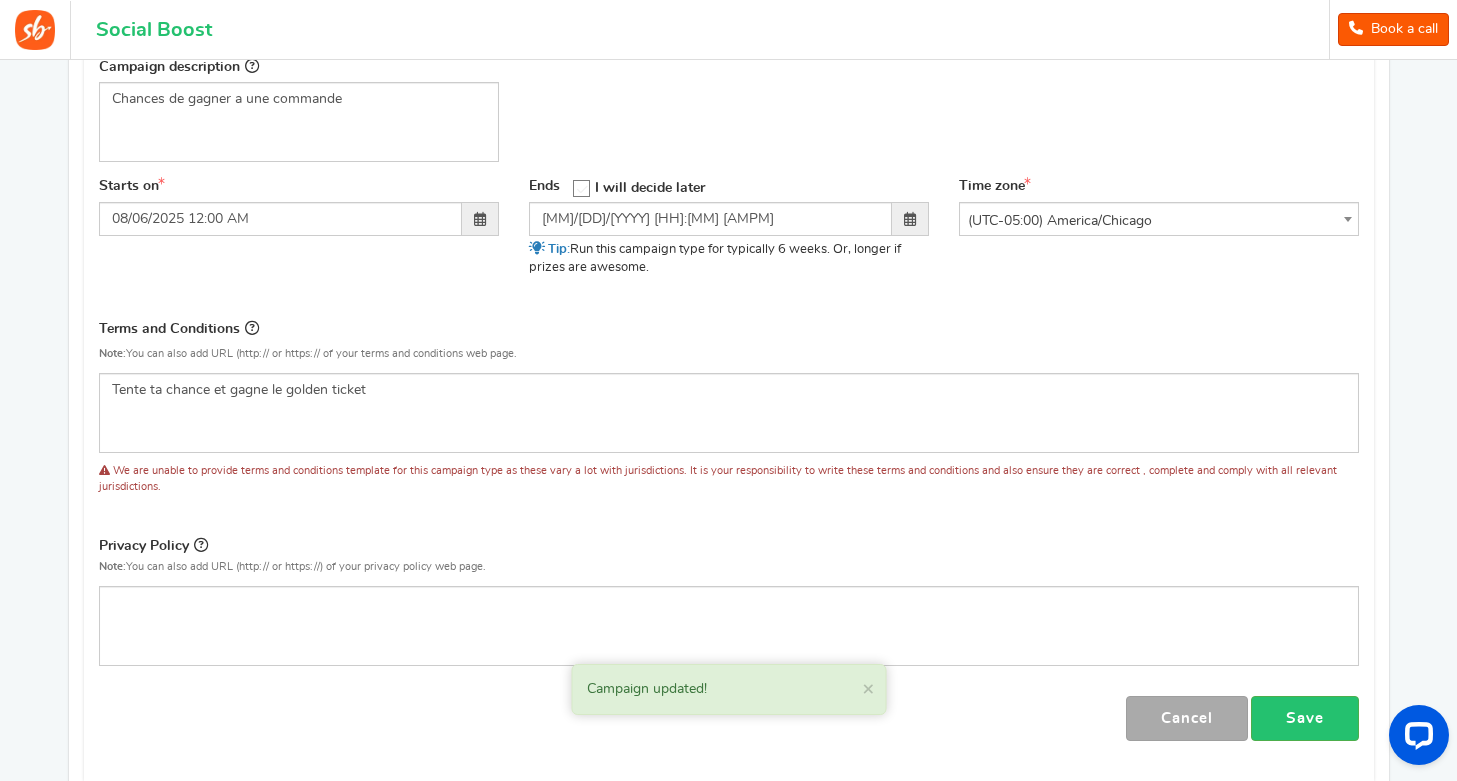 scroll, scrollTop: 642, scrollLeft: 0, axis: vertical 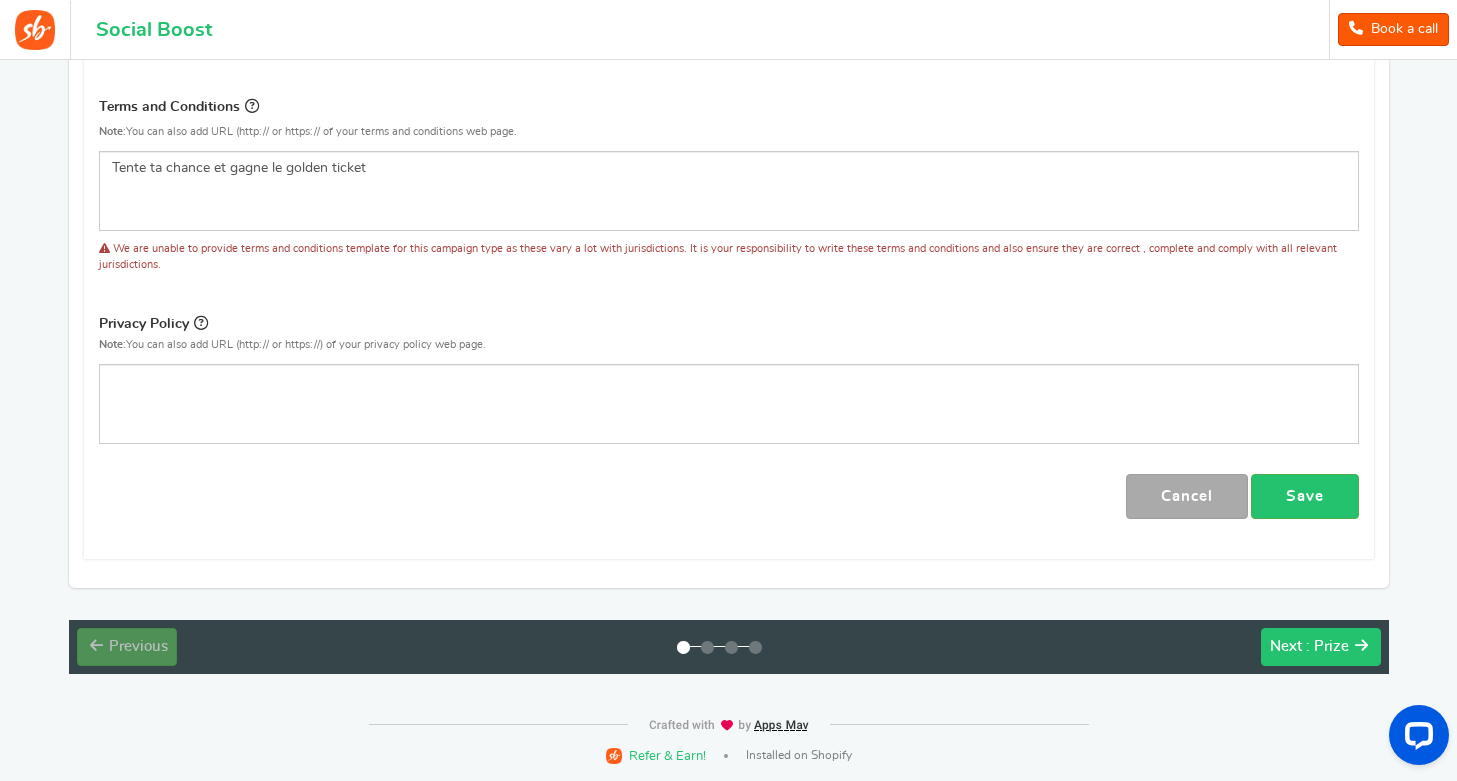 click on ": Prize" at bounding box center [1327, 646] 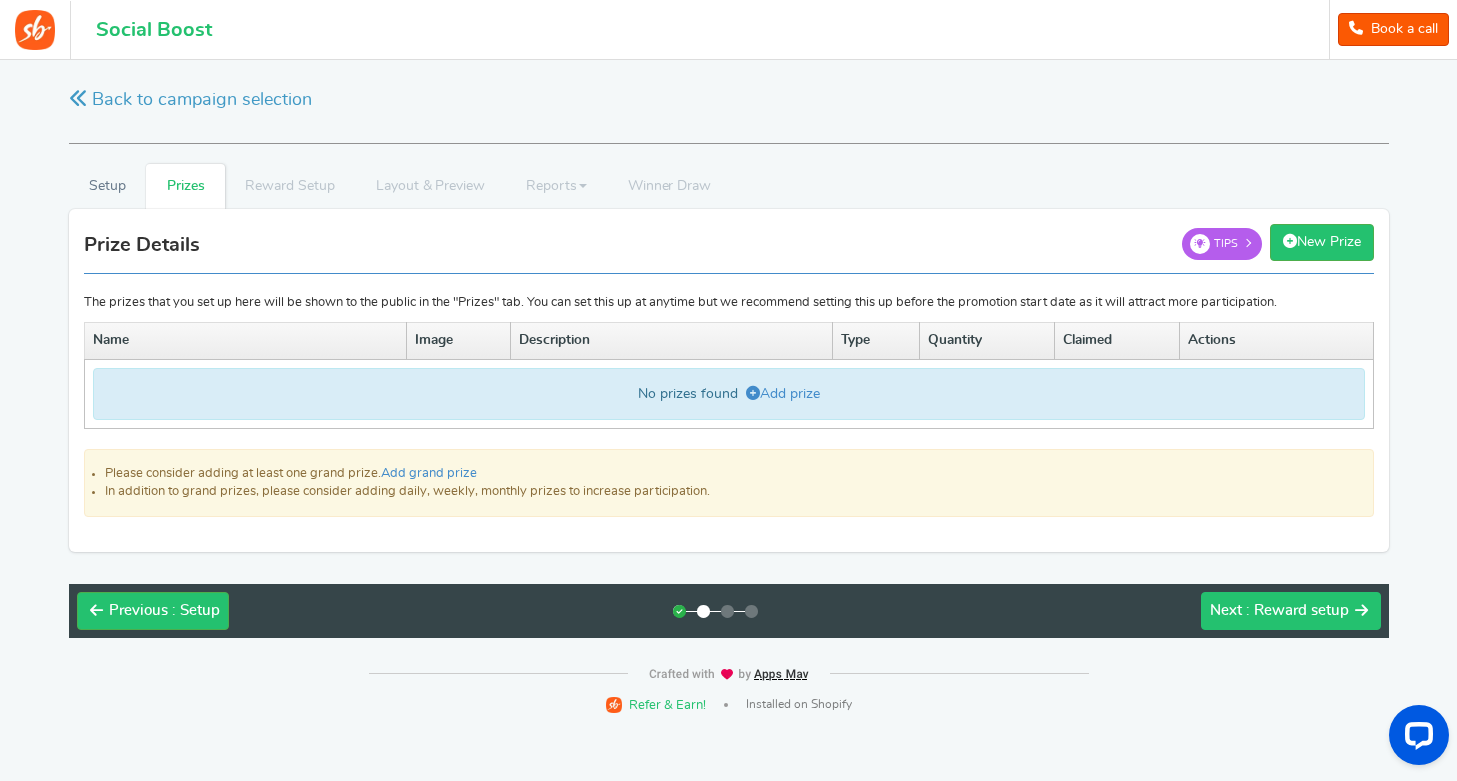 scroll, scrollTop: 0, scrollLeft: 0, axis: both 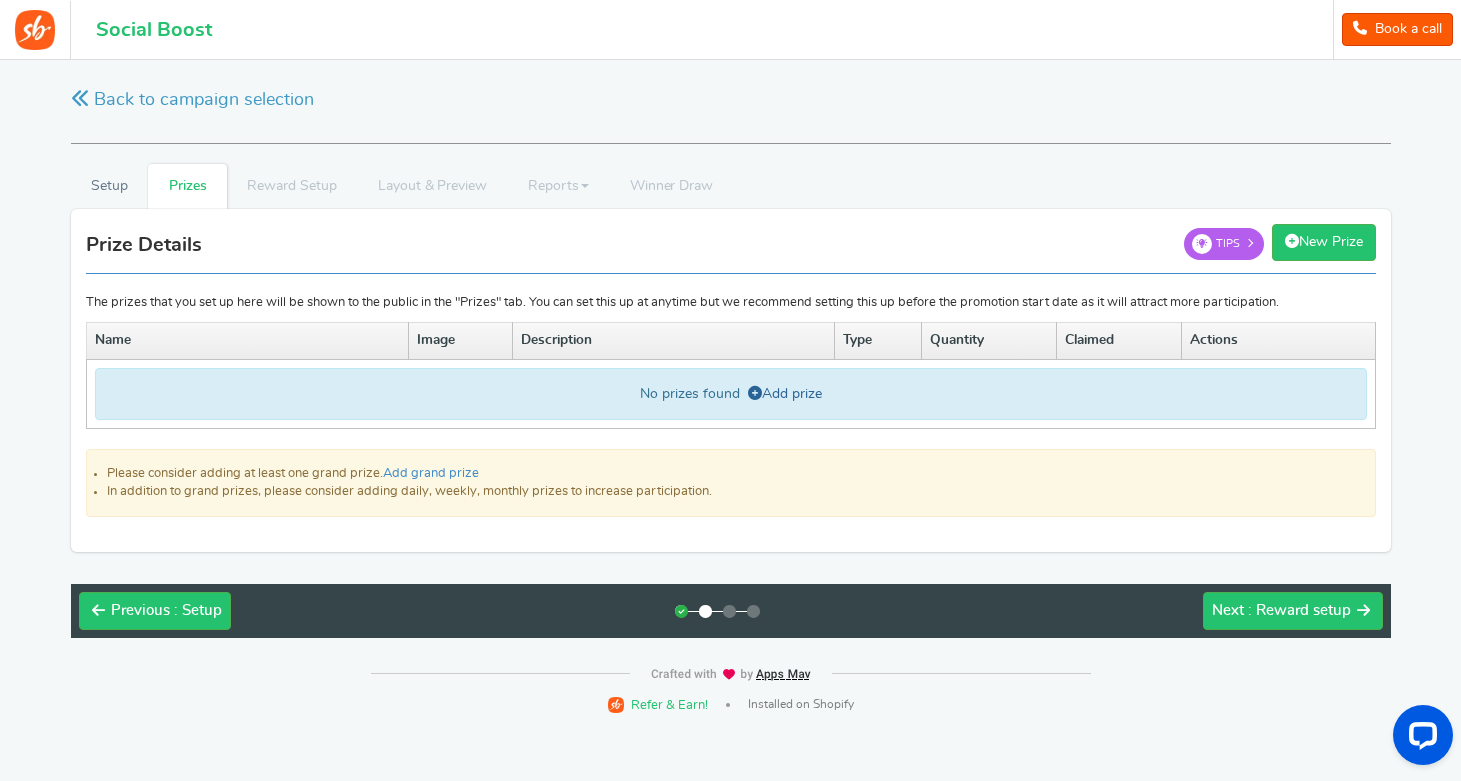 click on "Add prize" at bounding box center (785, 394) 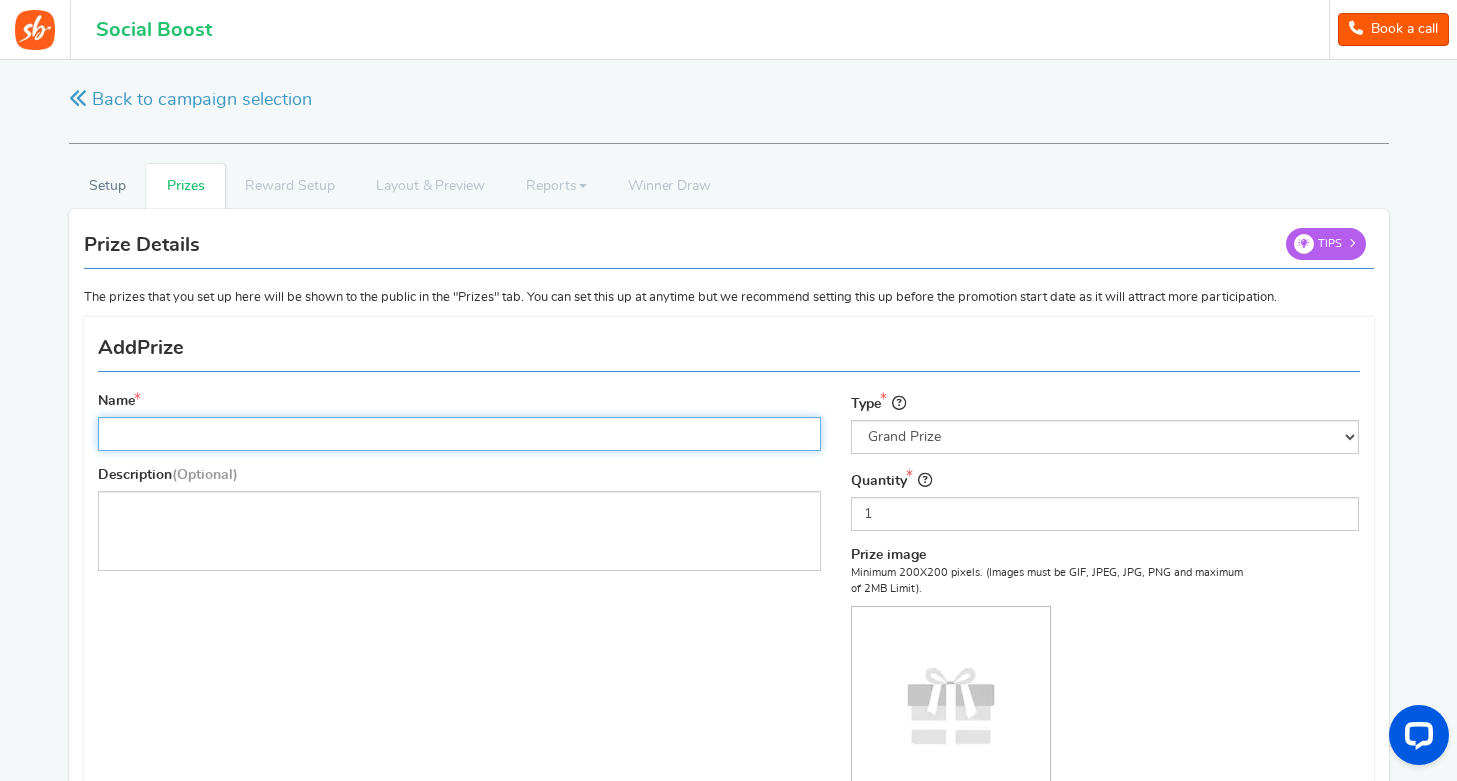 click on "Name" at bounding box center (460, 434) 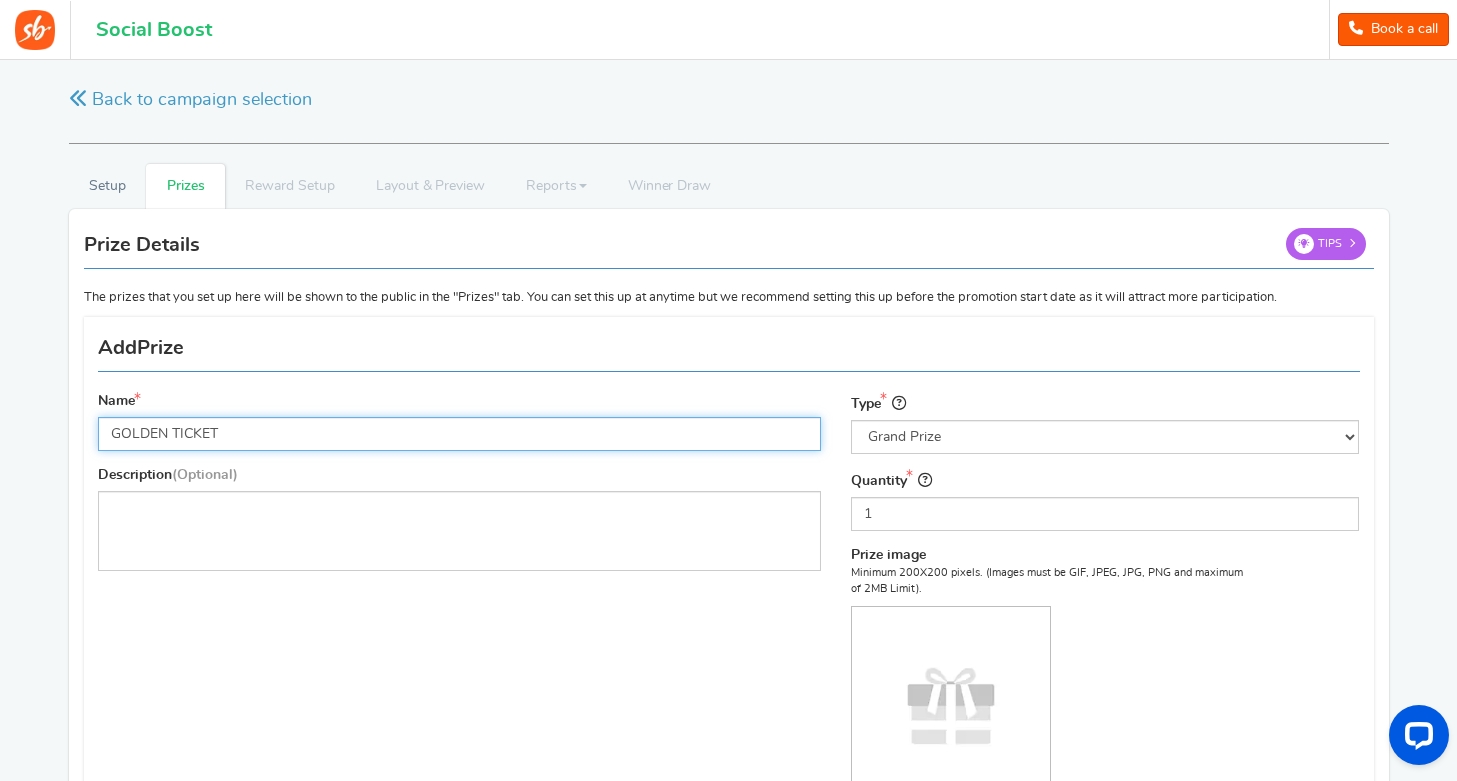 type on "GOLDEN TICKET" 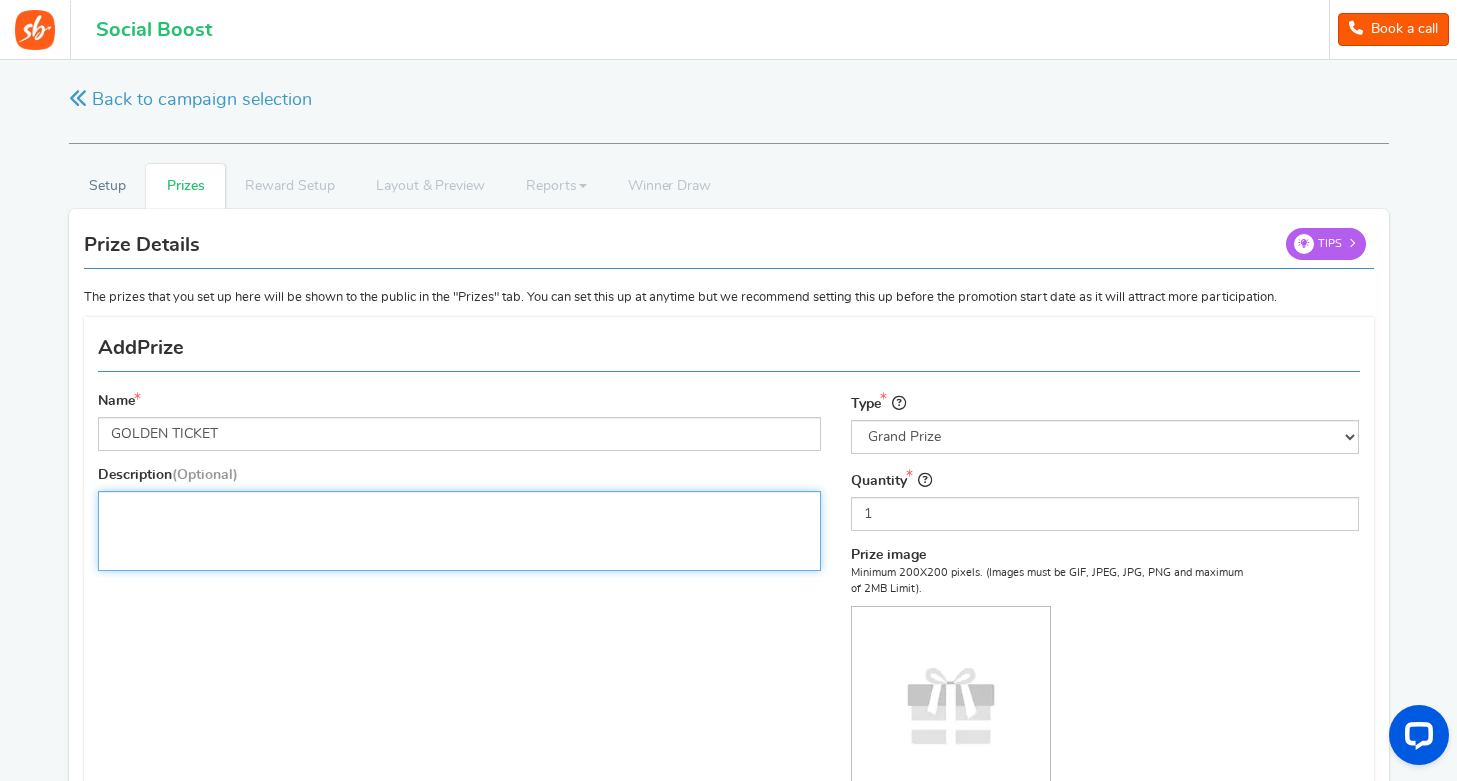 click at bounding box center [460, 531] 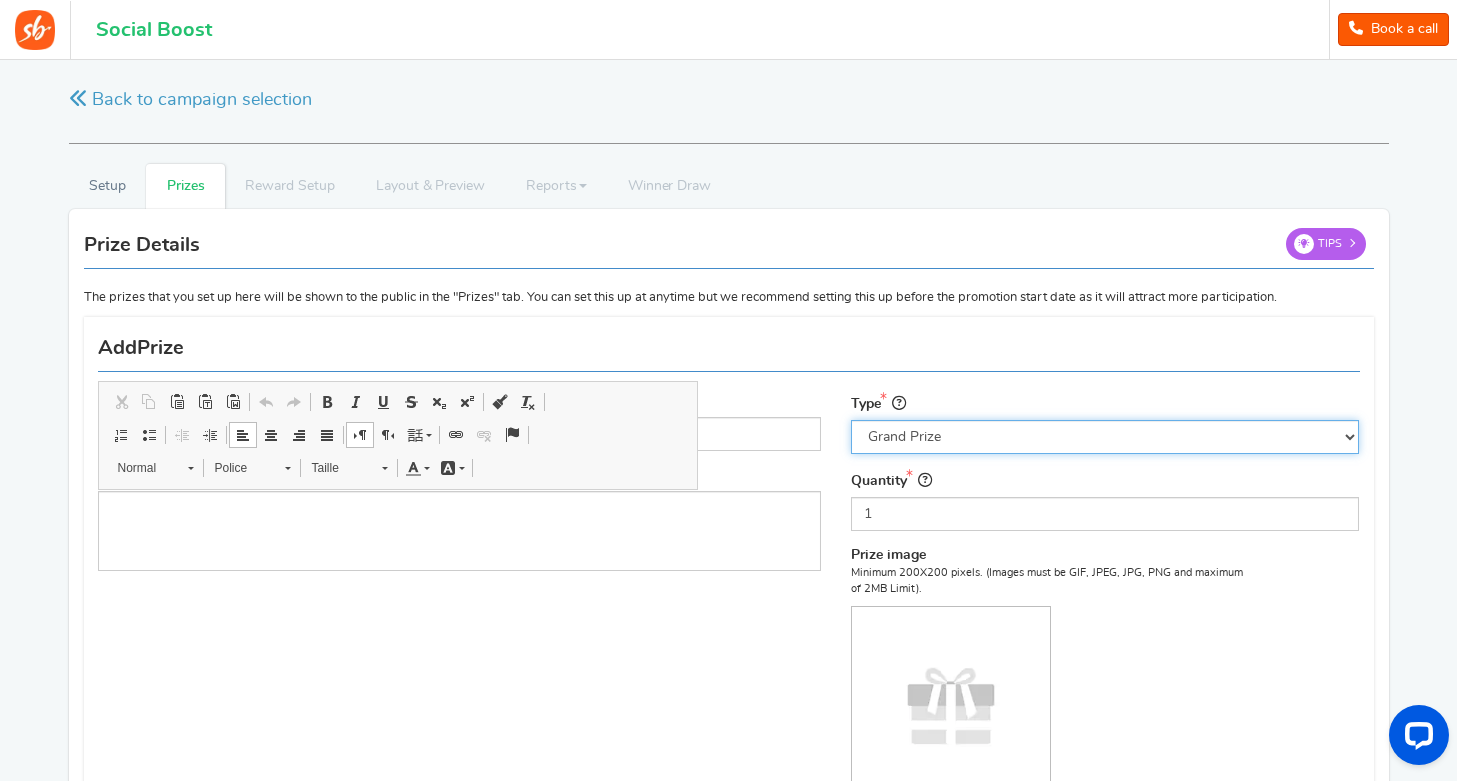 click on "Select the prize type
Grand Prize
Daily Prize
Weekly Prize
Monthly Prize" at bounding box center (1105, 437) 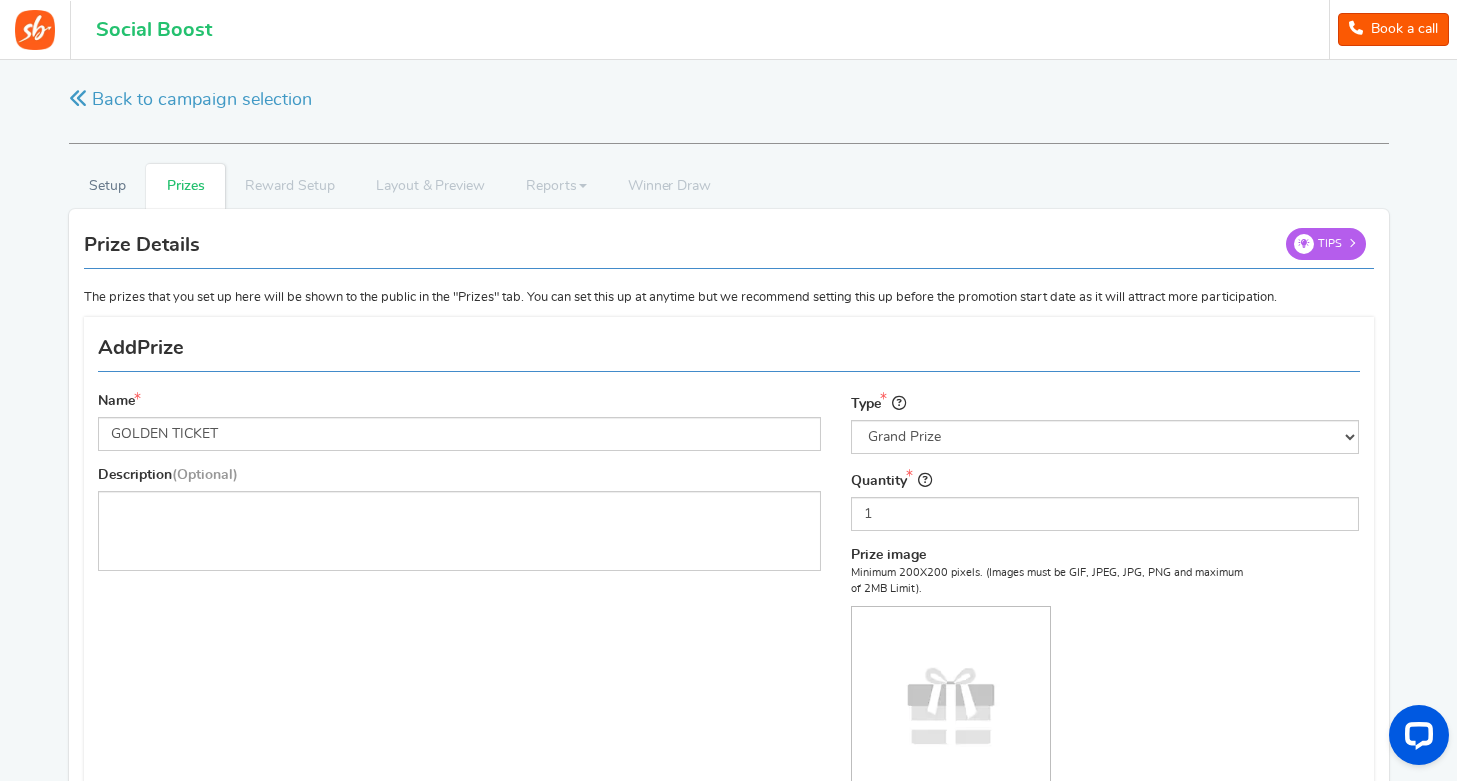 click on "Name
GOLDEN TICKET
Description  (Optional)
Type
Select the prize type
Grand Prize
Daily Prize
Weekly Prize
Monthly Prize
Quantity
1
Prize image
Minimum 200X200 pixels. (Images must be GIF, JPEG, JPG, PNG and maximum of 2MB Limit).
Upload Image" at bounding box center (729, 629) 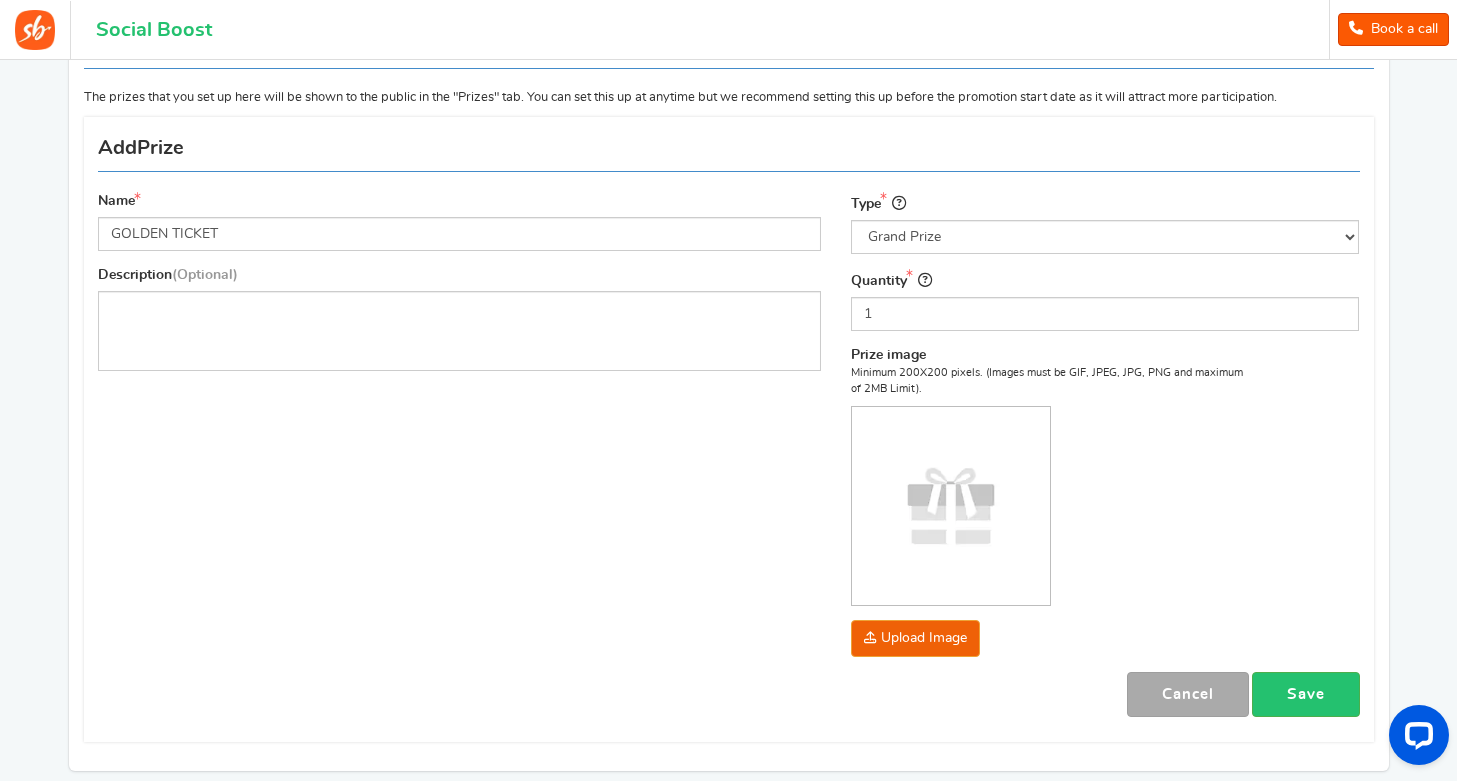 scroll, scrollTop: 217, scrollLeft: 0, axis: vertical 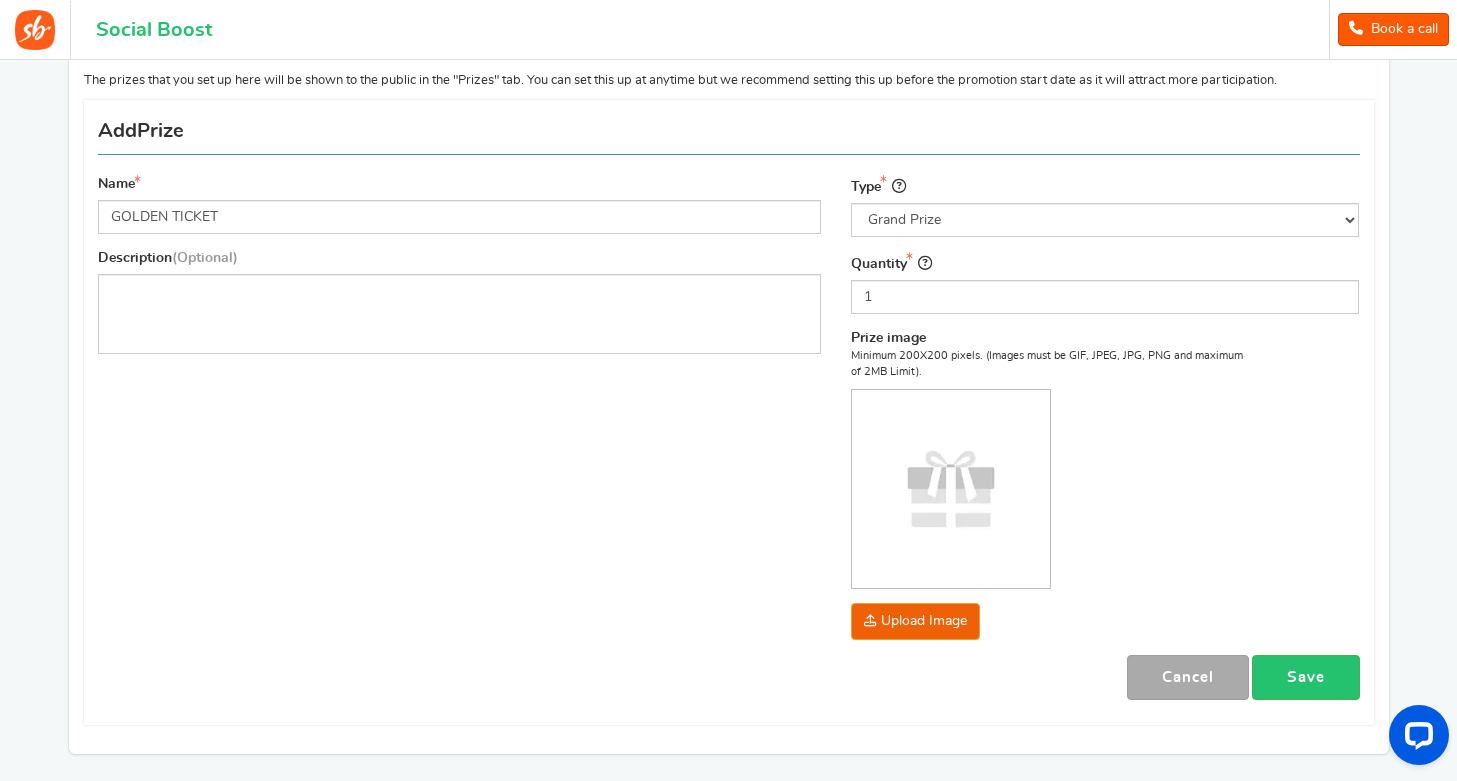 click at bounding box center (951, 489) 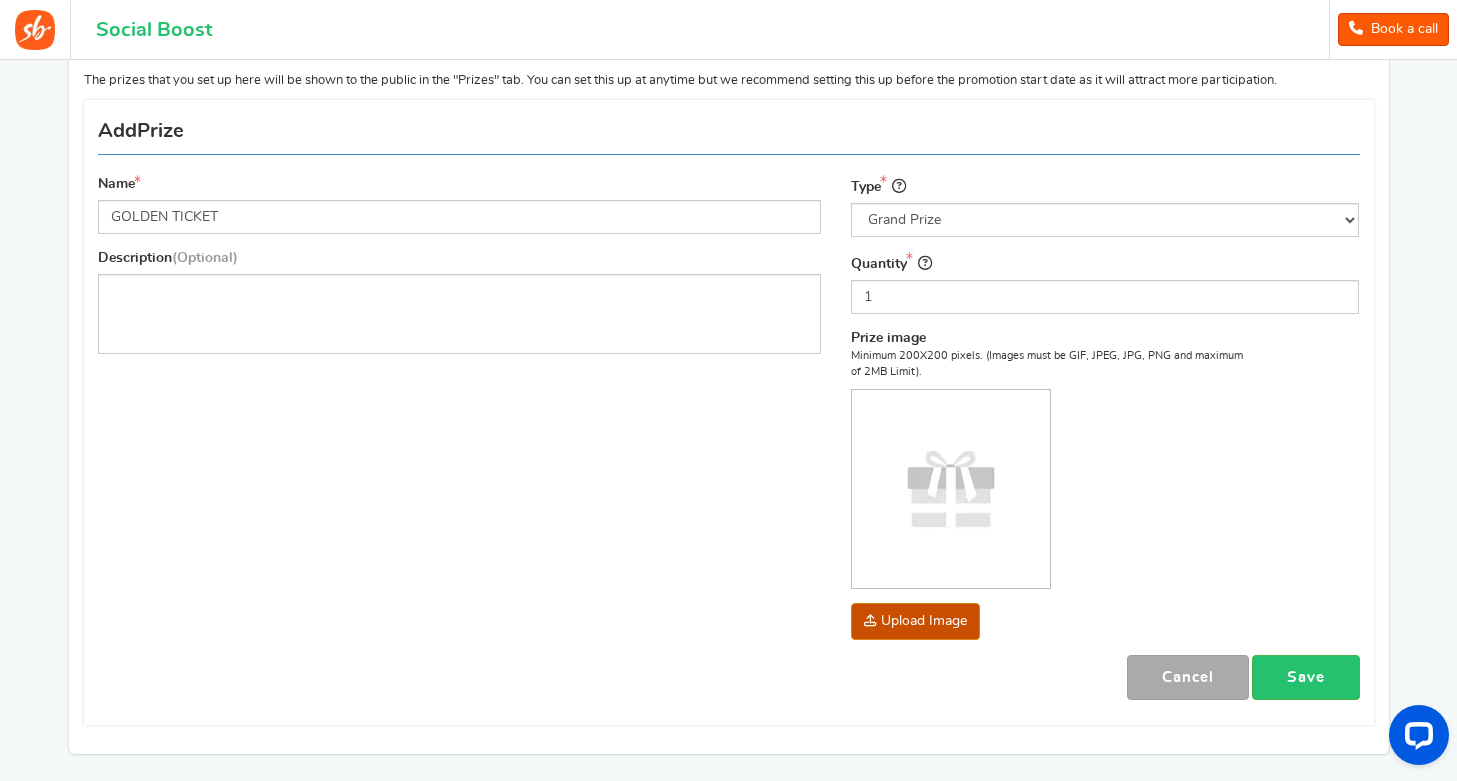 click at bounding box center [-1061, 747] 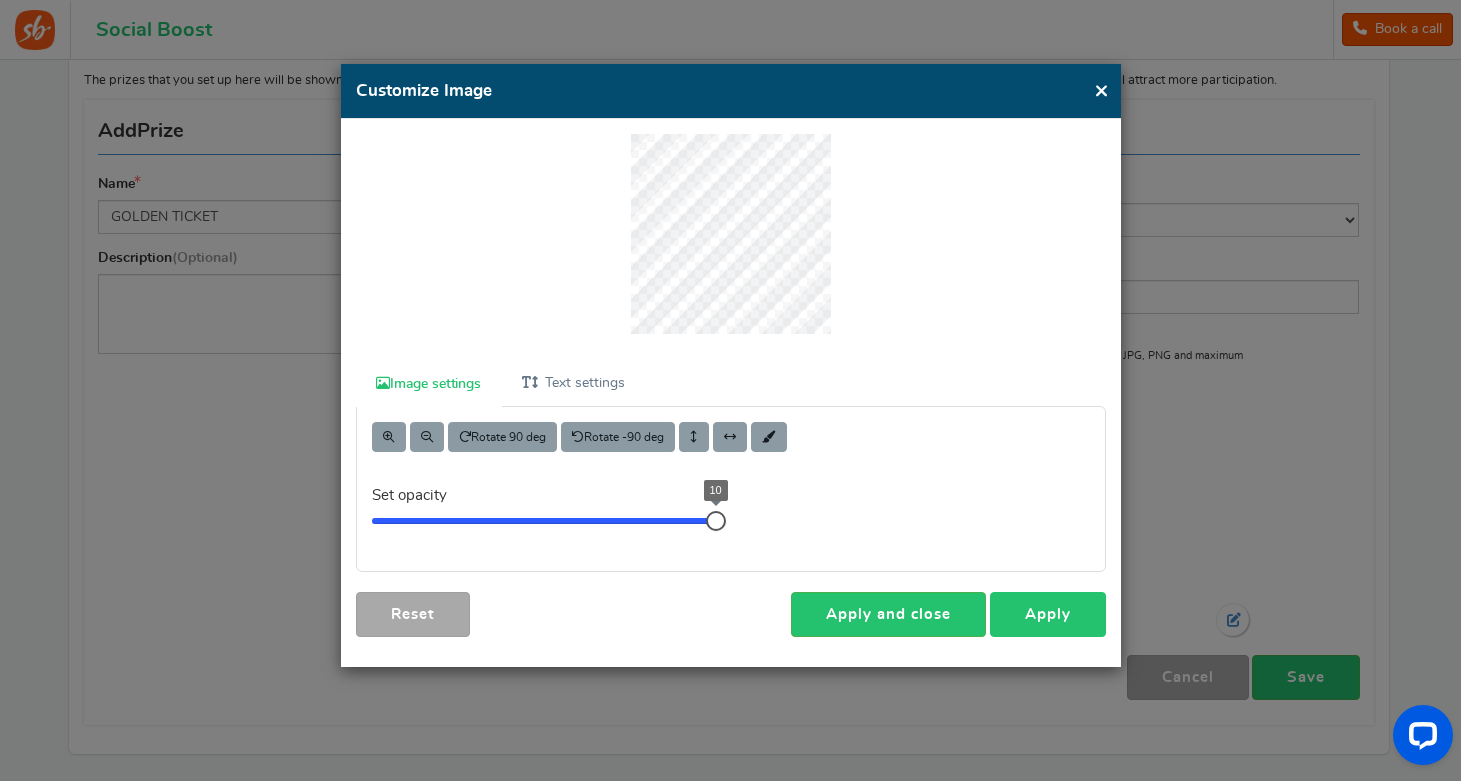 click on "Apply" at bounding box center [1048, 614] 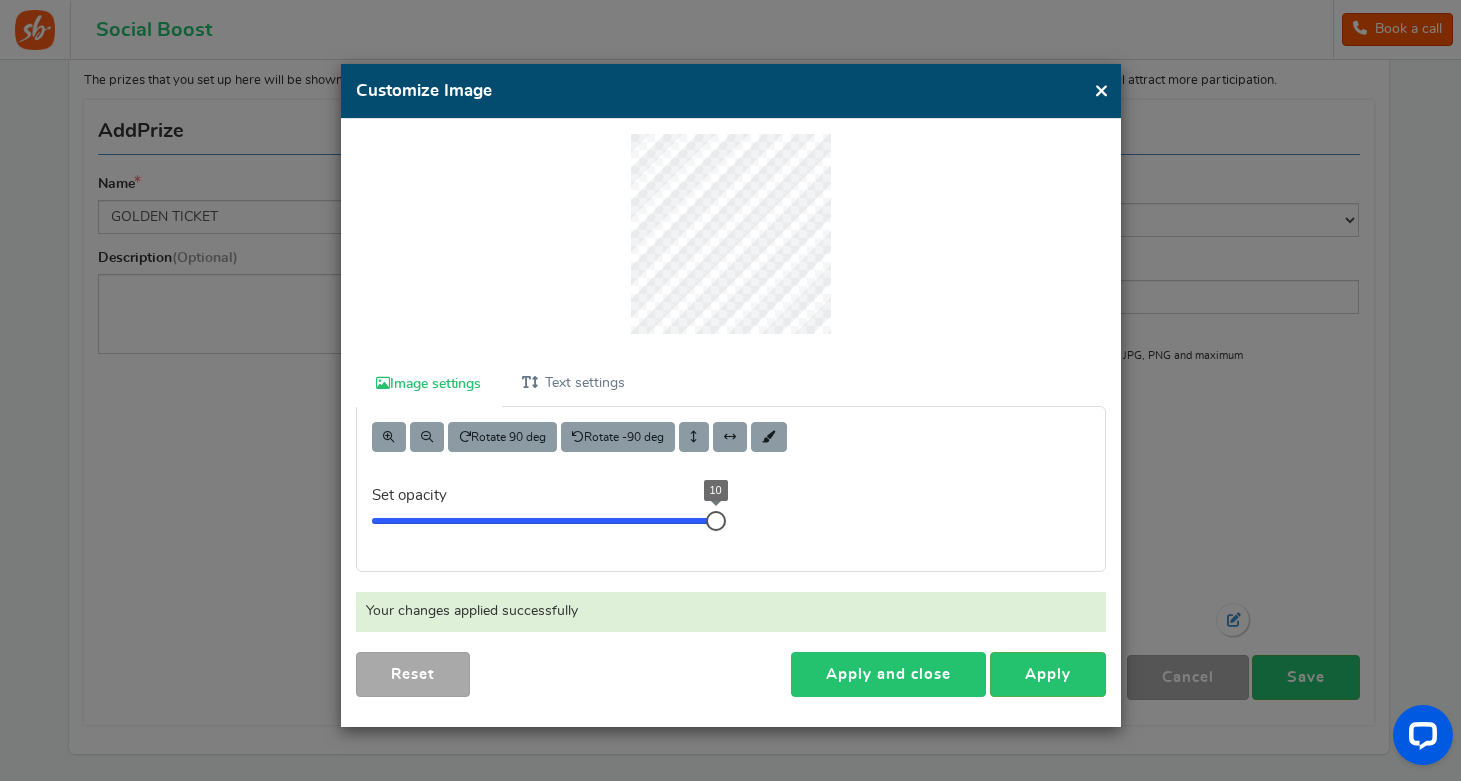 click on "Apply and close" at bounding box center (888, 674) 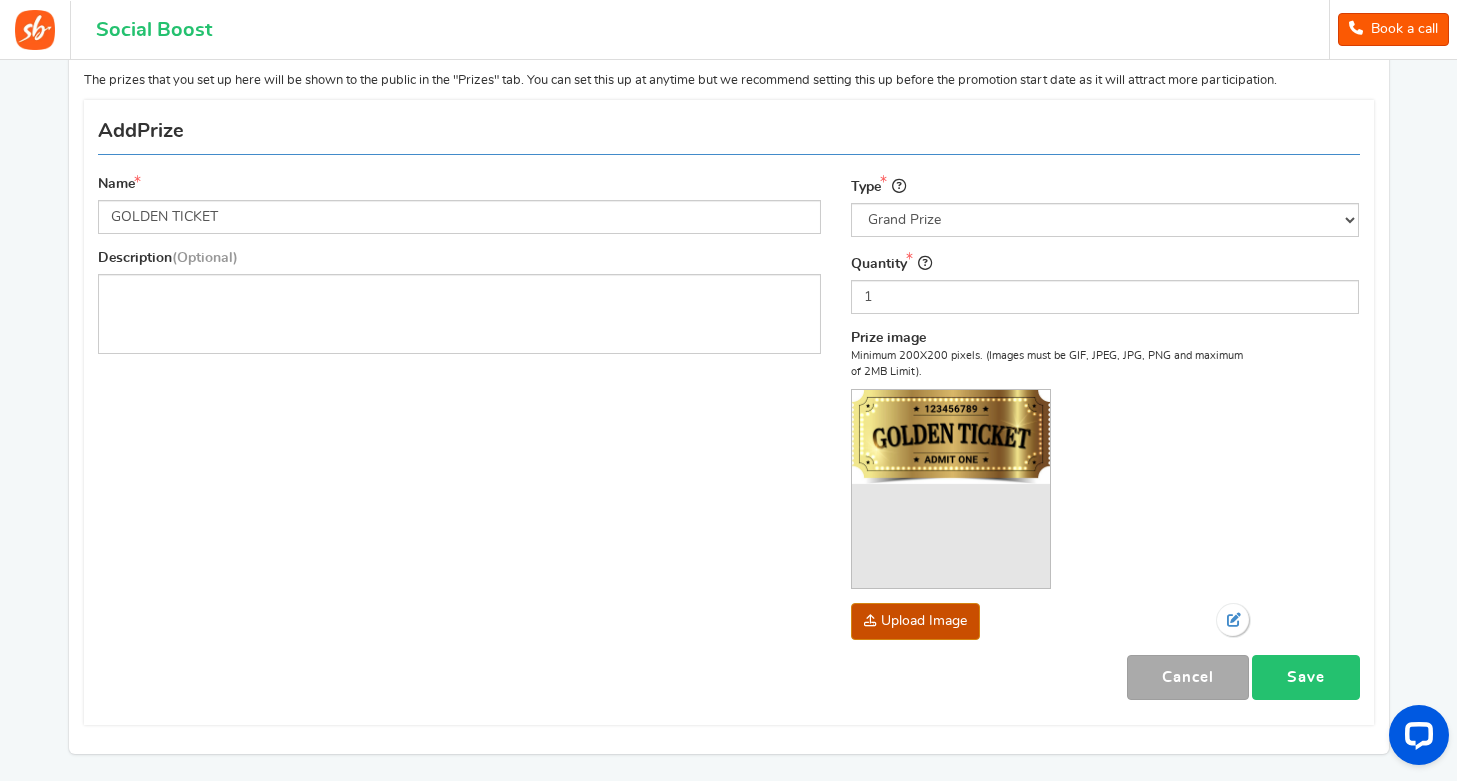 click on "Save" at bounding box center [1306, 677] 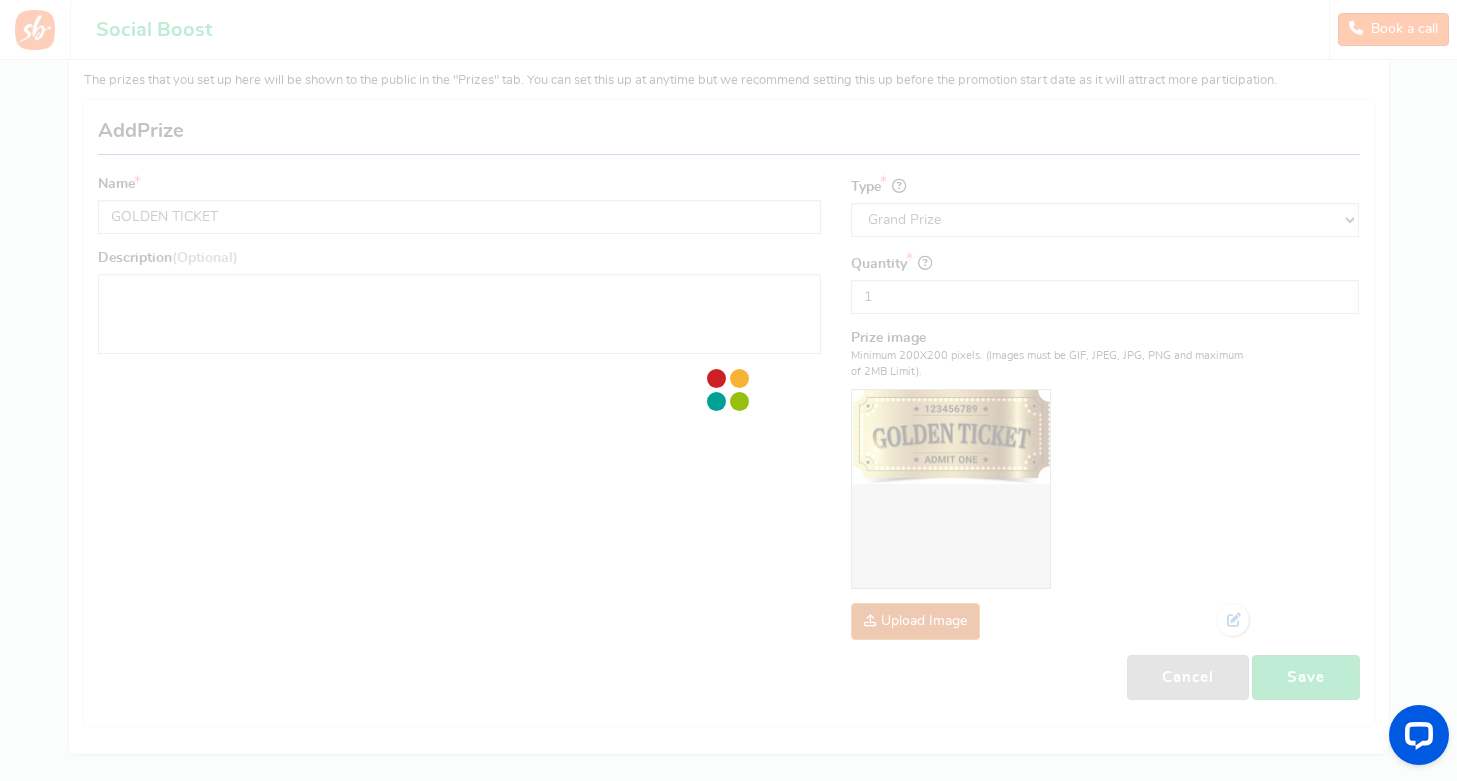 scroll, scrollTop: 0, scrollLeft: 0, axis: both 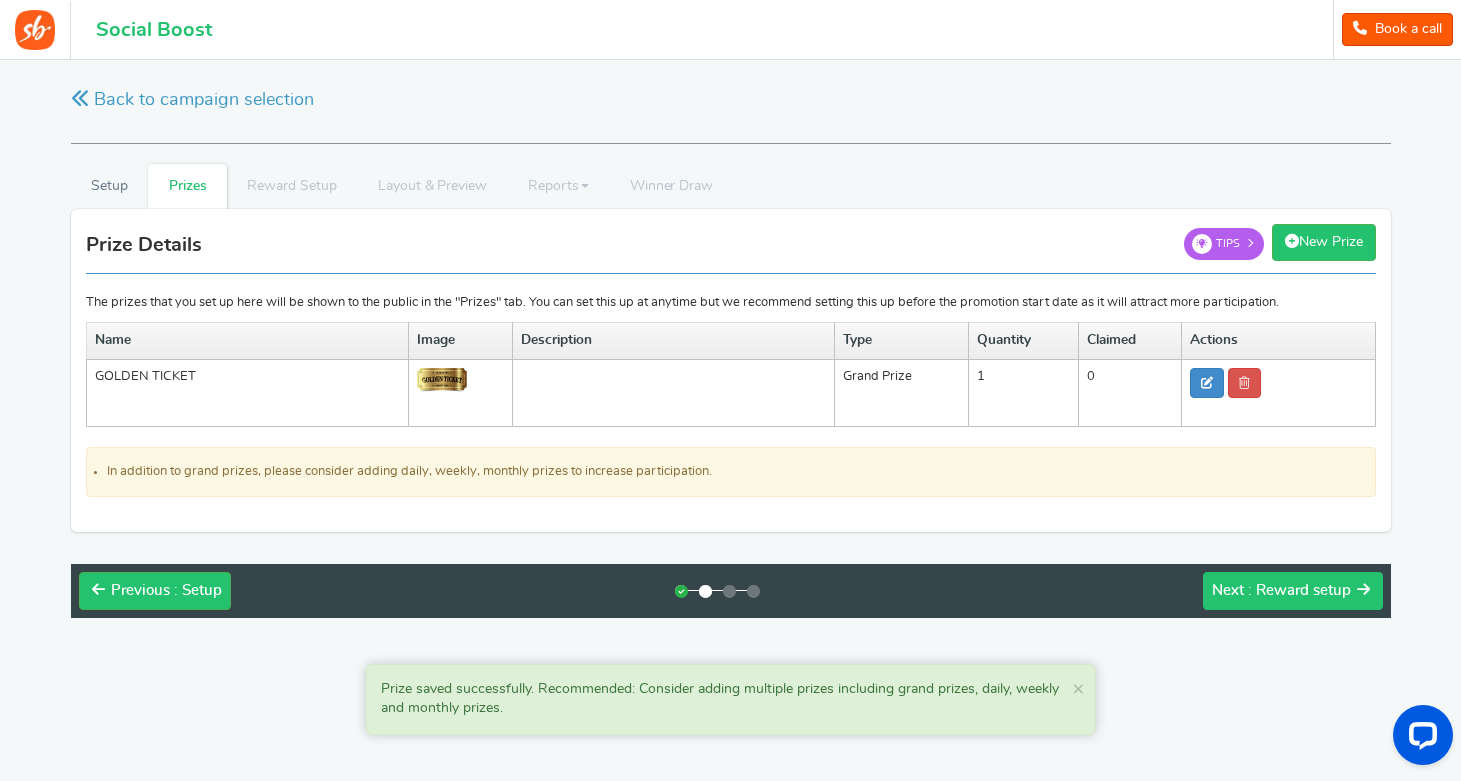 click on ": Reward setup" at bounding box center (1299, 590) 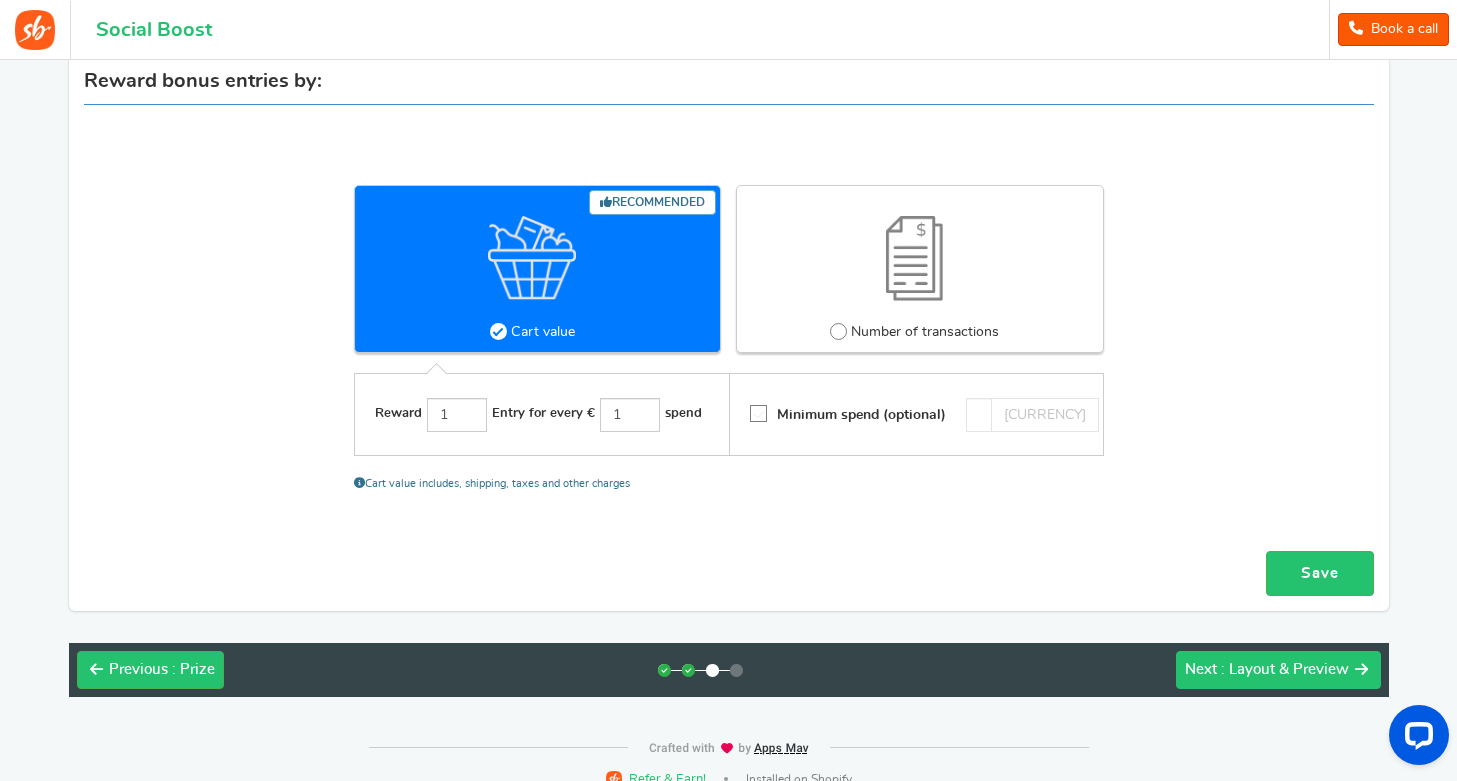 scroll, scrollTop: 166, scrollLeft: 0, axis: vertical 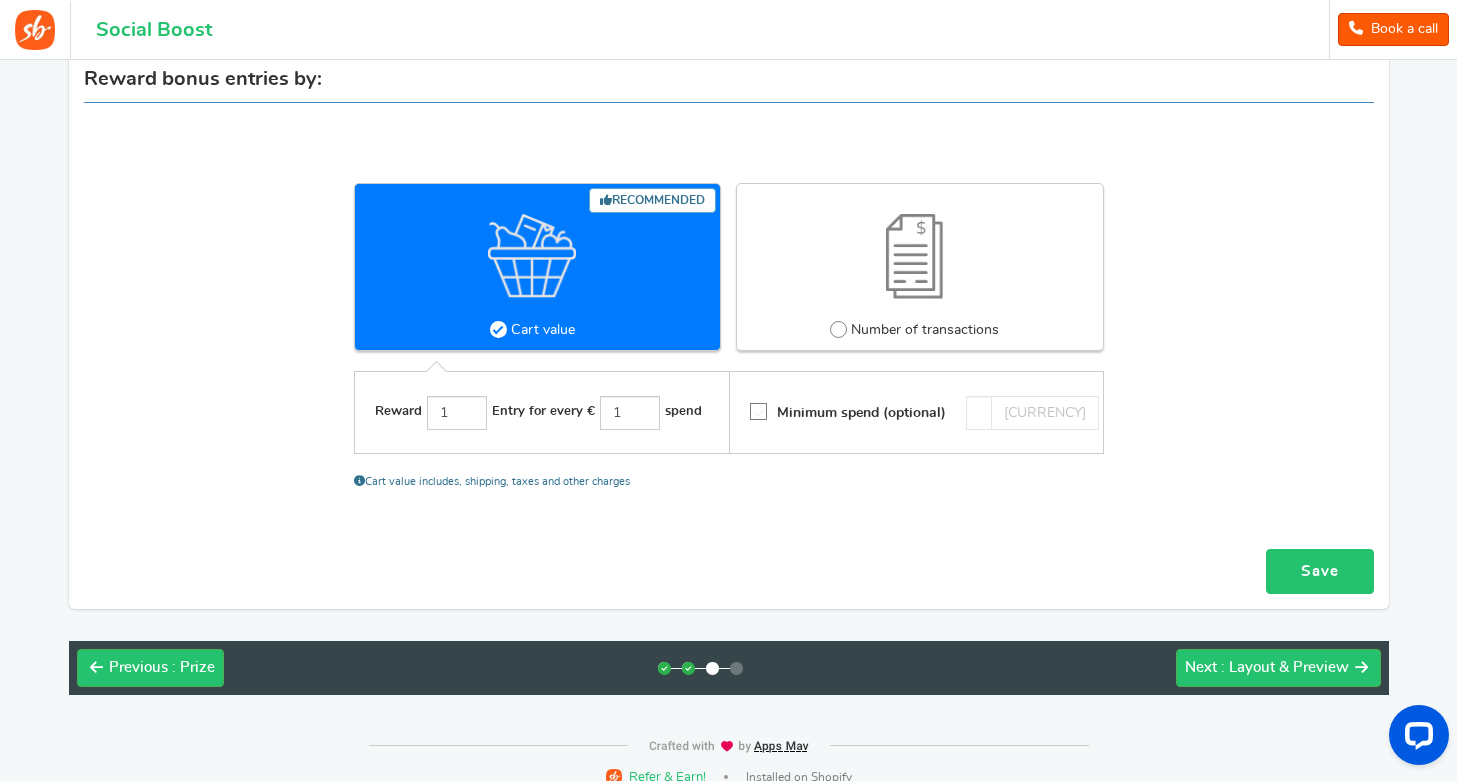 click on "Save" at bounding box center (1320, 571) 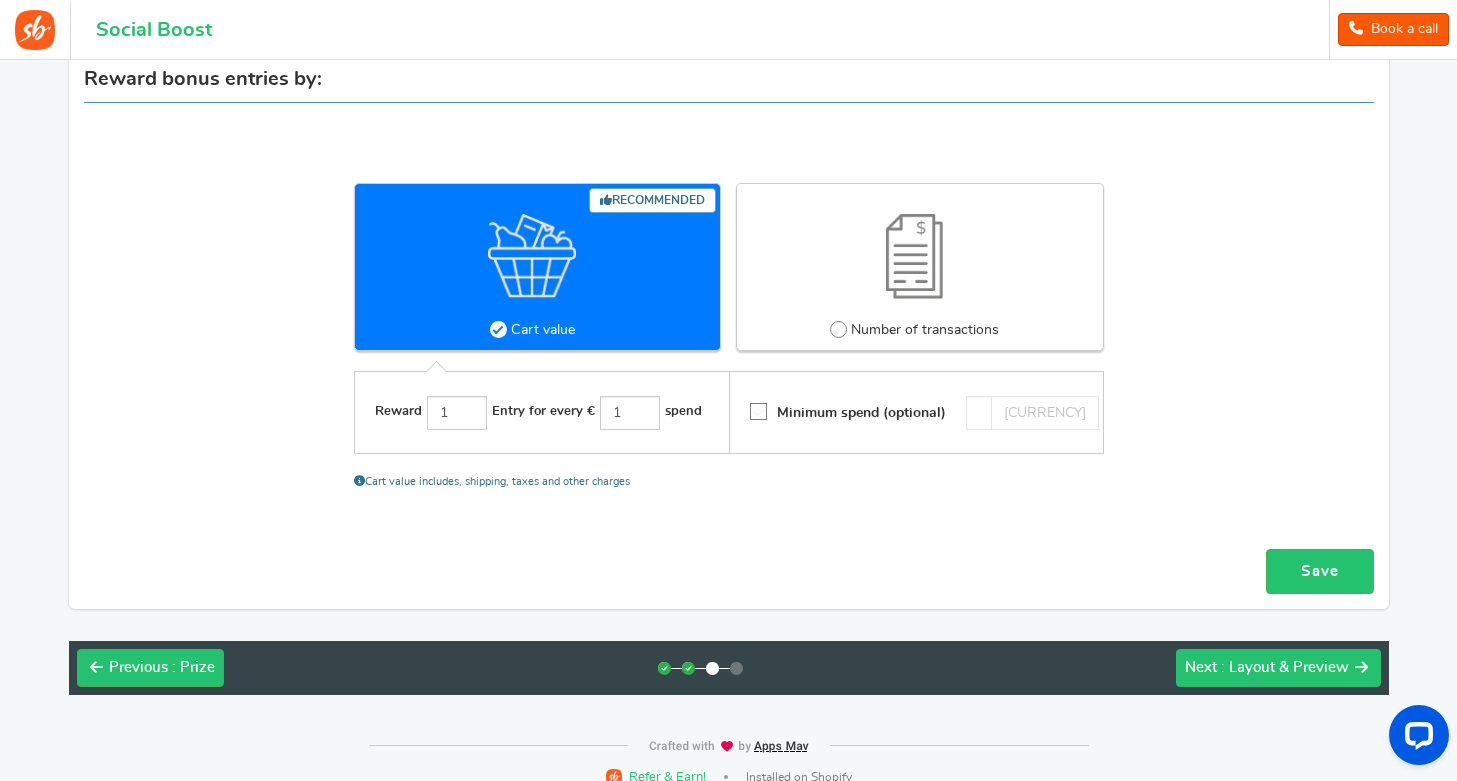 click on ": Layout & Preview" at bounding box center (1285, 667) 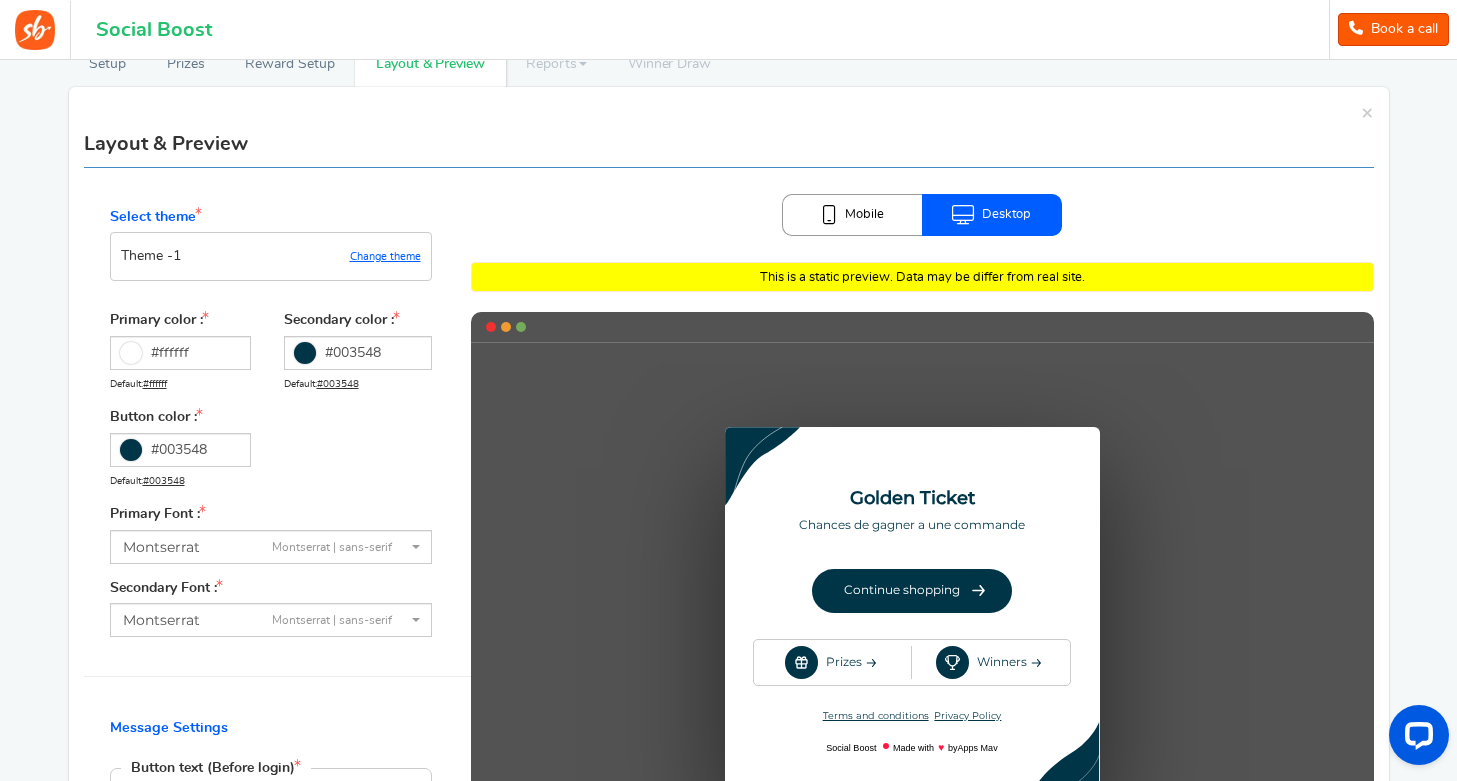 scroll, scrollTop: 139, scrollLeft: 0, axis: vertical 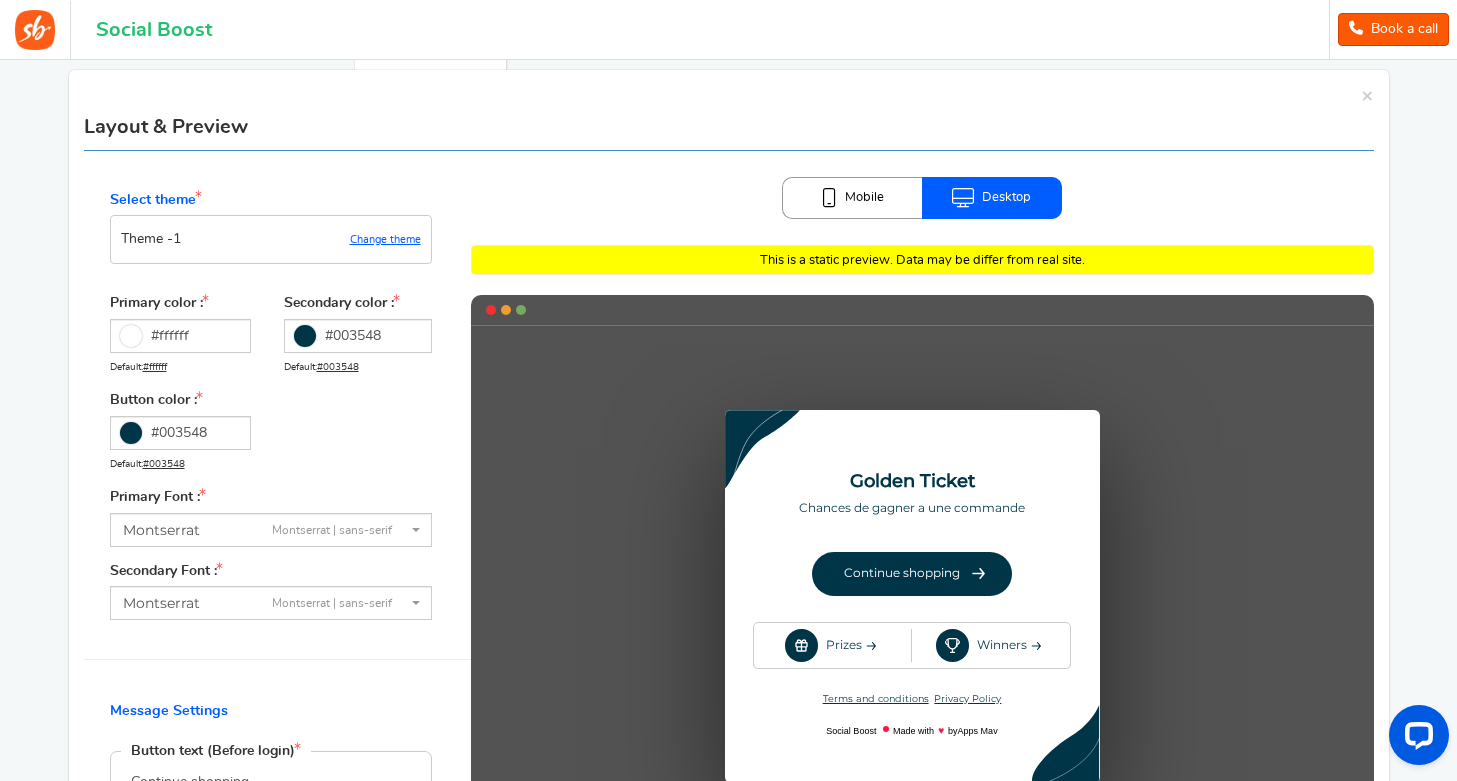 click on "Mobile" at bounding box center (852, 198) 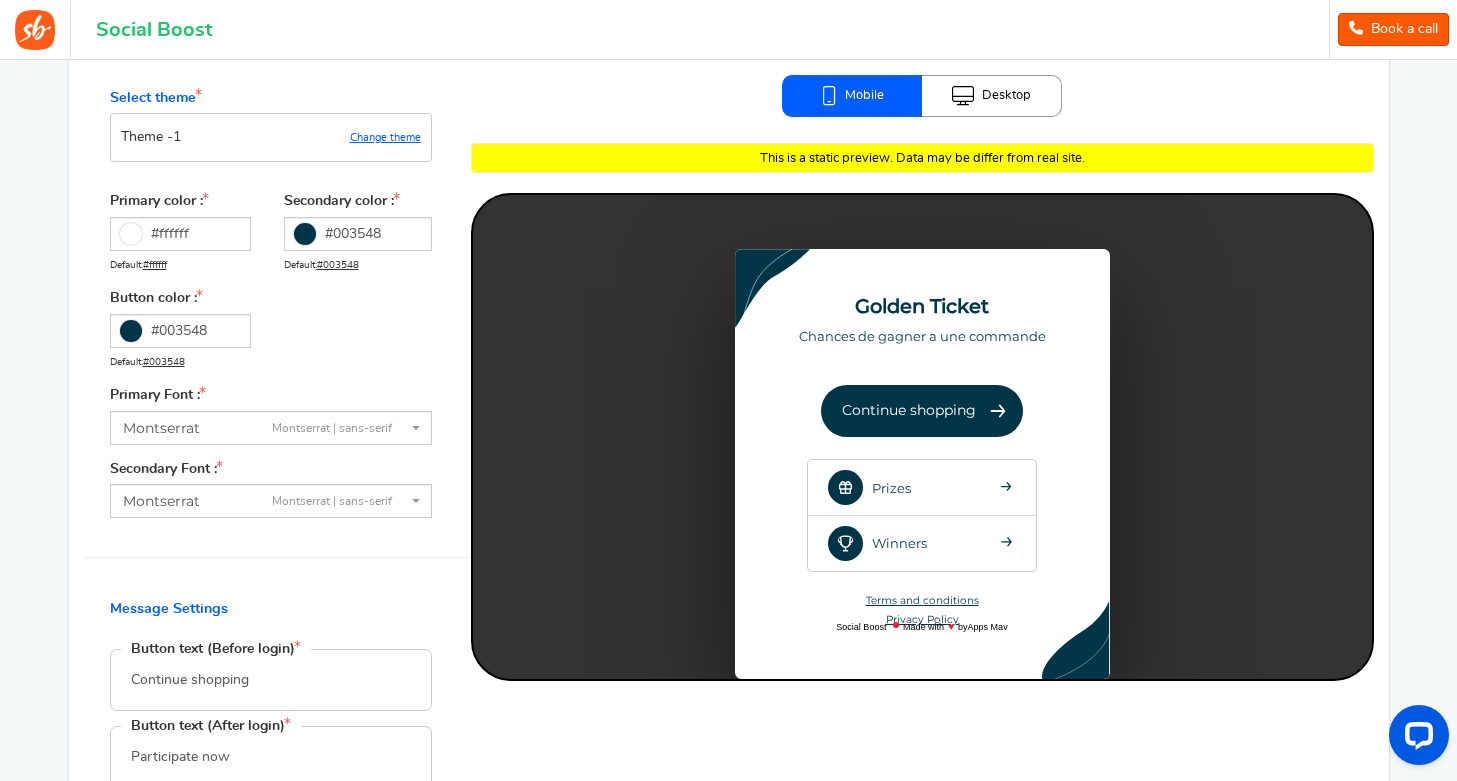 scroll, scrollTop: 242, scrollLeft: 0, axis: vertical 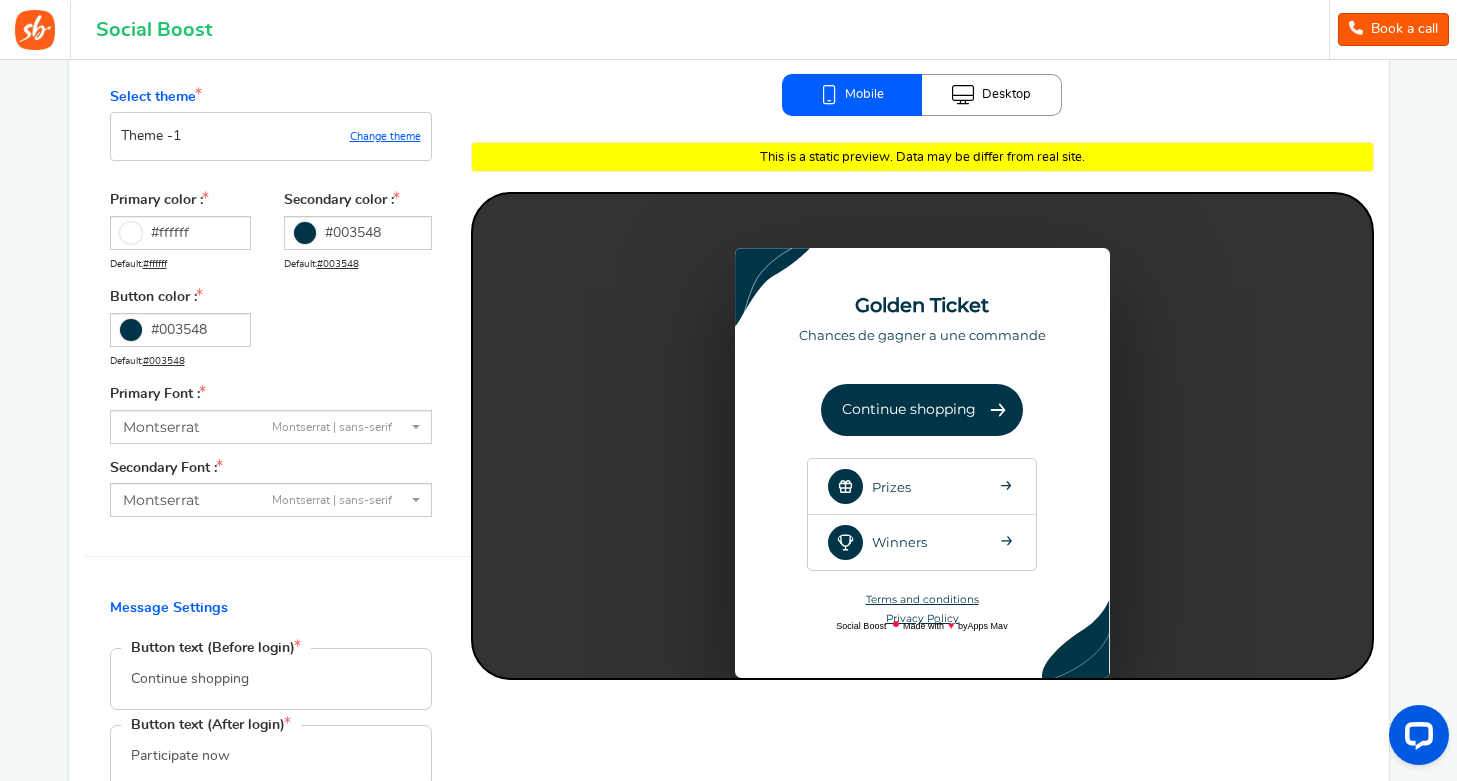 click at bounding box center (305, 233) 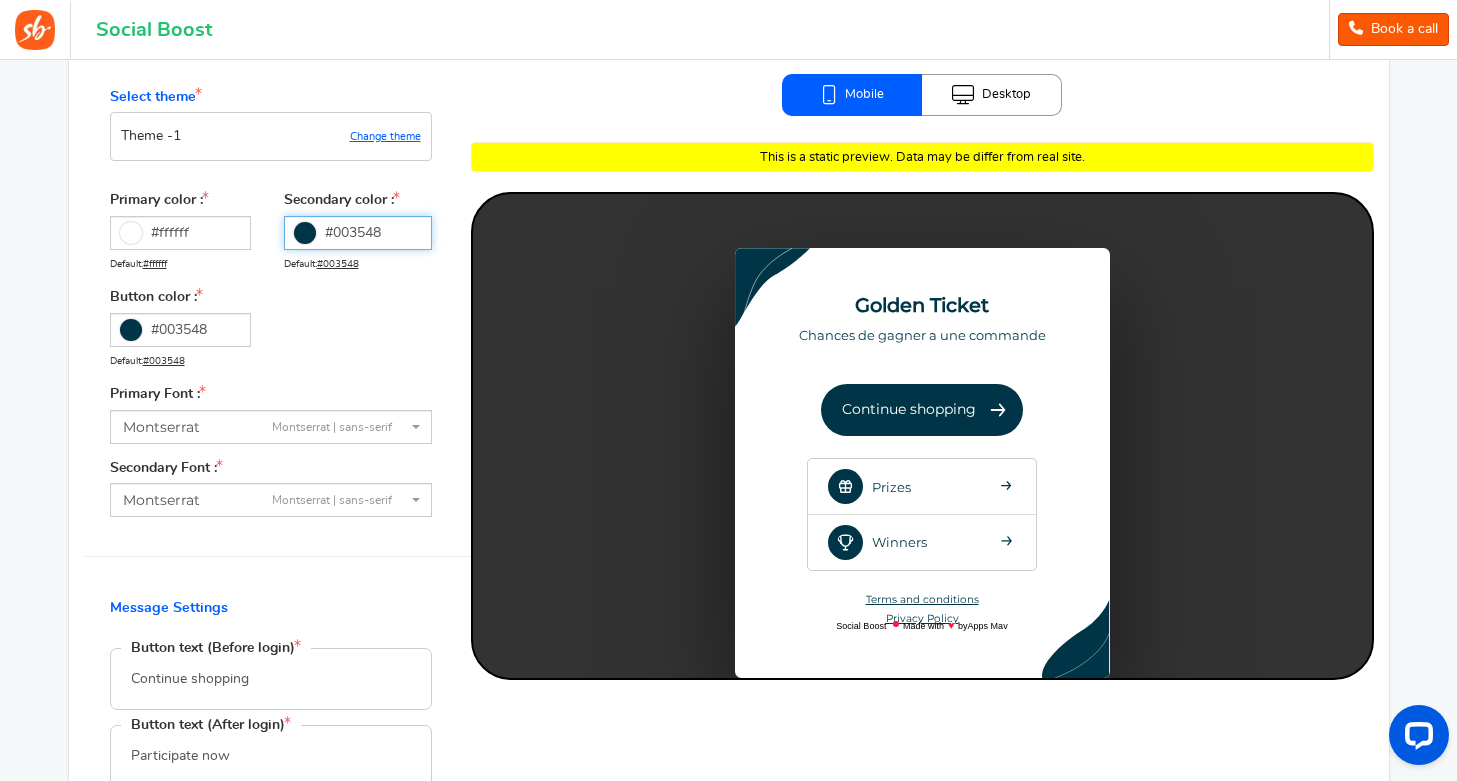 click on "#003548" at bounding box center [358, 233] 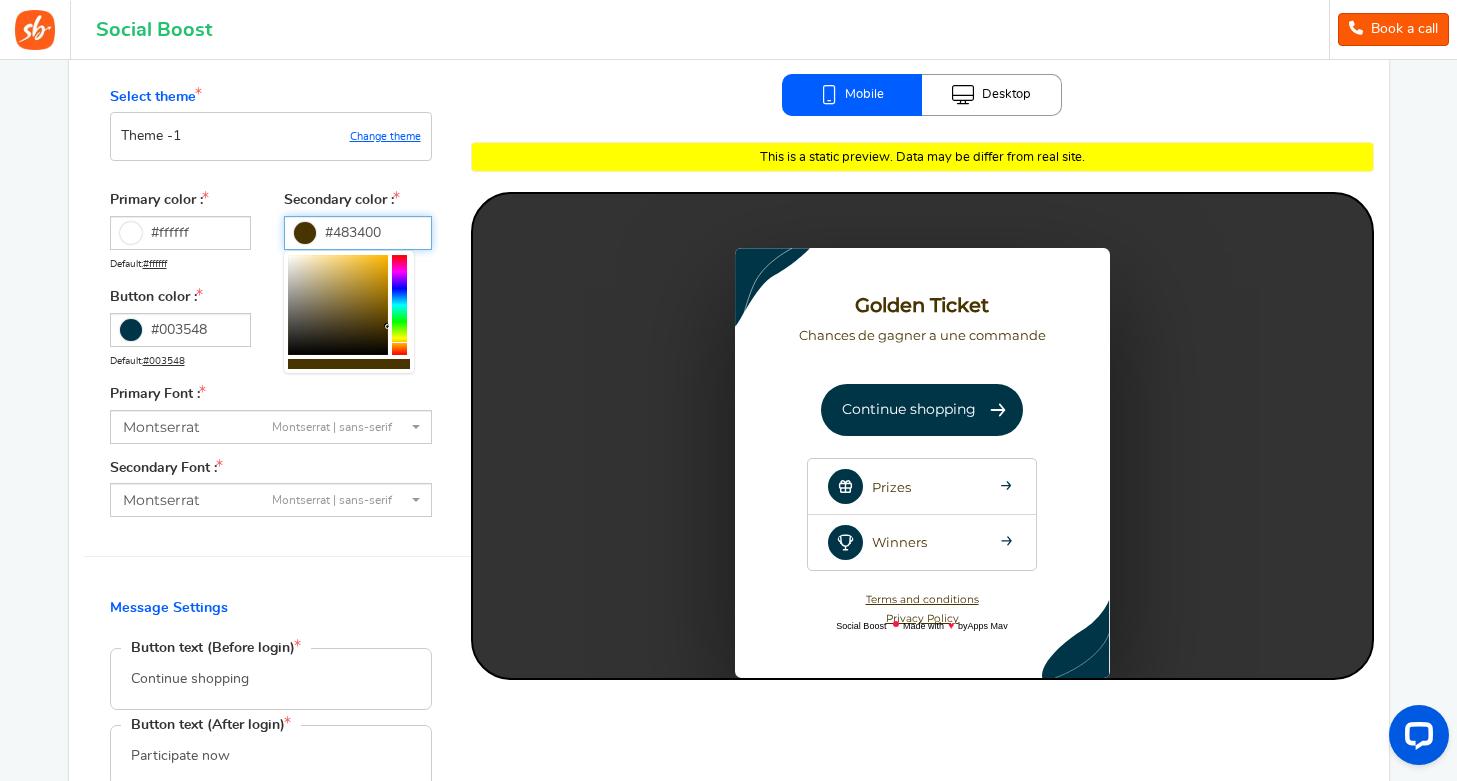 drag, startPoint x: 393, startPoint y: 328, endPoint x: 399, endPoint y: 342, distance: 15.231546 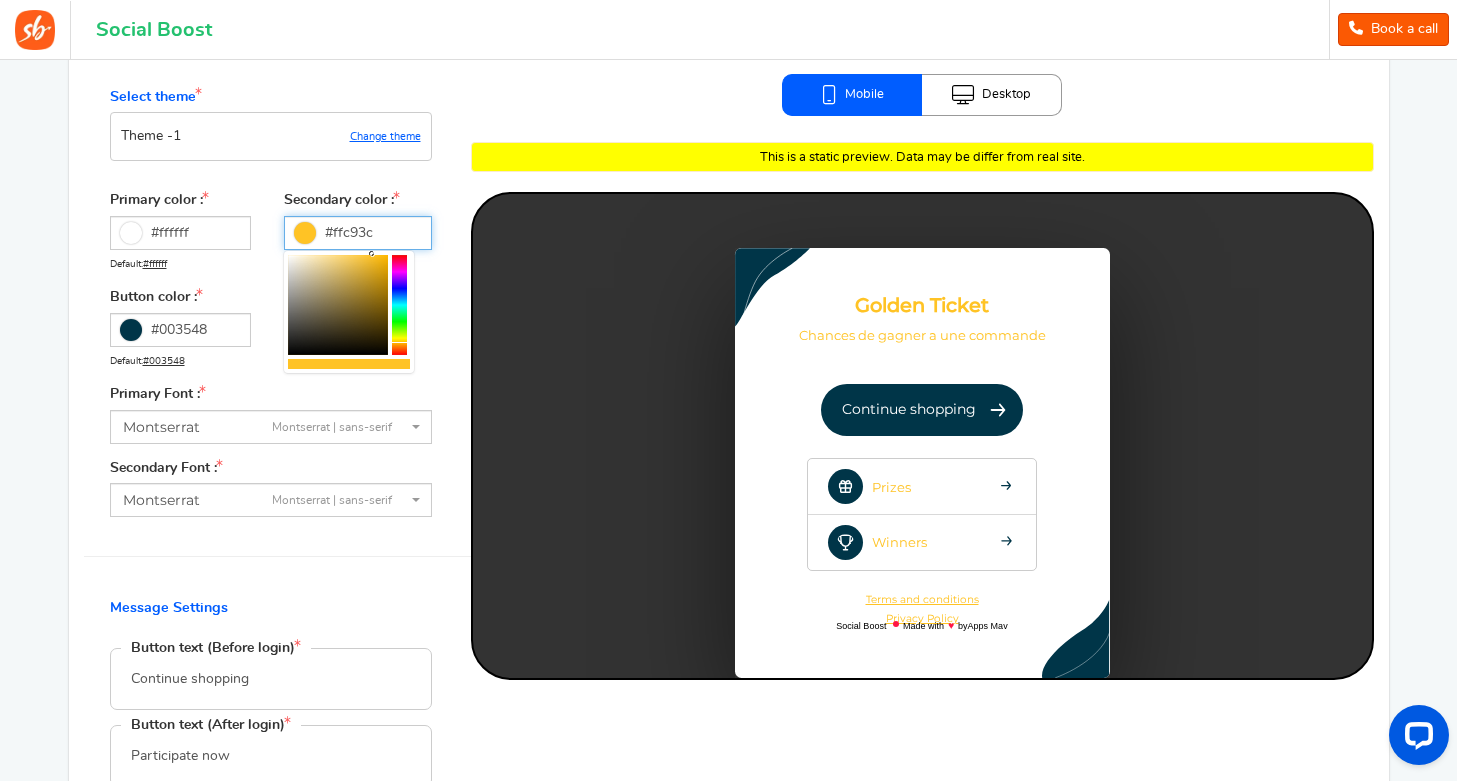 drag, startPoint x: 377, startPoint y: 317, endPoint x: 365, endPoint y: 230, distance: 87.823685 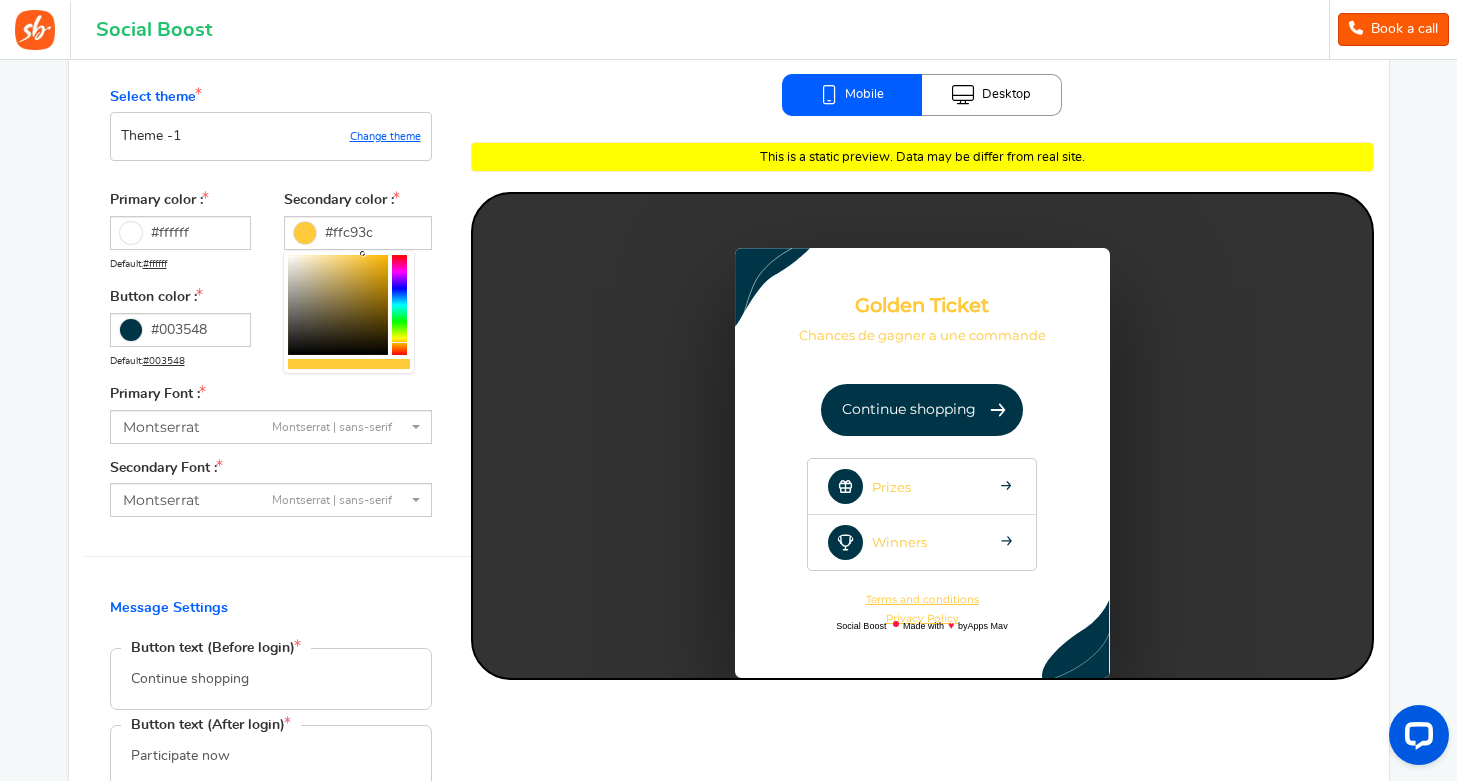 click on "Select theme
Theme -  1
Change theme
Primary color :
#ffffff
Default:  #ffffff
Secondary color :
#ffc93c
Default:  #003548
Button color :
#003548
Default:  #003548
Primary Font :" at bounding box center (277, 302) 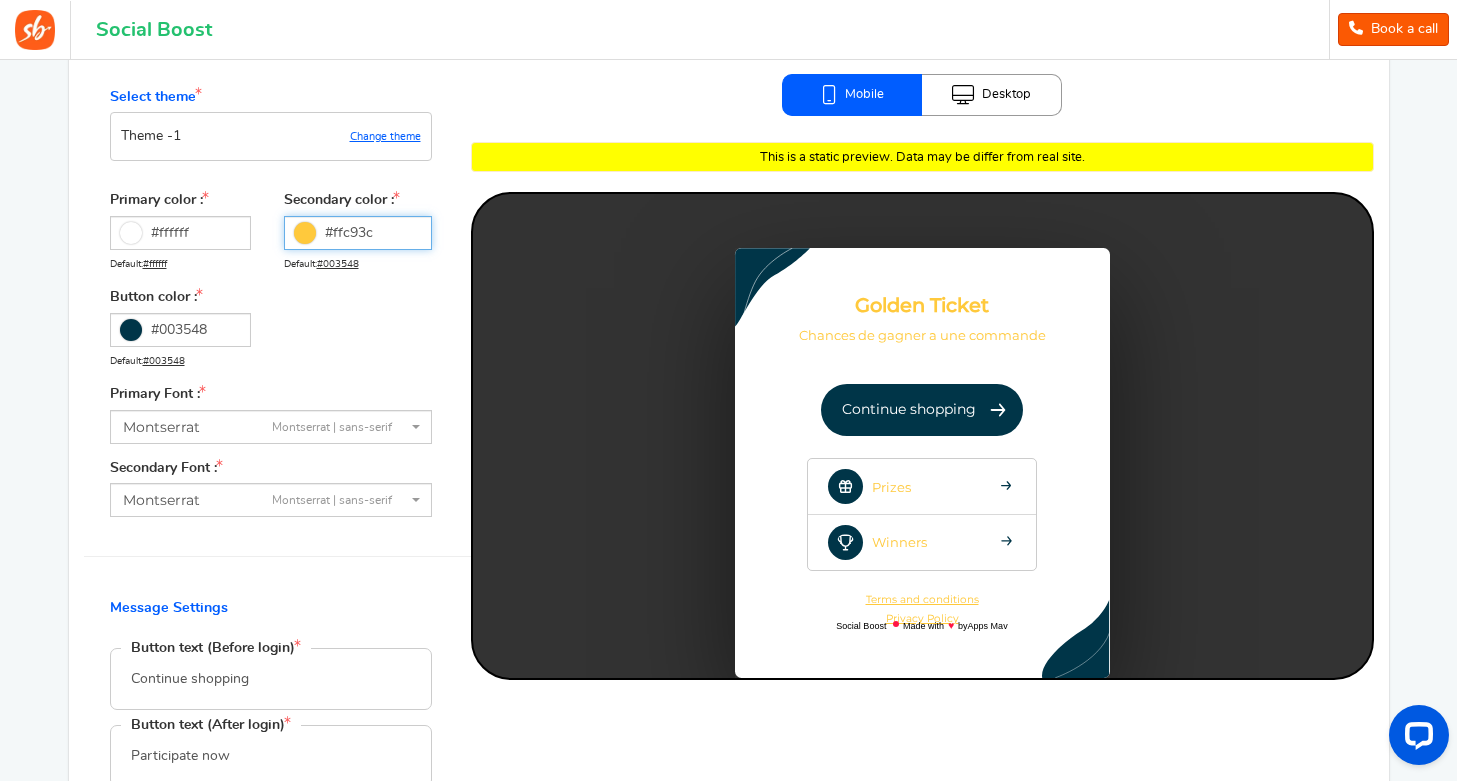click on "#ffc93c" at bounding box center (358, 233) 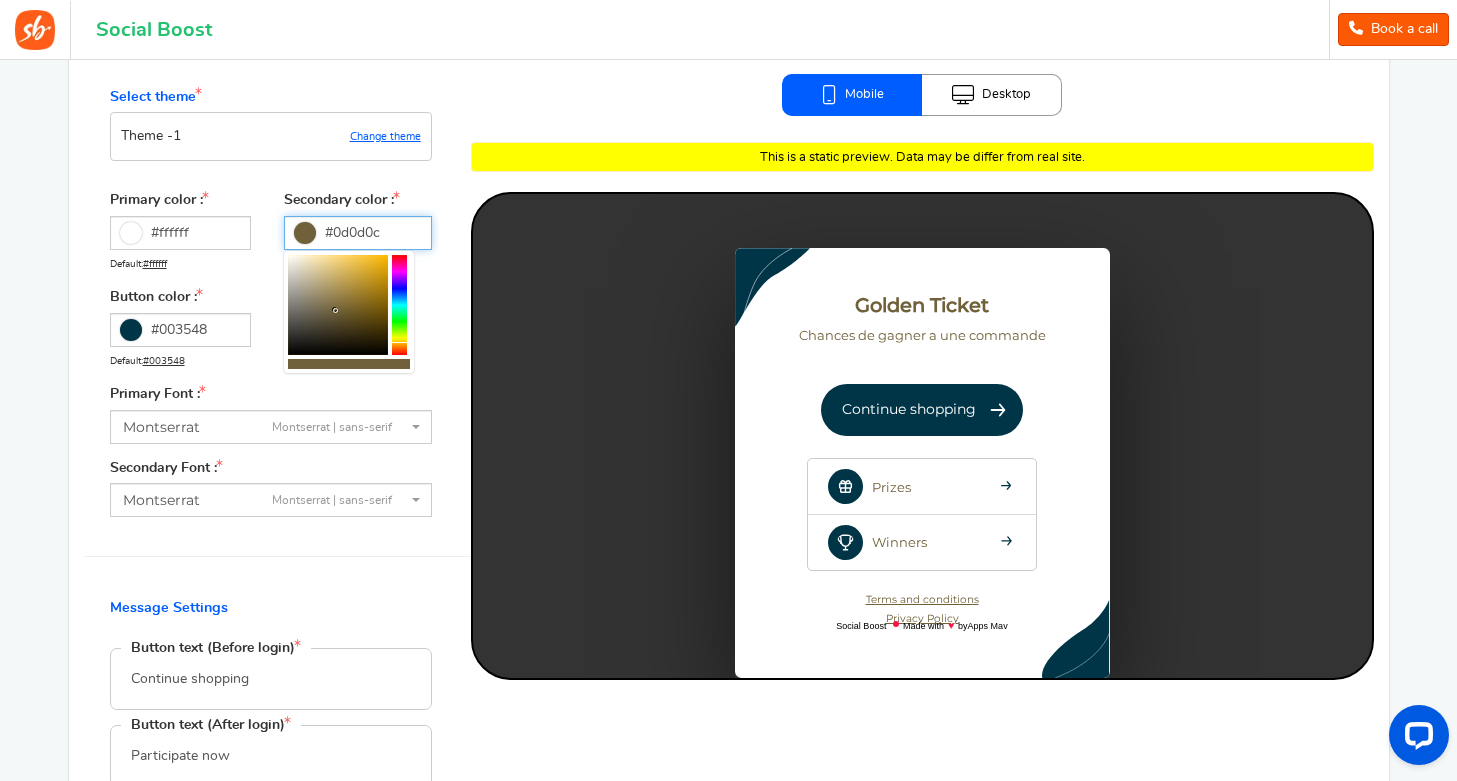 type on "#000000" 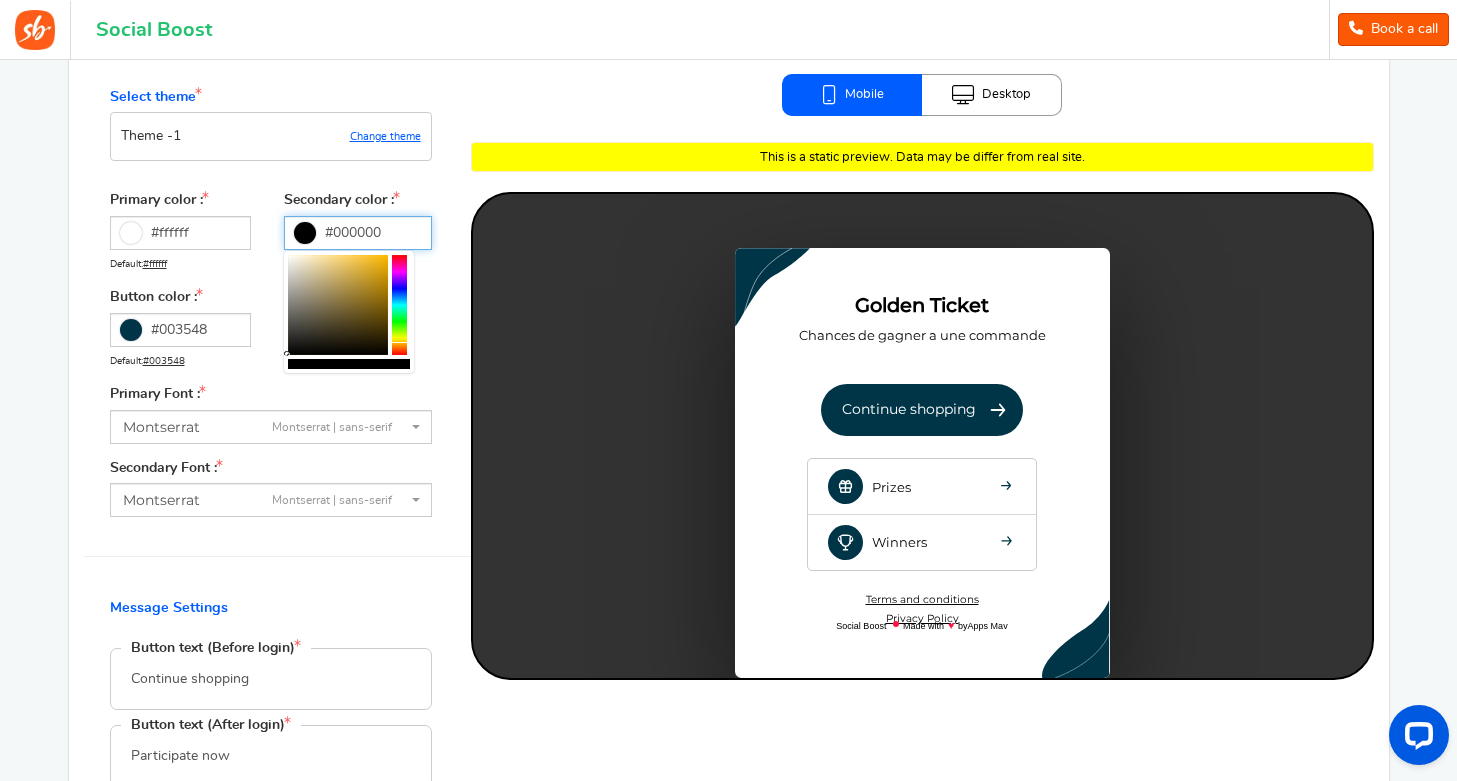 drag, startPoint x: 357, startPoint y: 281, endPoint x: 255, endPoint y: 391, distance: 150.01334 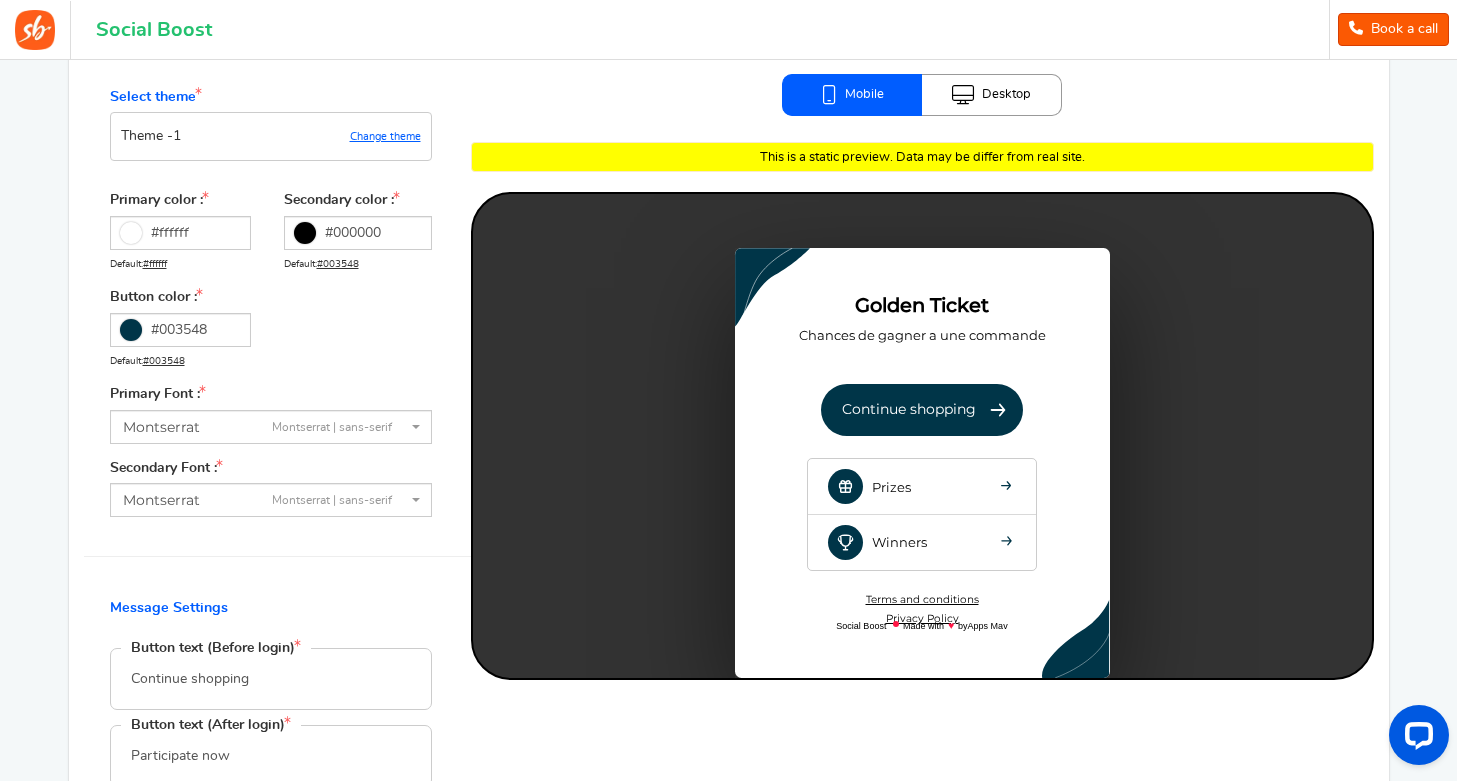 click on "Select theme
Theme -  1
Change theme
Primary color :
#ffffff
Default:  #ffffff
Secondary color :
#000000
Default:  #003548
Button color :
#003548
Default:  #003548
Primary Font :" at bounding box center (277, 302) 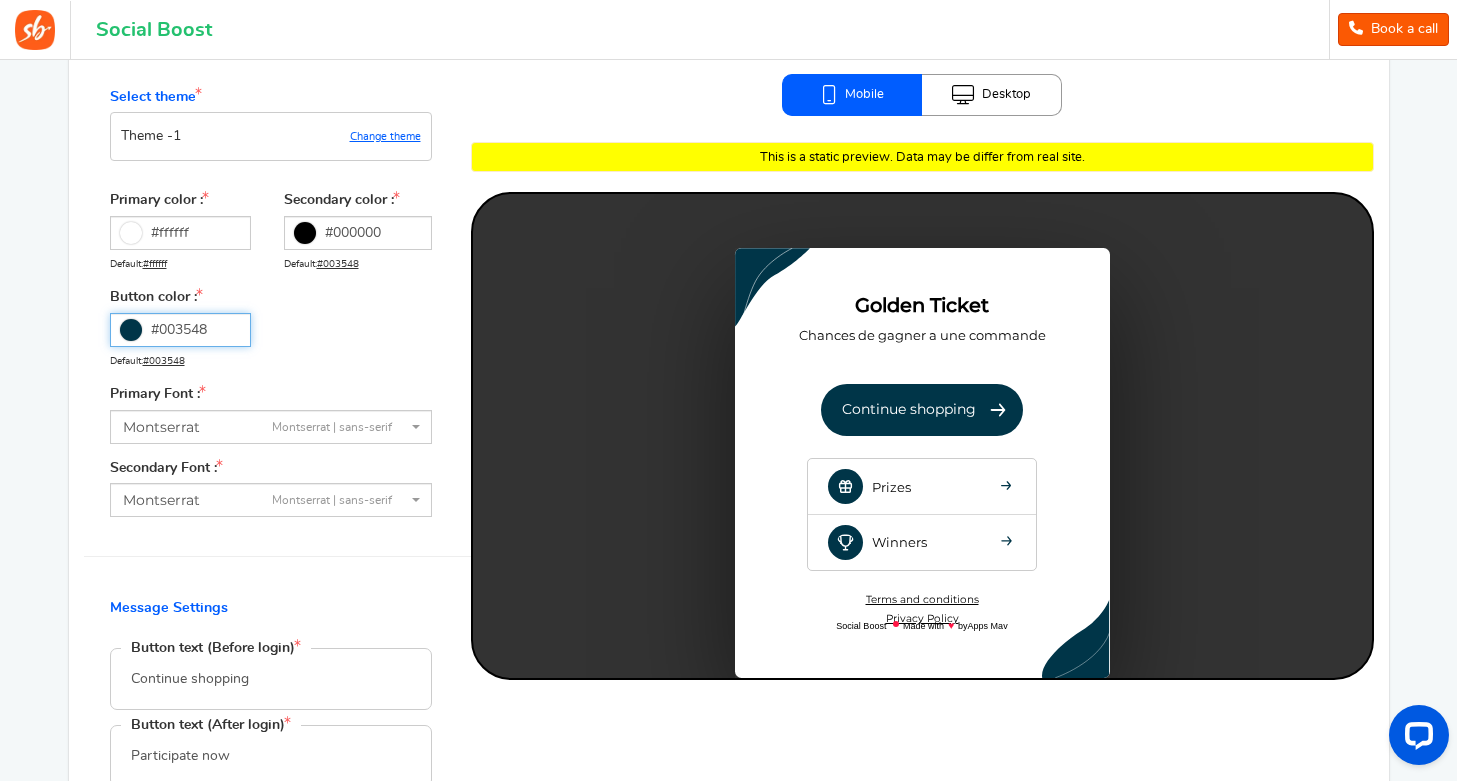 click on "#003548" at bounding box center [181, 330] 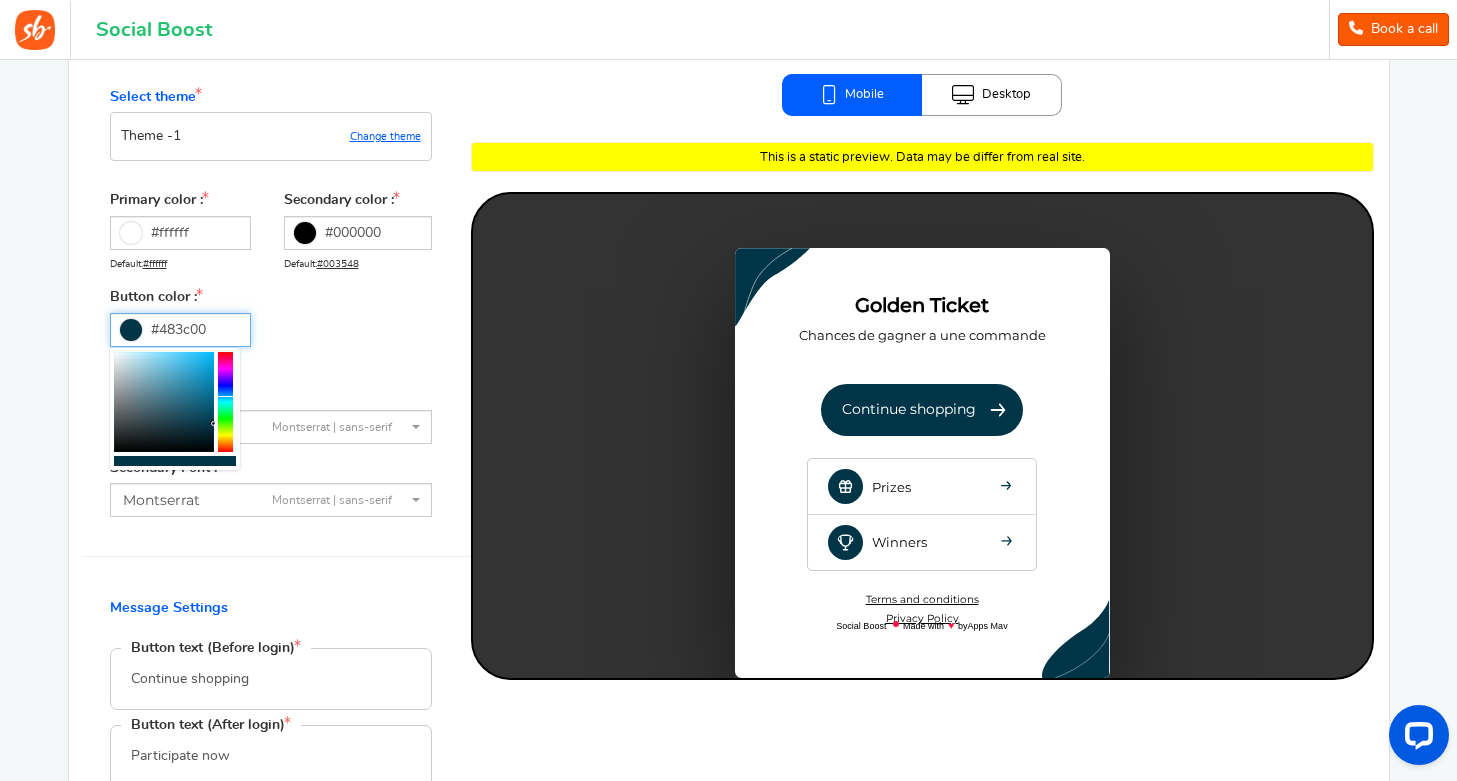 click at bounding box center [225, 402] 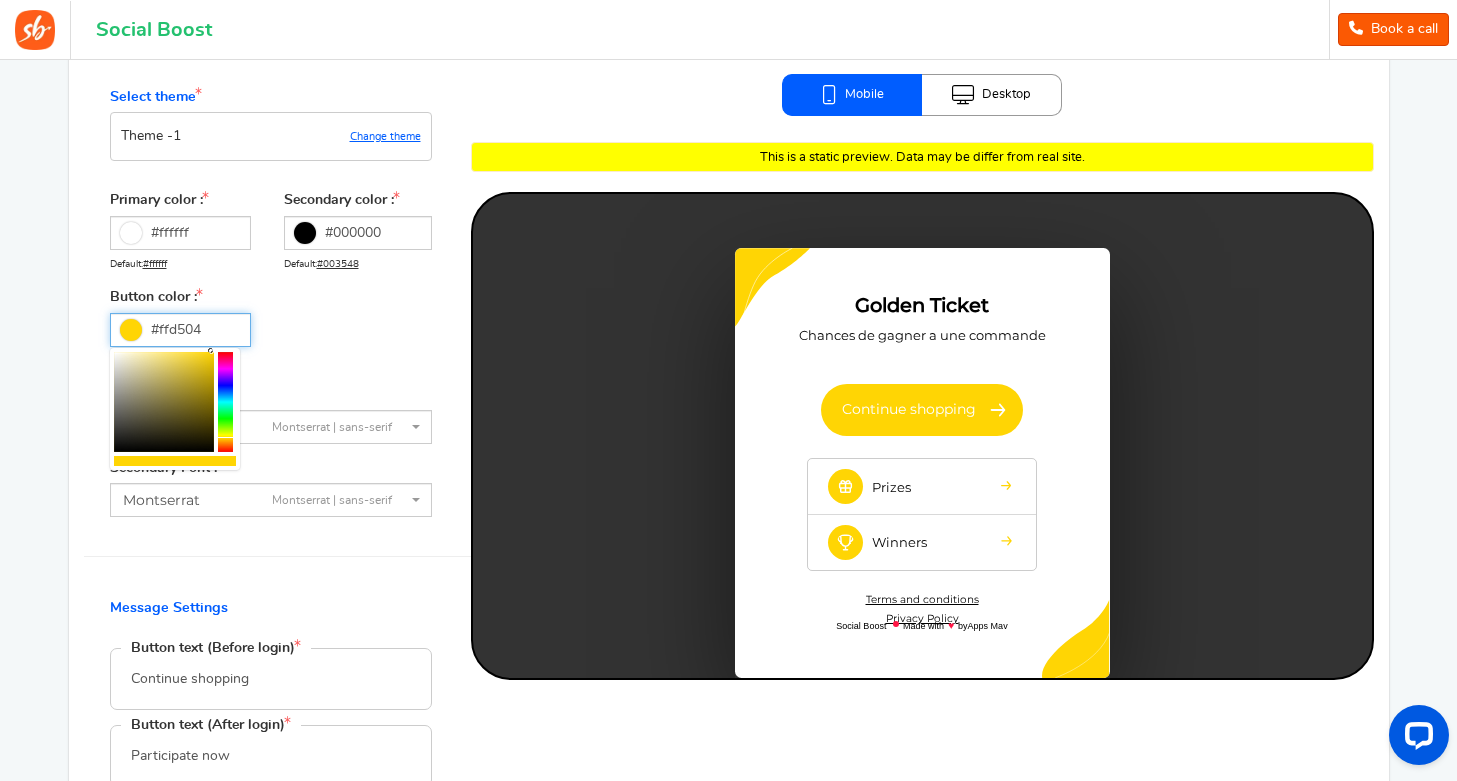 type on "#ffd500" 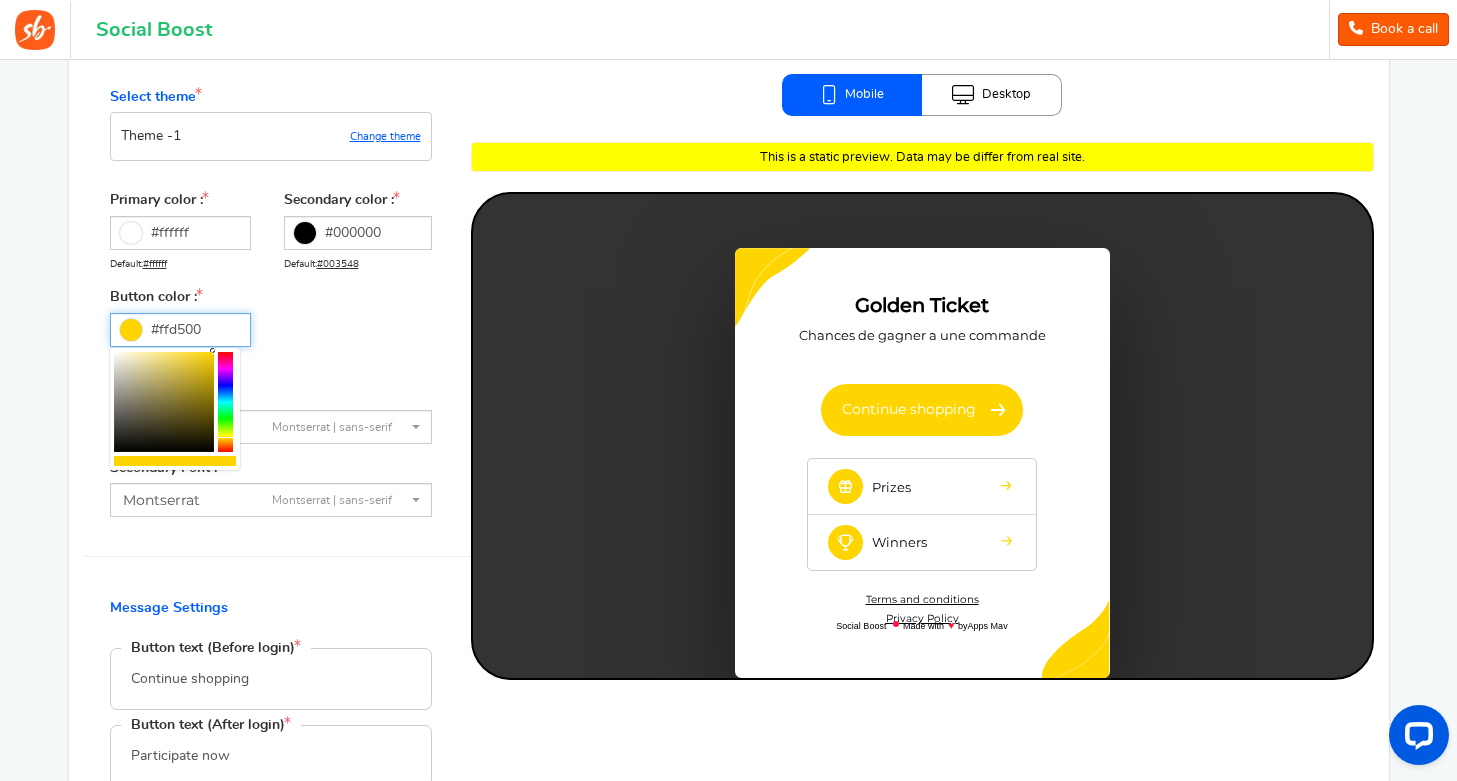 drag, startPoint x: 205, startPoint y: 406, endPoint x: 217, endPoint y: 343, distance: 64.132675 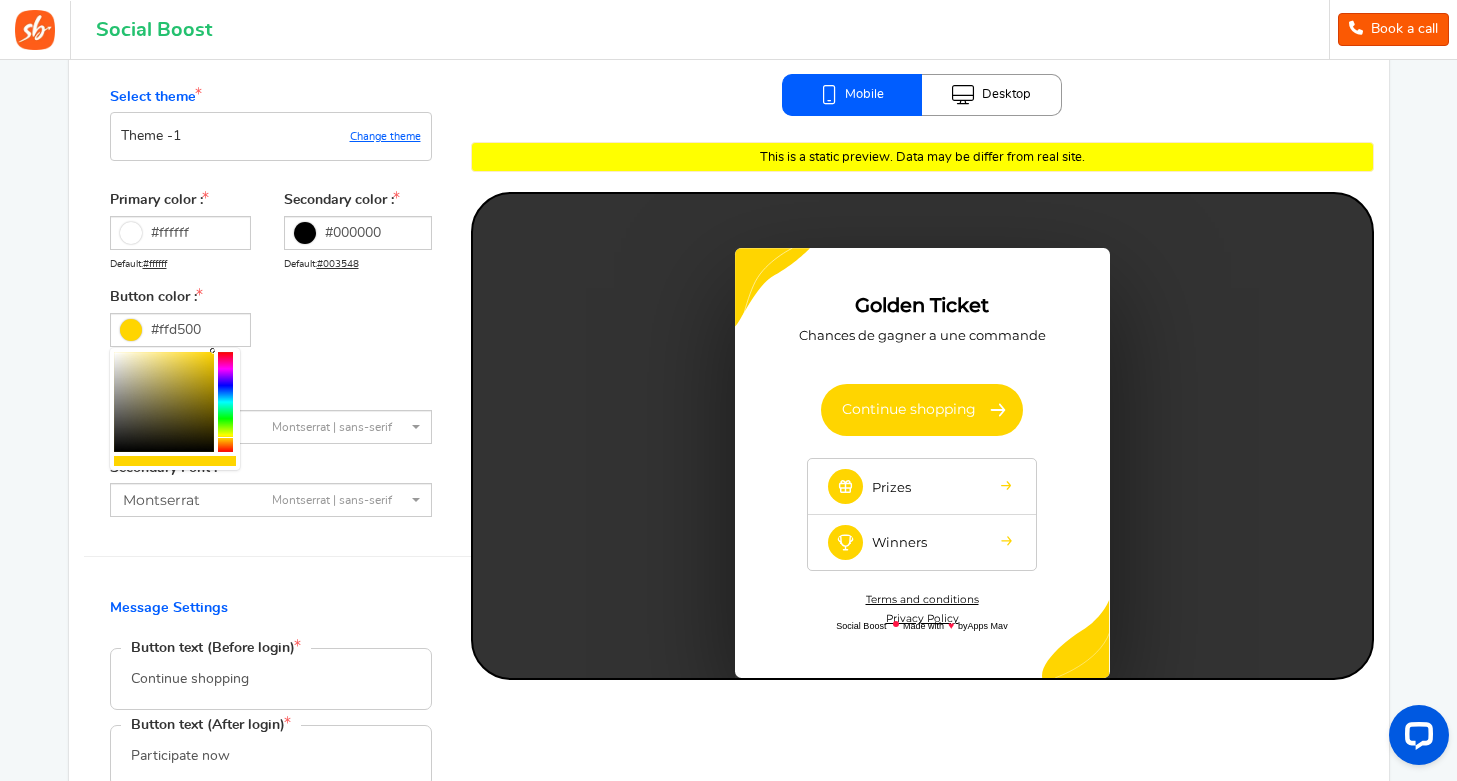click on "Primary color :
#ffffff
Default:  #ffffff
Secondary color :
#000000
Default:  #003548
Button color :
#ffd500
Default:  #003548" at bounding box center [271, 288] 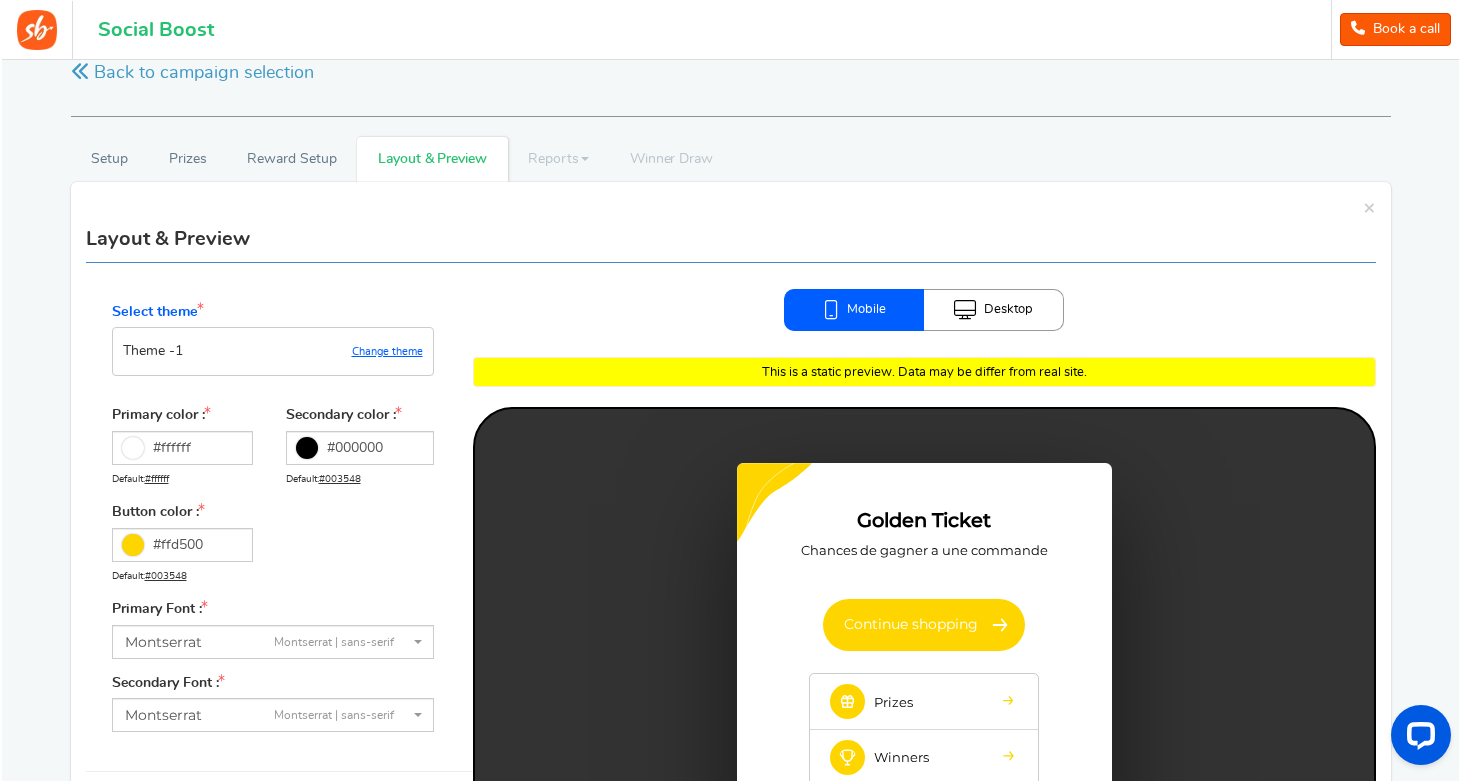 scroll, scrollTop: 31, scrollLeft: 0, axis: vertical 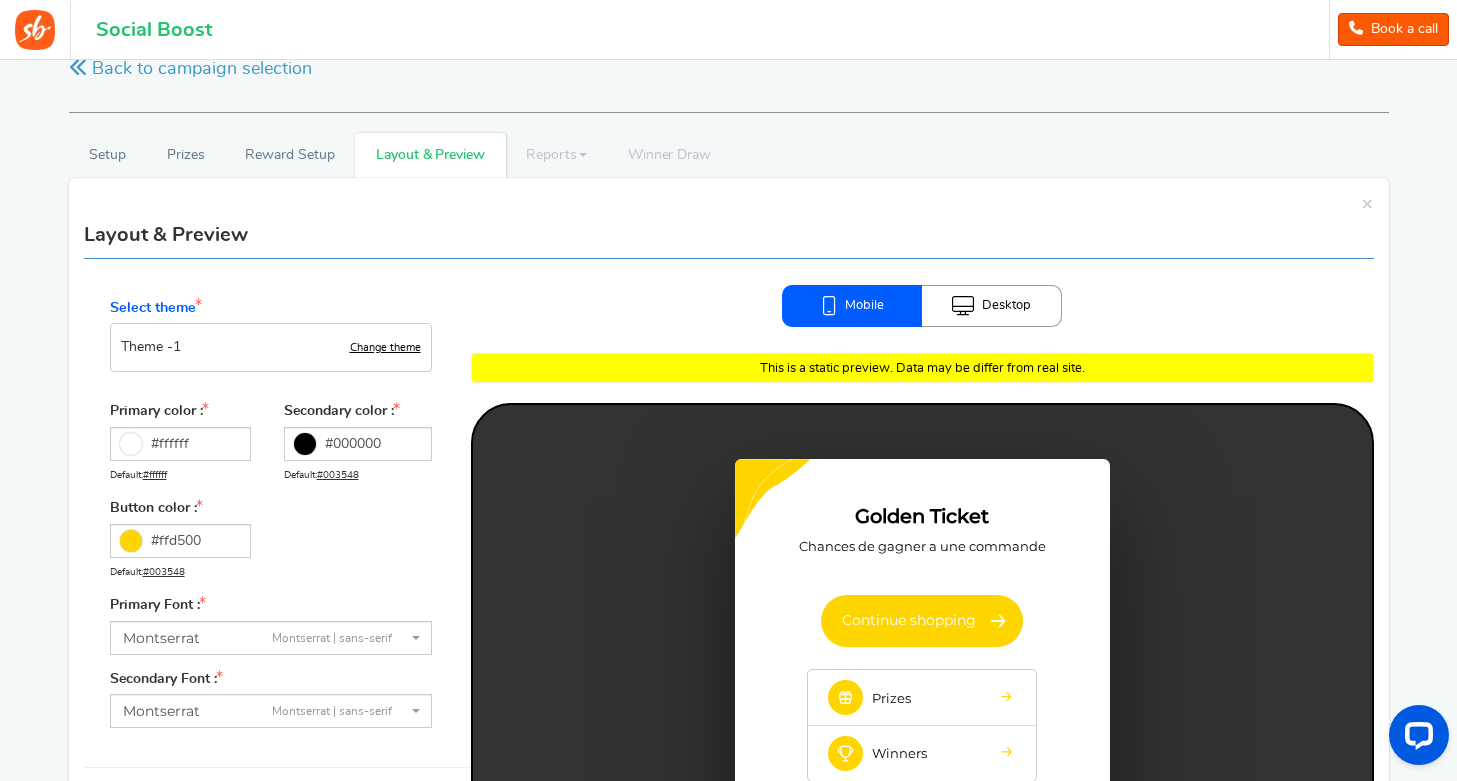 click on "Change theme" at bounding box center [385, 348] 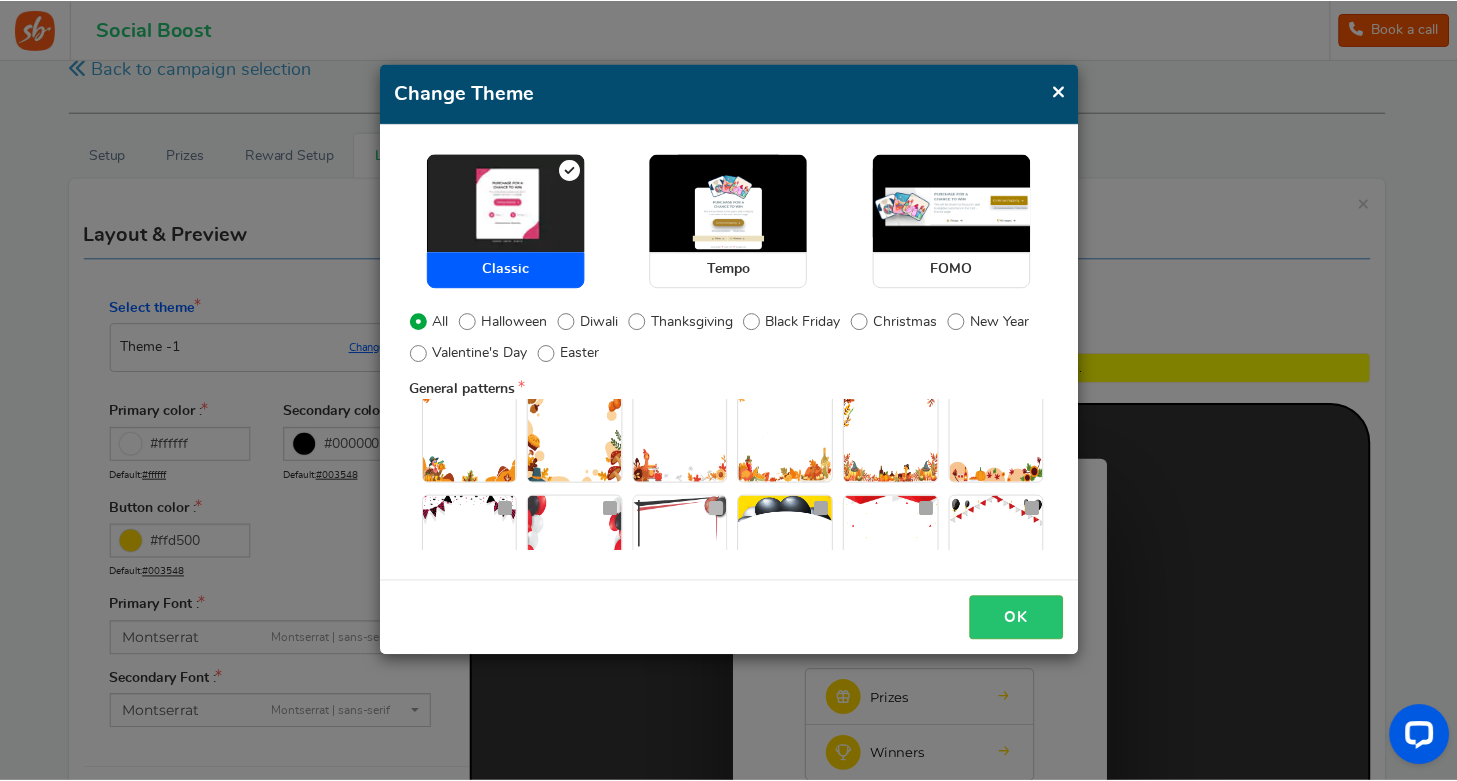 scroll, scrollTop: 444, scrollLeft: 0, axis: vertical 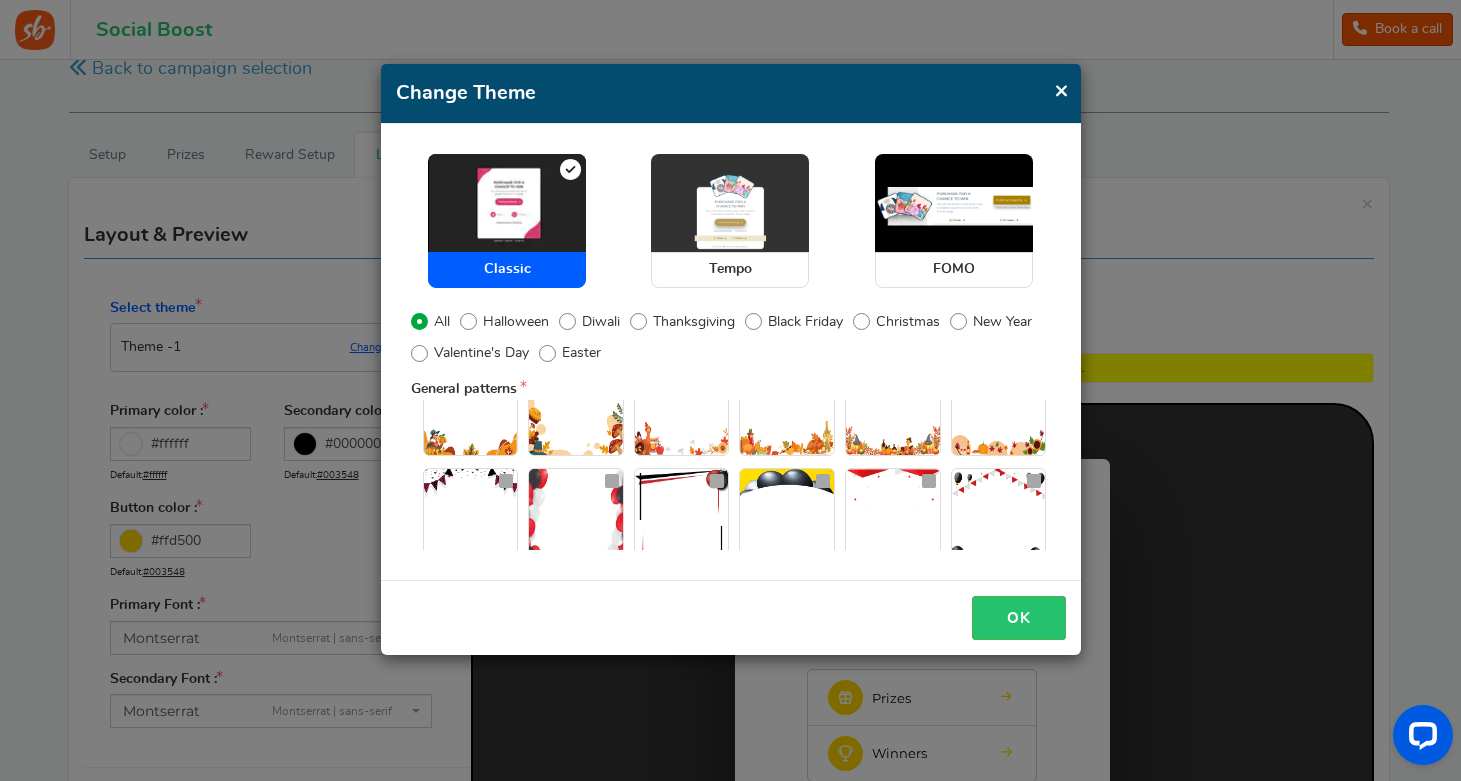 click at bounding box center (730, 203) 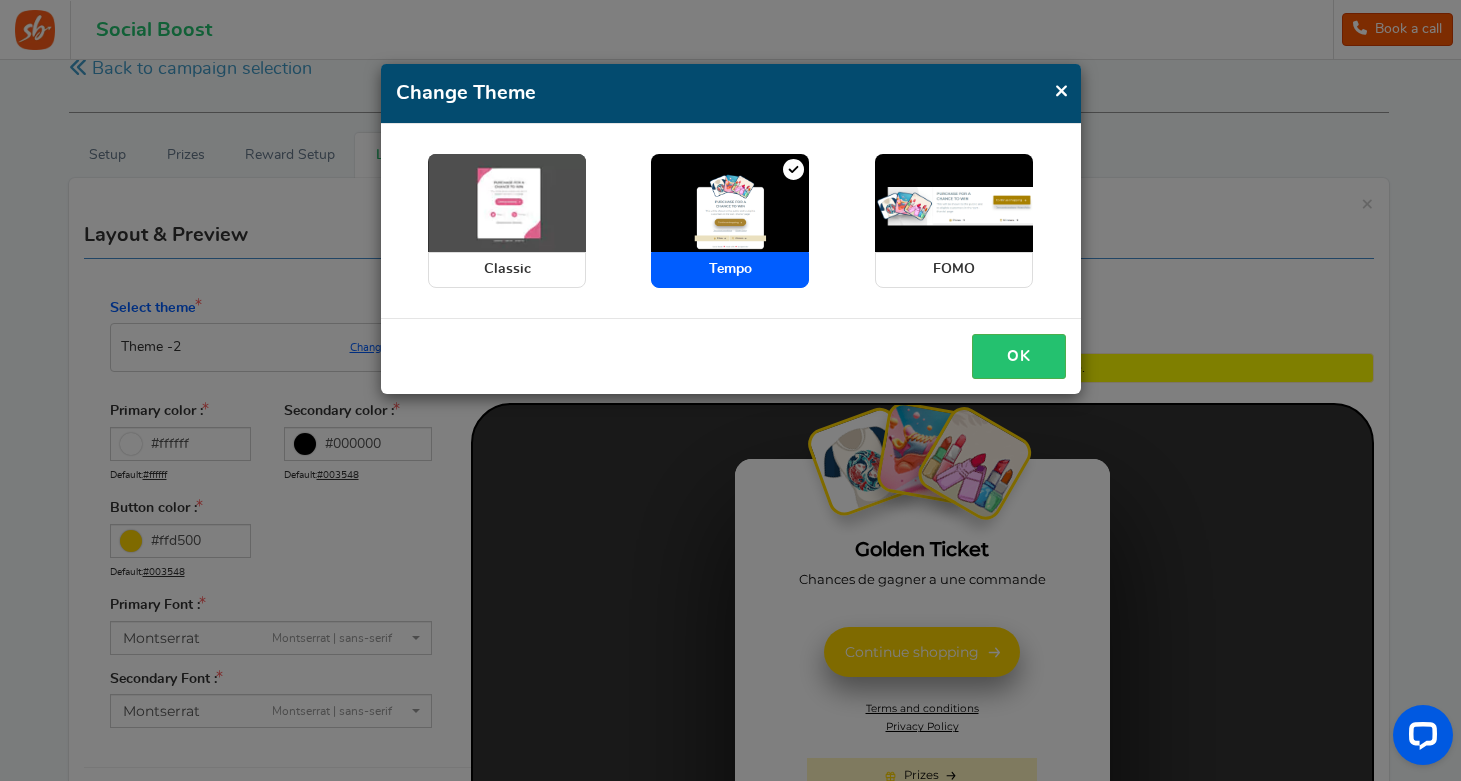 click at bounding box center [507, 203] 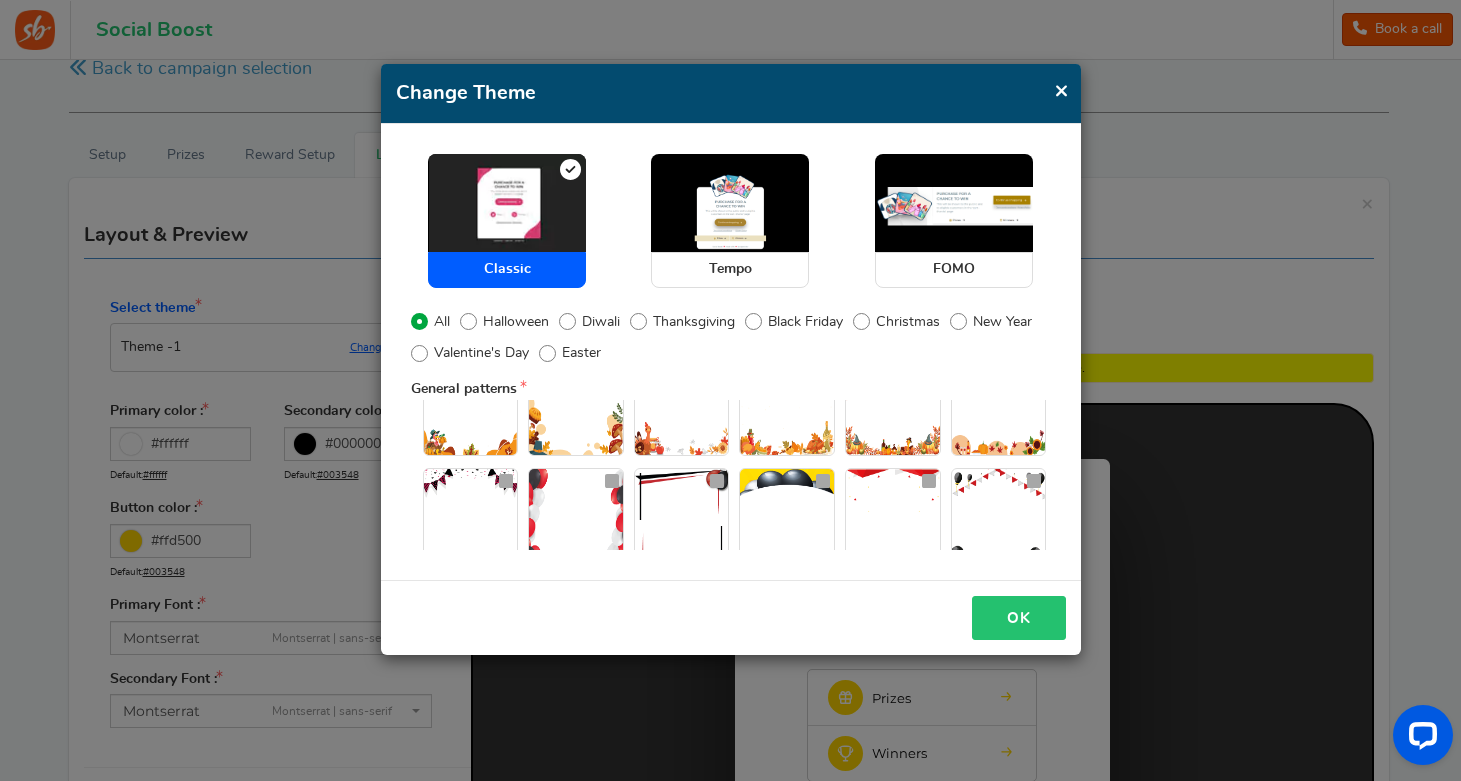 click on "OK" at bounding box center (1019, 618) 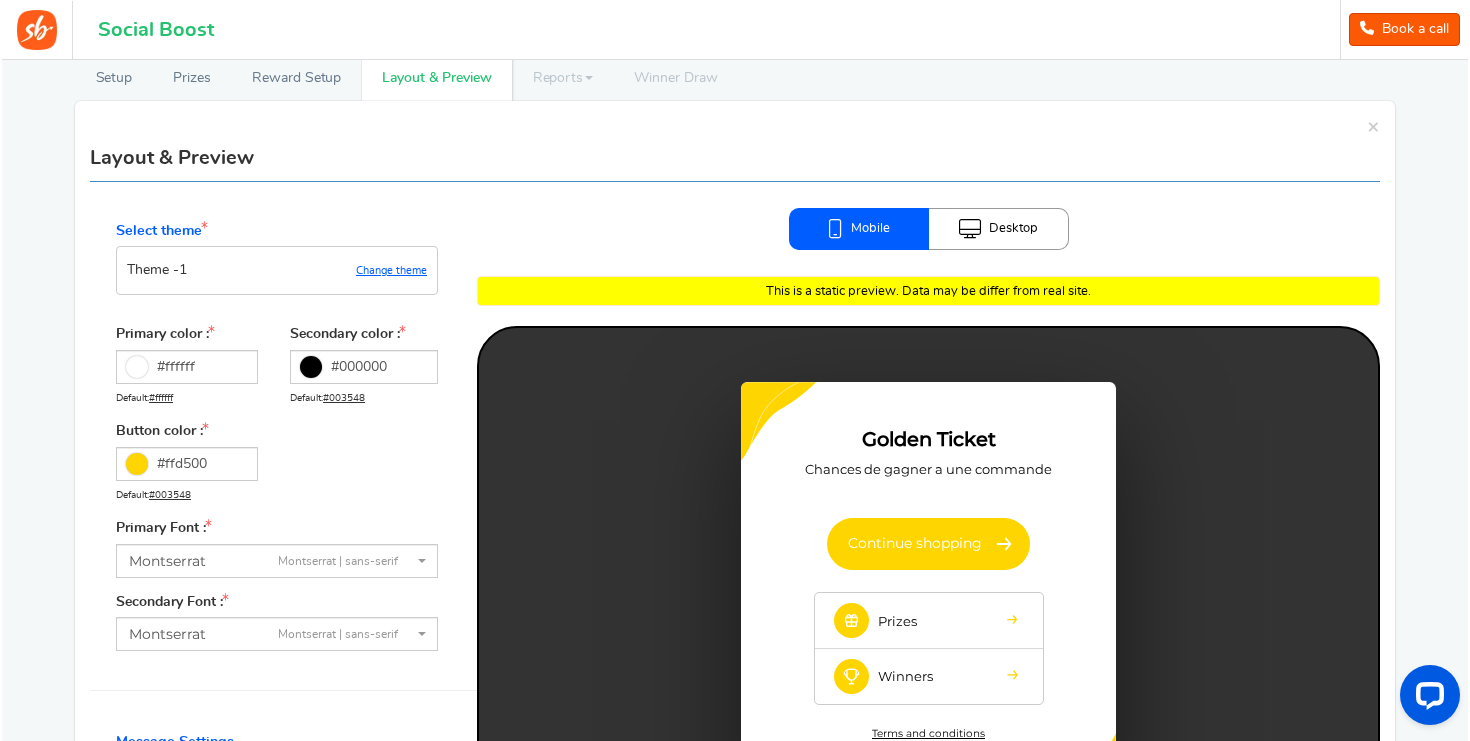 scroll, scrollTop: 112, scrollLeft: 0, axis: vertical 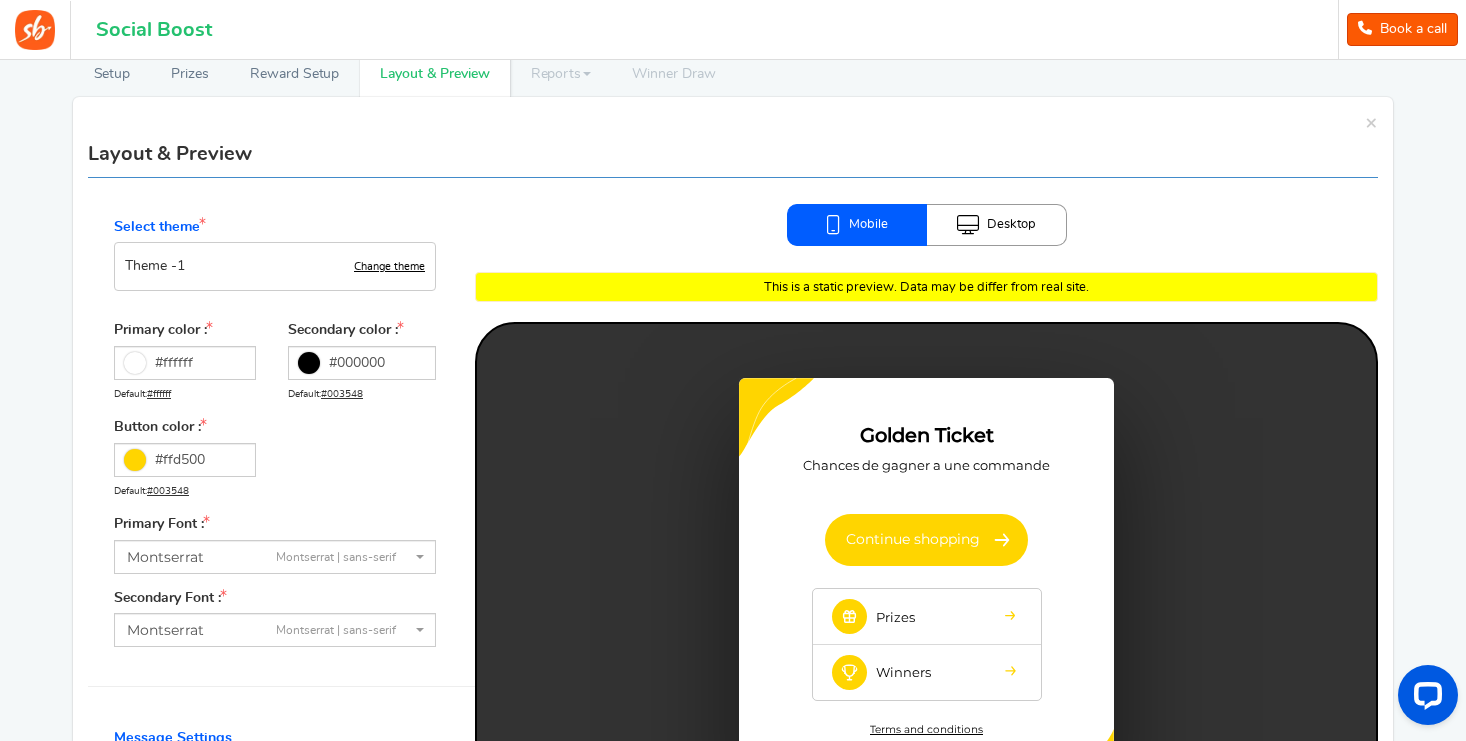 click on "Change theme" at bounding box center [389, 267] 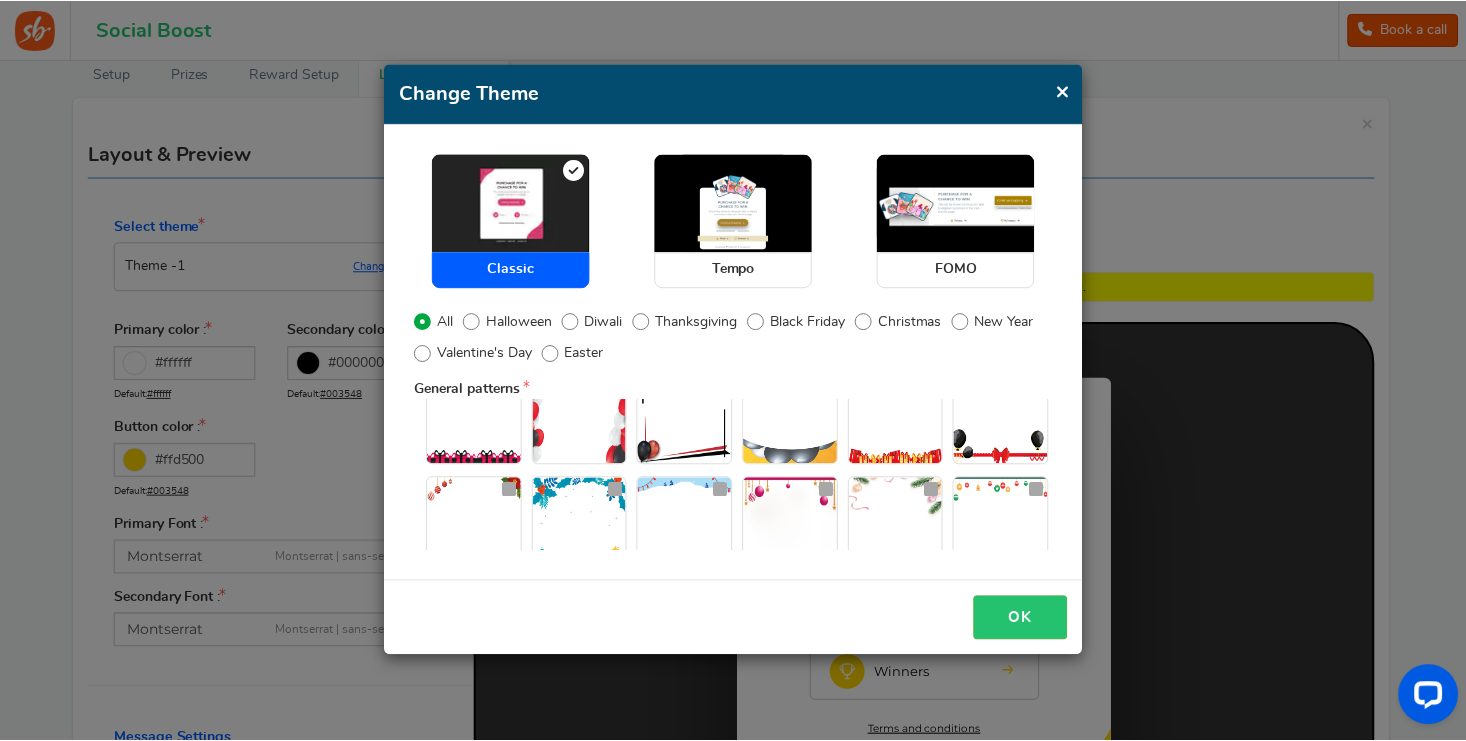 scroll, scrollTop: 564, scrollLeft: 0, axis: vertical 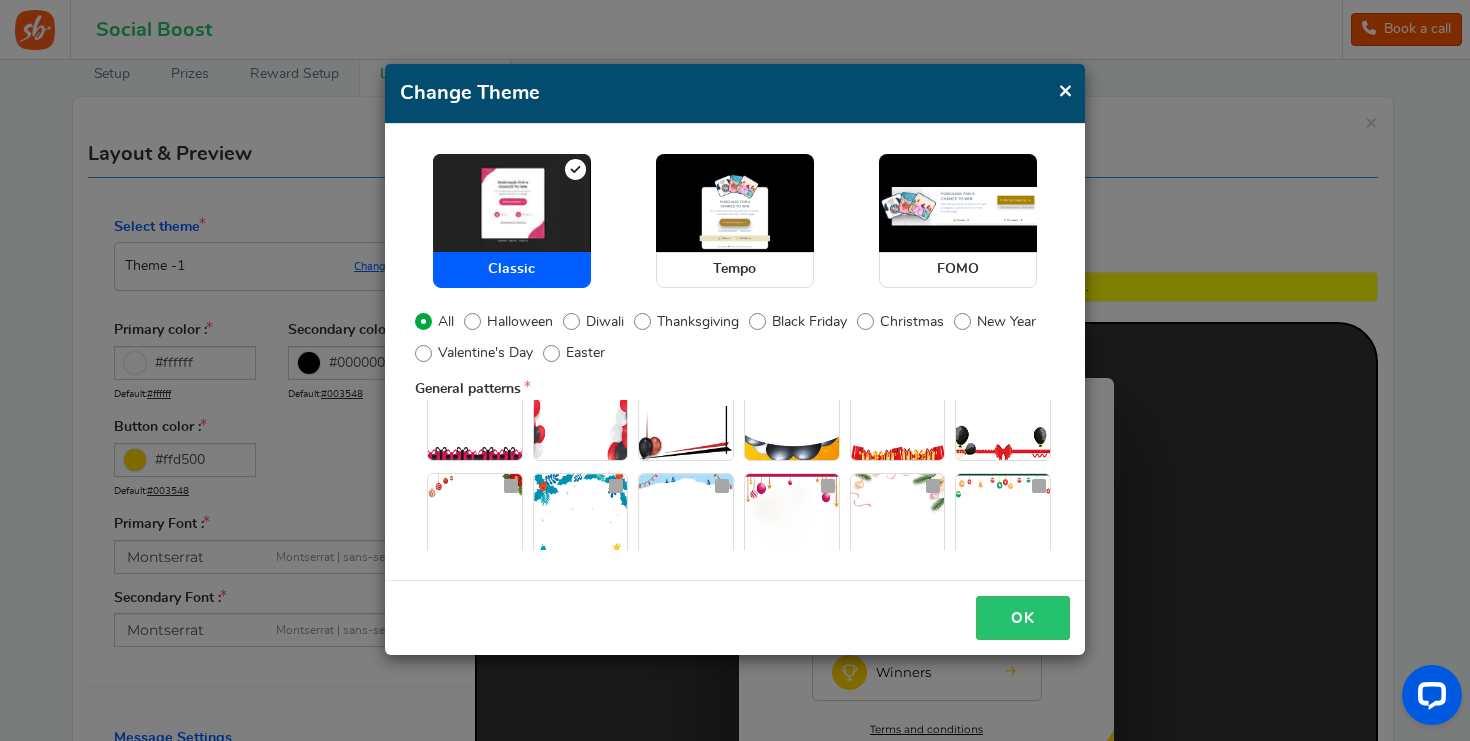 click on "Change Theme
× Close
Classic
Tempo
FOMO
All
Halloween Diwali Christmas" at bounding box center [735, 370] 